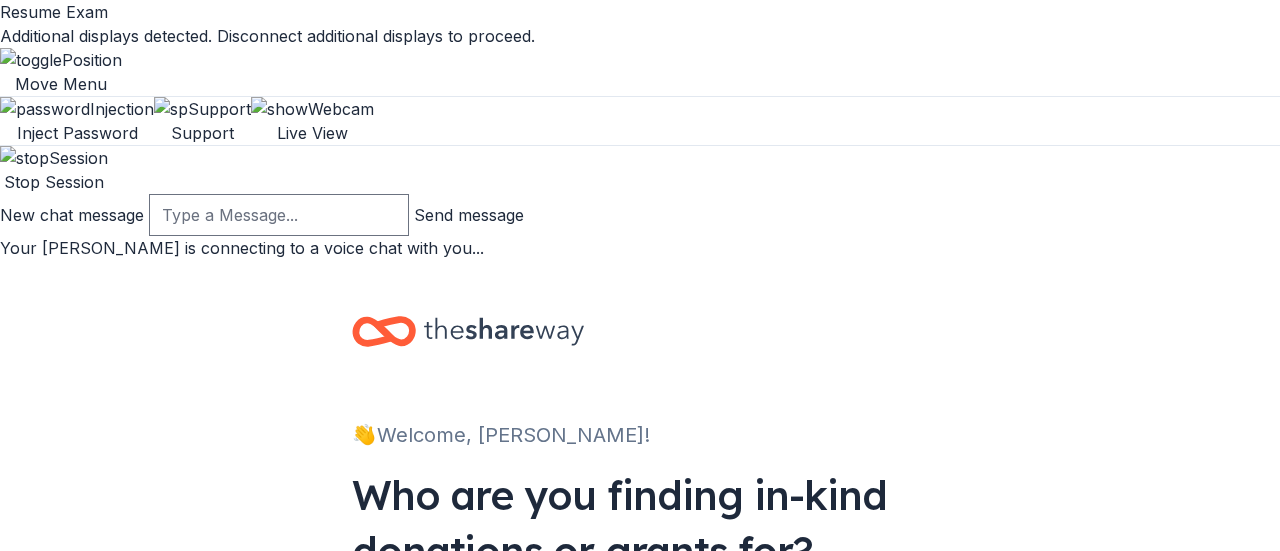 scroll, scrollTop: 0, scrollLeft: 0, axis: both 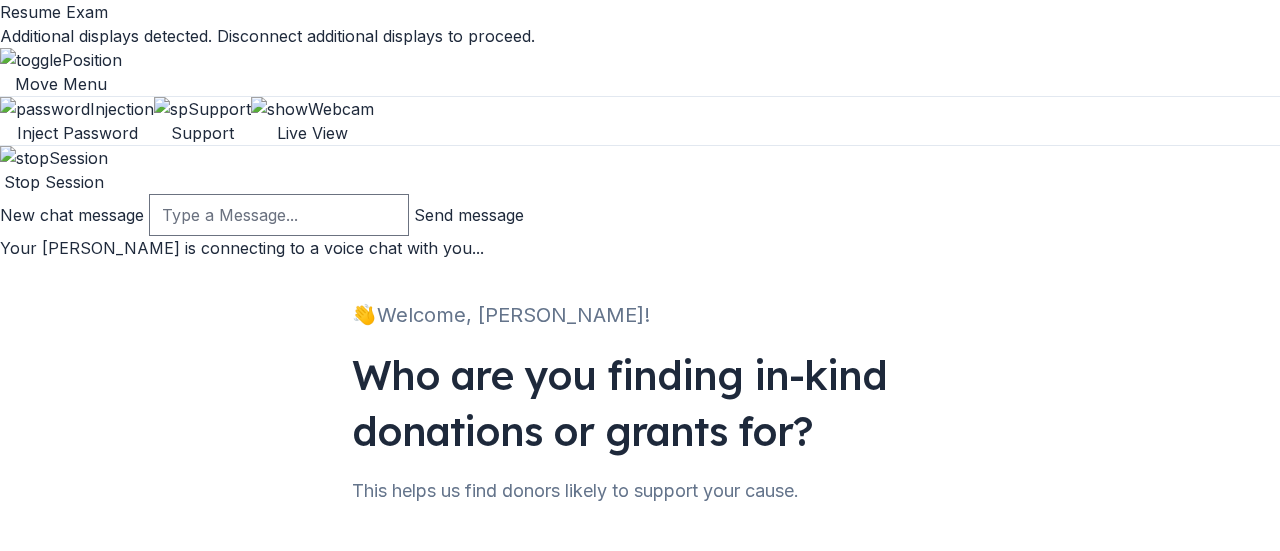 click on "Nonprofit" at bounding box center (442, 603) 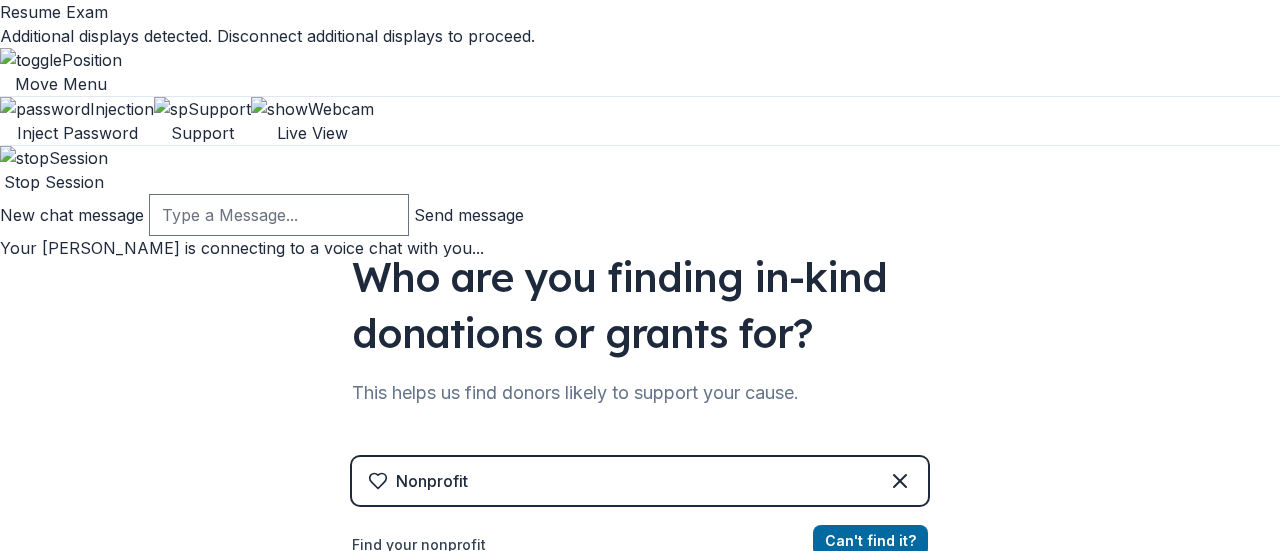 scroll, scrollTop: 219, scrollLeft: 0, axis: vertical 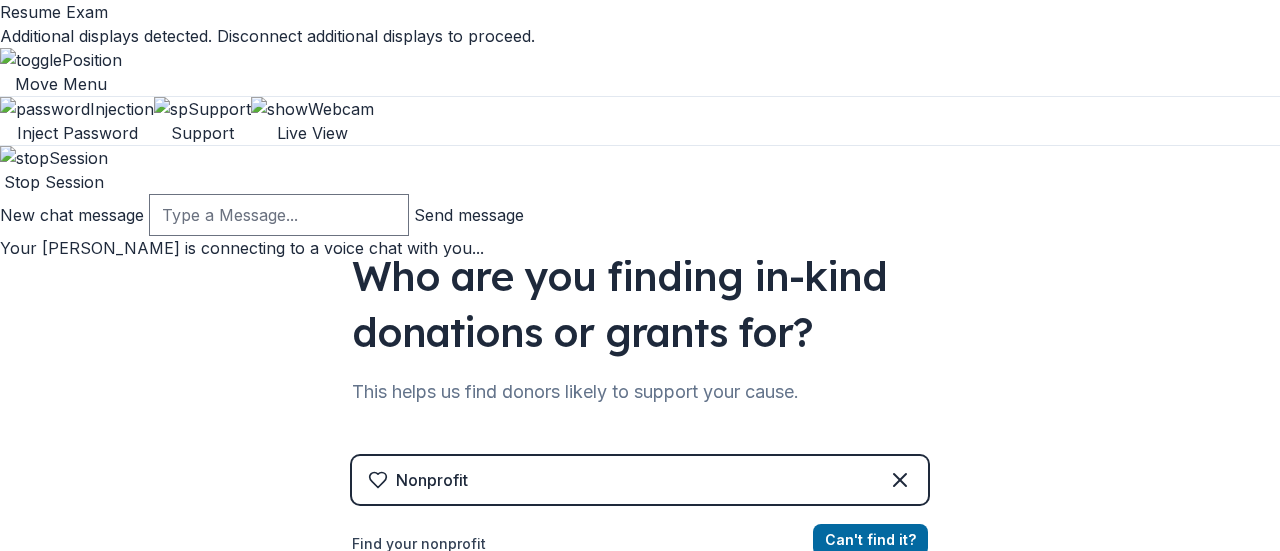 click on "Find your nonprofit" at bounding box center (640, 580) 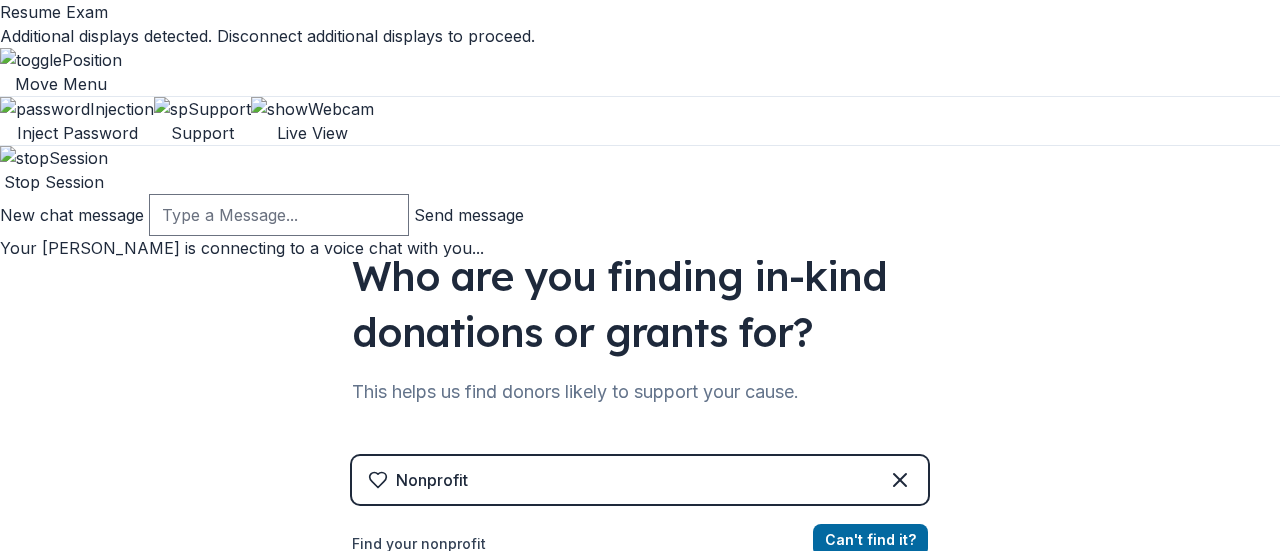 type on "Empowering Changes" 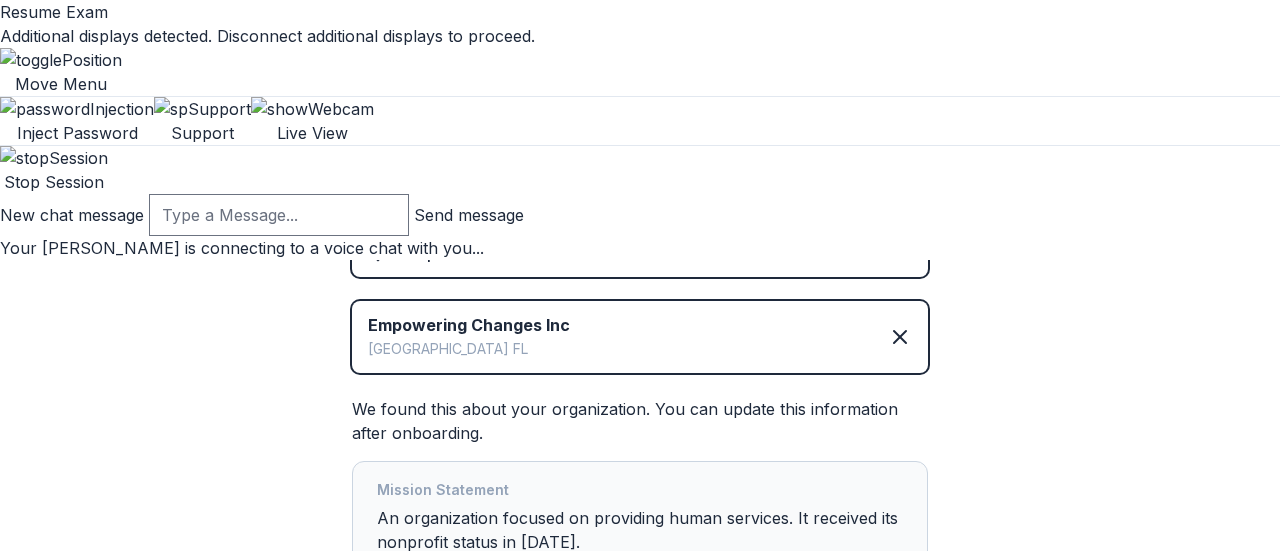 scroll, scrollTop: 457, scrollLeft: 0, axis: vertical 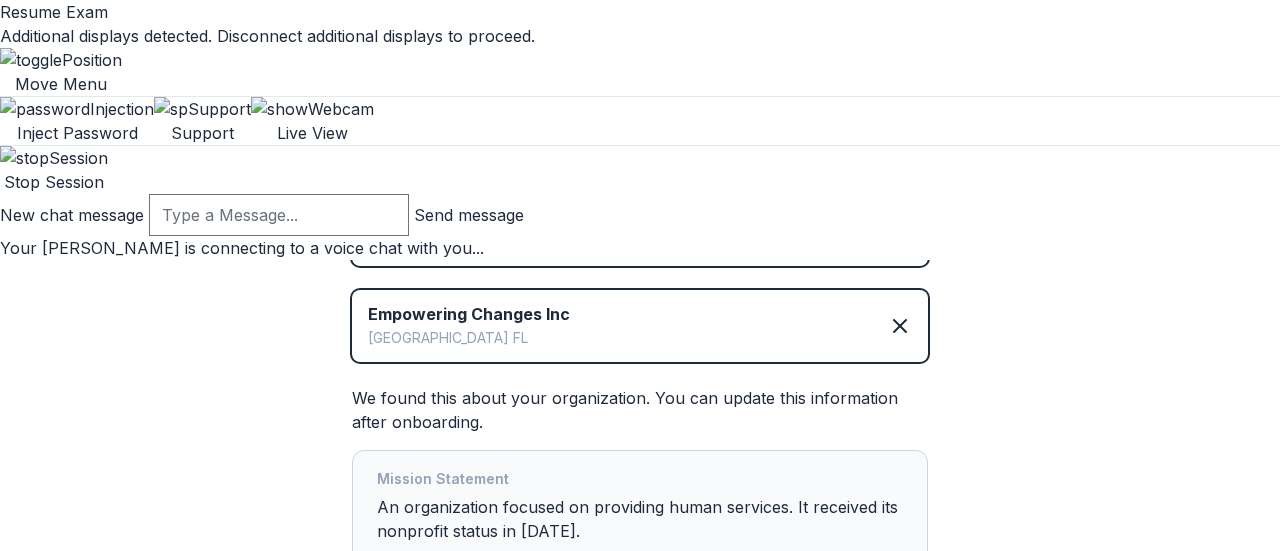 click on "Set up profile" at bounding box center (1163, 755) 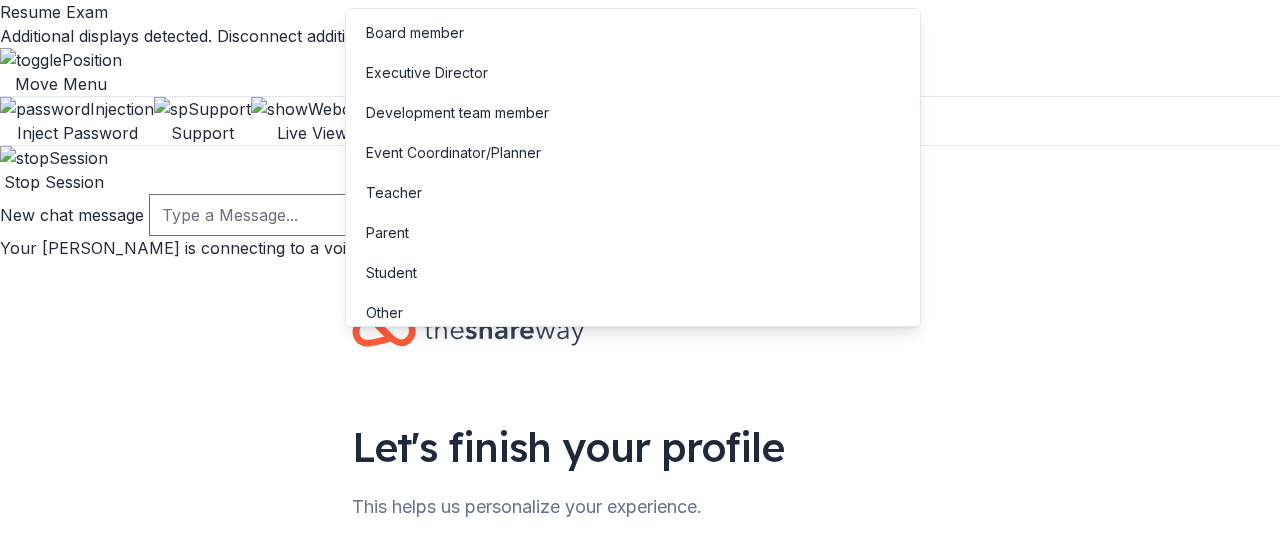 click at bounding box center (640, 616) 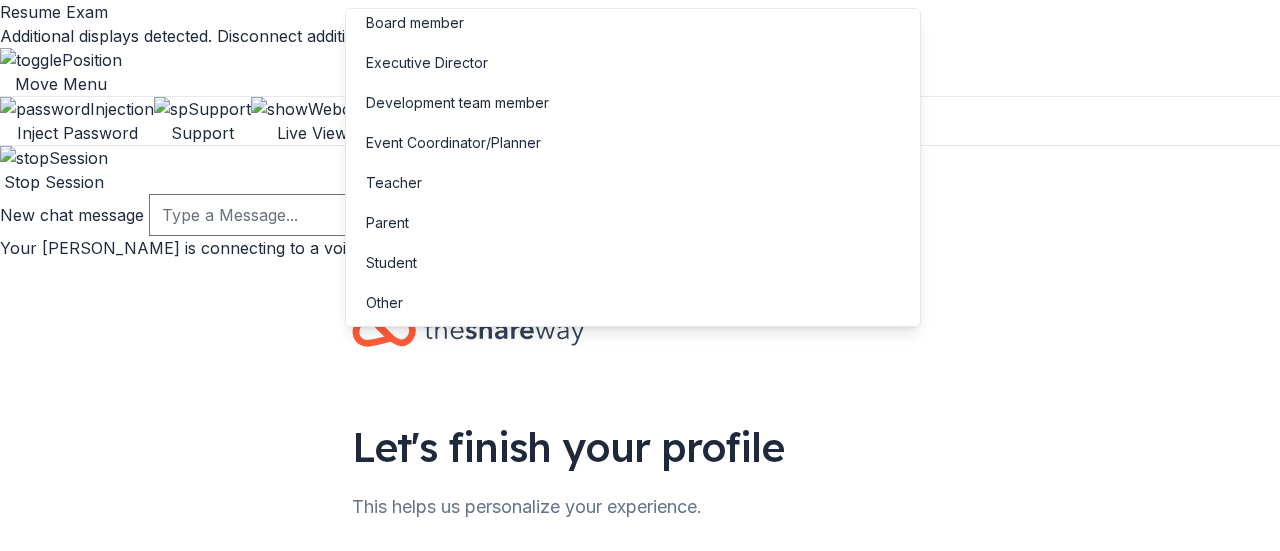 scroll, scrollTop: 0, scrollLeft: 0, axis: both 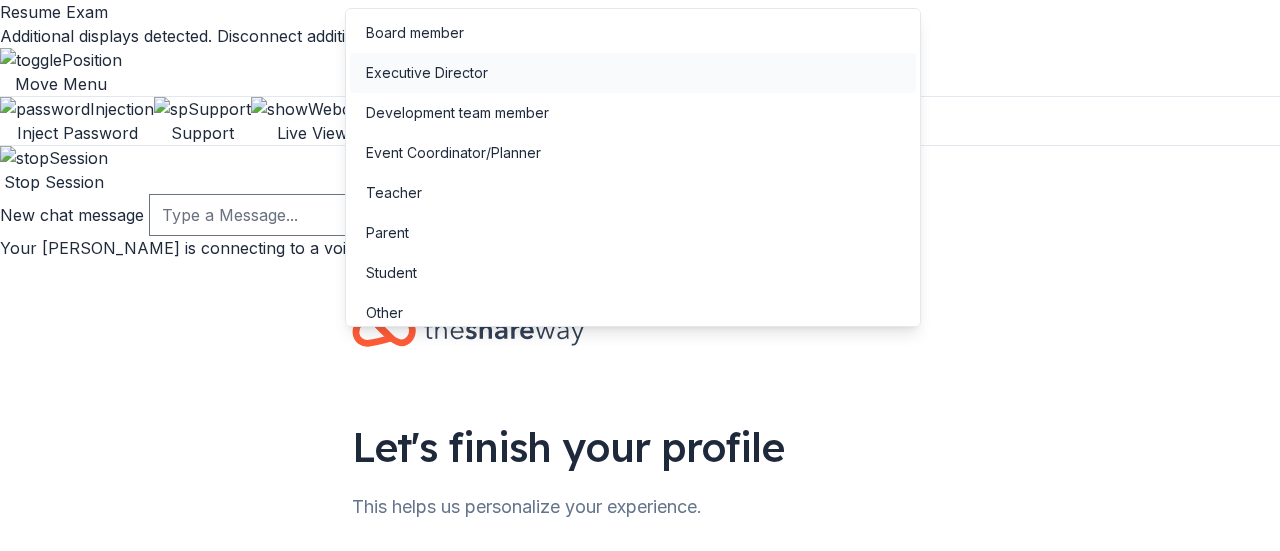 click on "Executive Director" at bounding box center [633, 73] 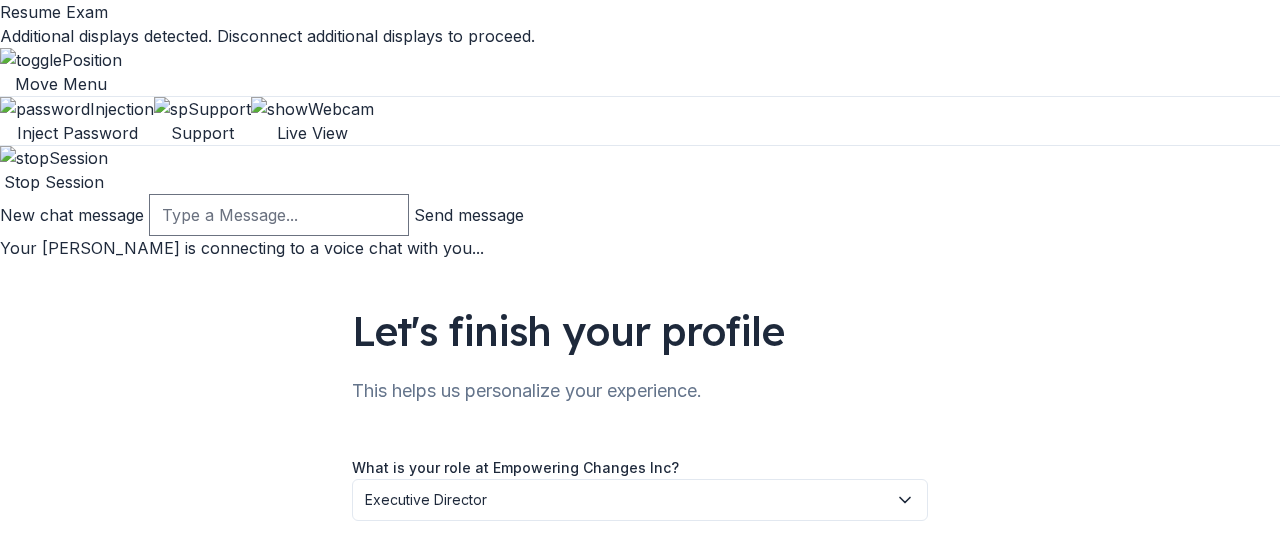 scroll, scrollTop: 174, scrollLeft: 0, axis: vertical 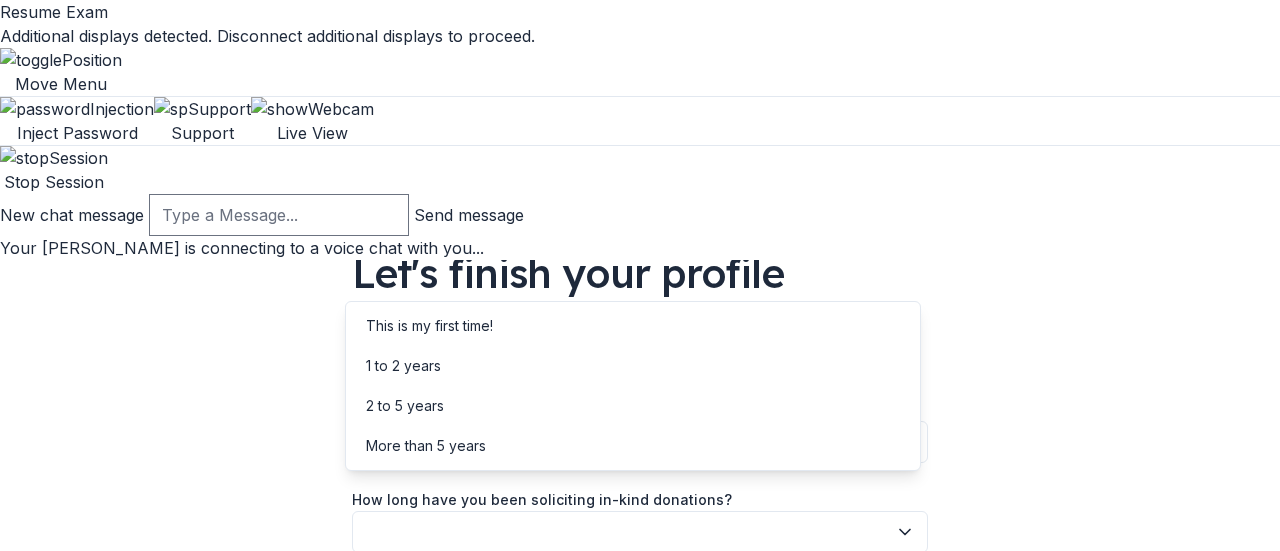 click at bounding box center (640, 532) 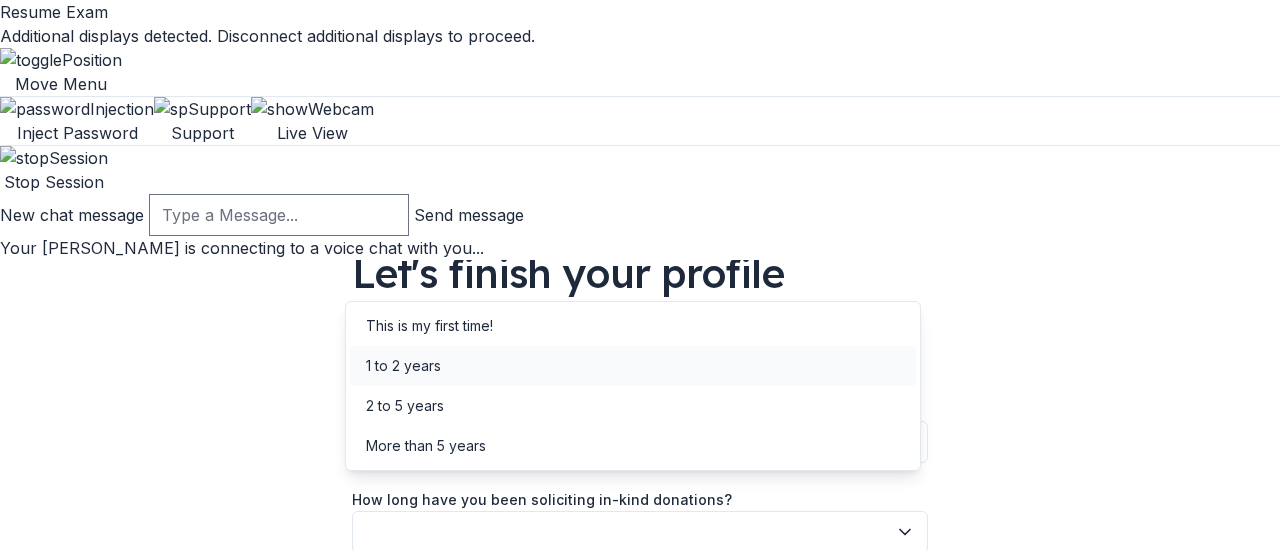 click on "1 to 2 years" at bounding box center [633, 366] 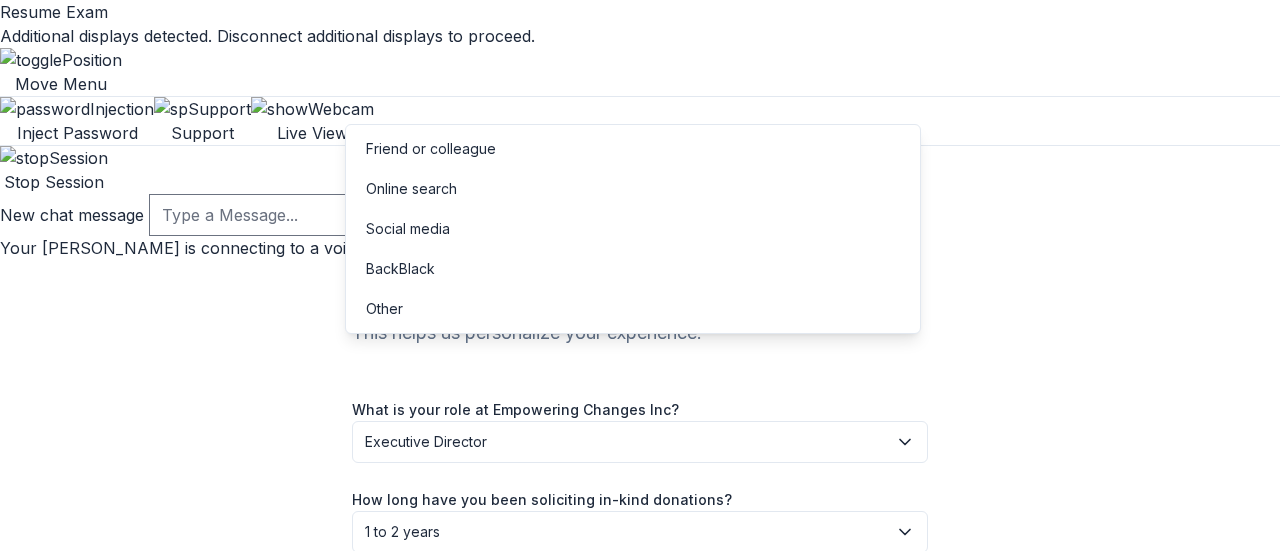 click 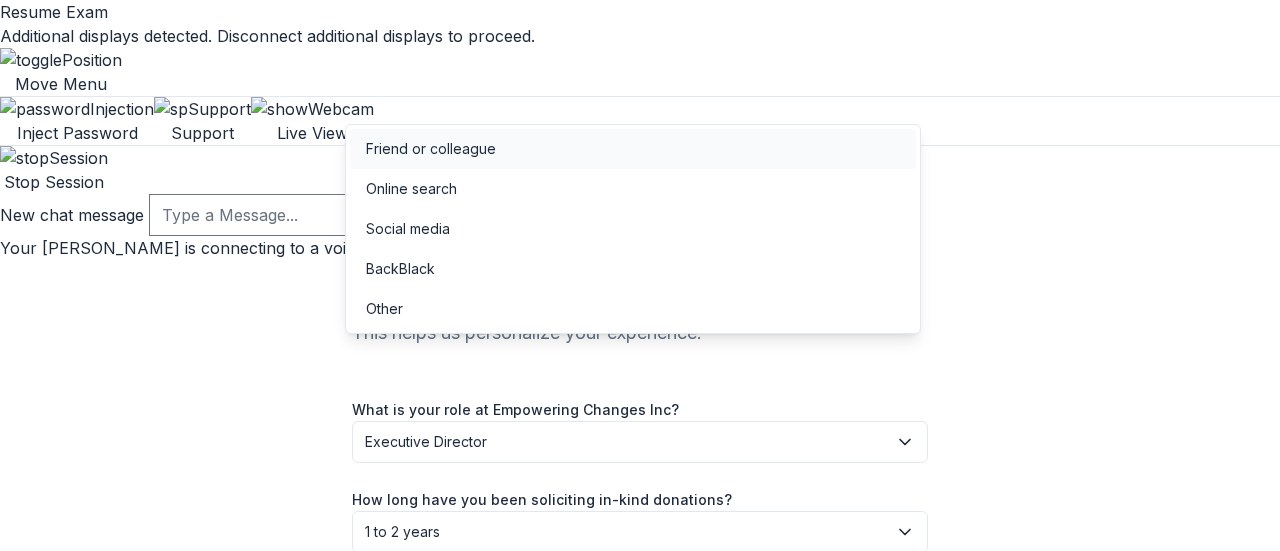 click on "Friend or colleague" at bounding box center (633, 149) 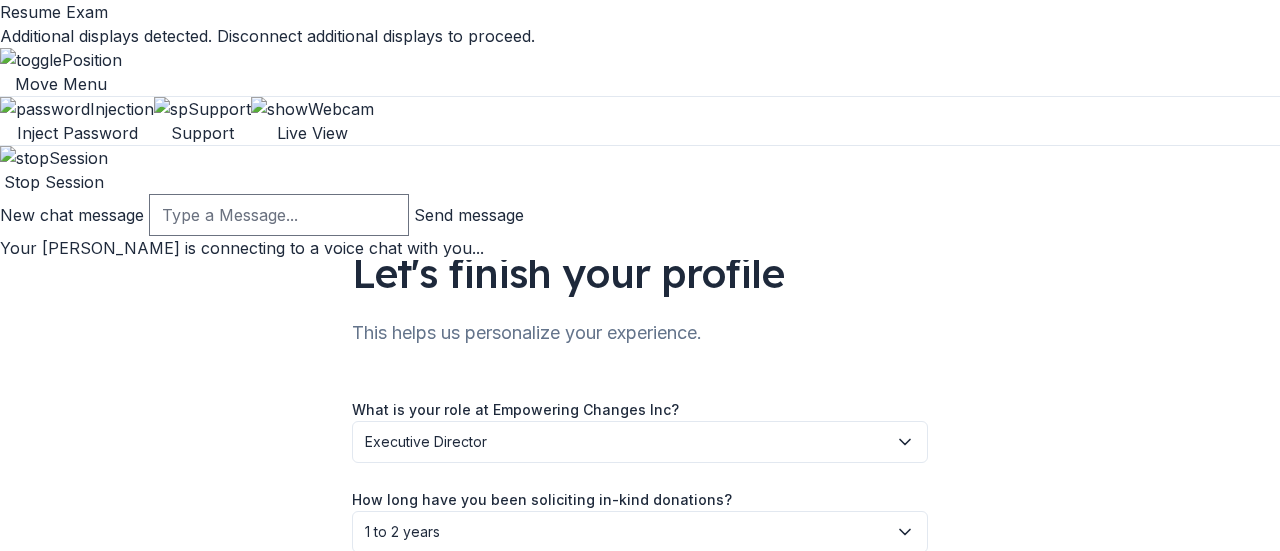 scroll, scrollTop: 210, scrollLeft: 0, axis: vertical 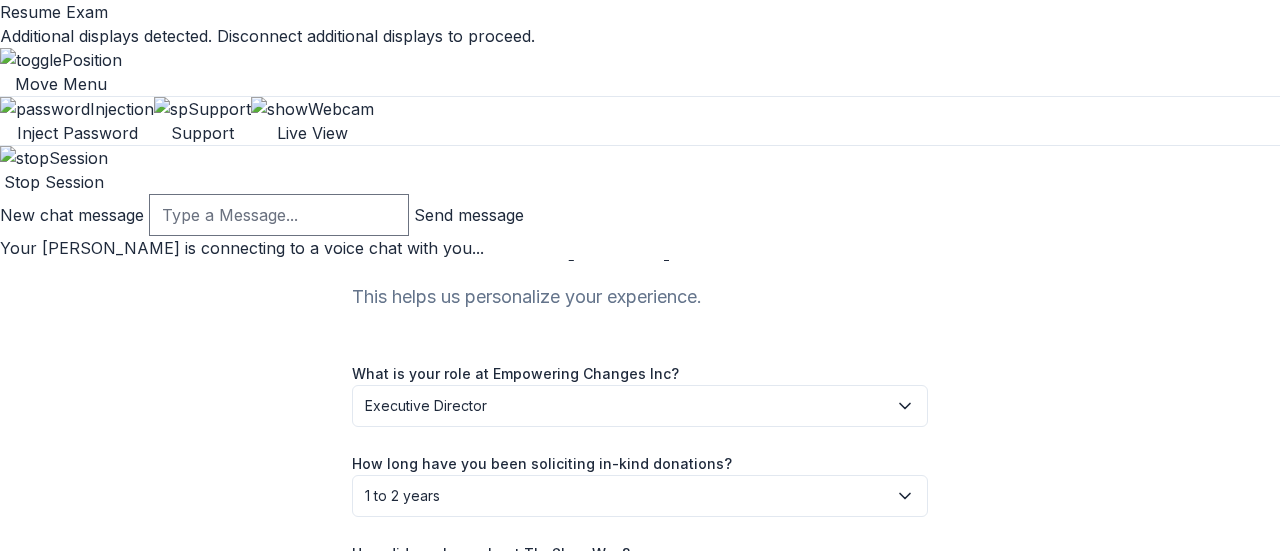 click 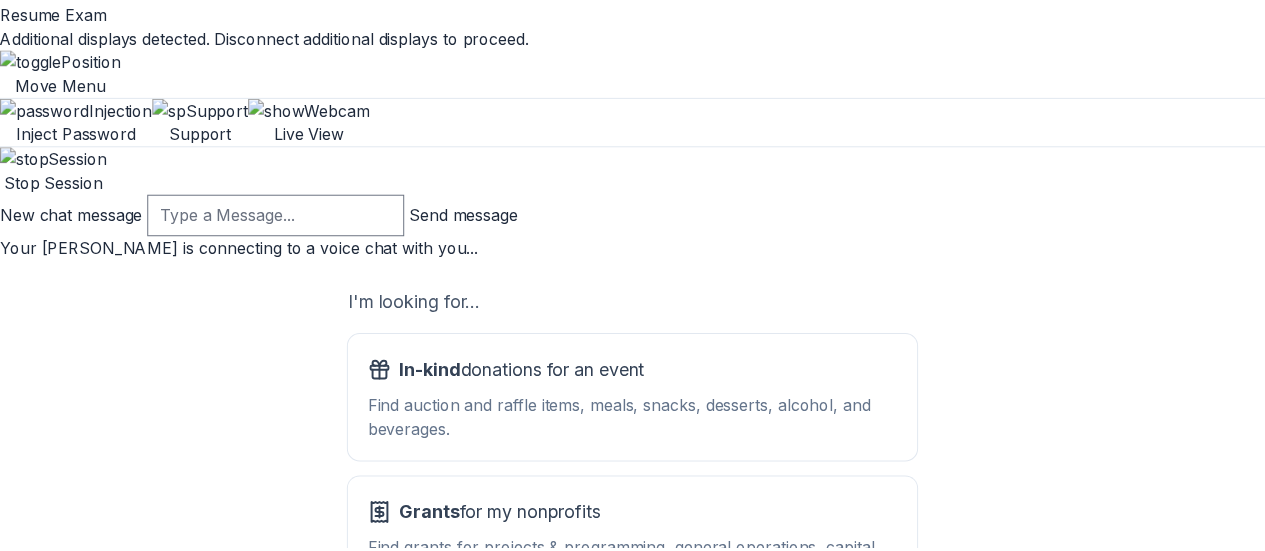 scroll, scrollTop: 364, scrollLeft: 0, axis: vertical 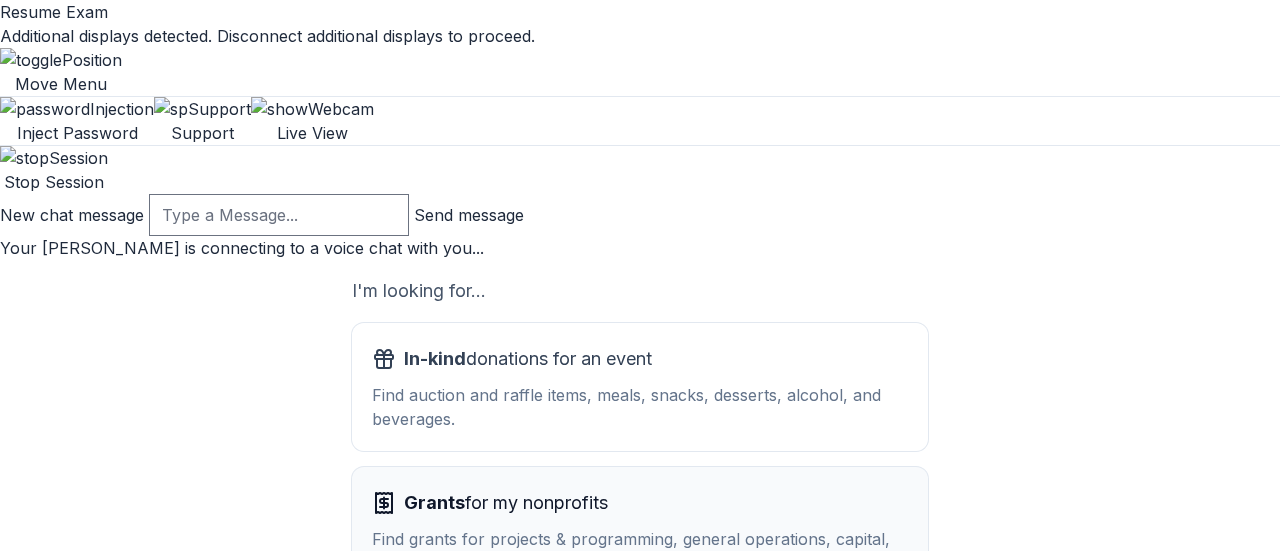 click on "Find grants for projects & programming, general operations, capital, scholarship, research, and more." at bounding box center (640, 551) 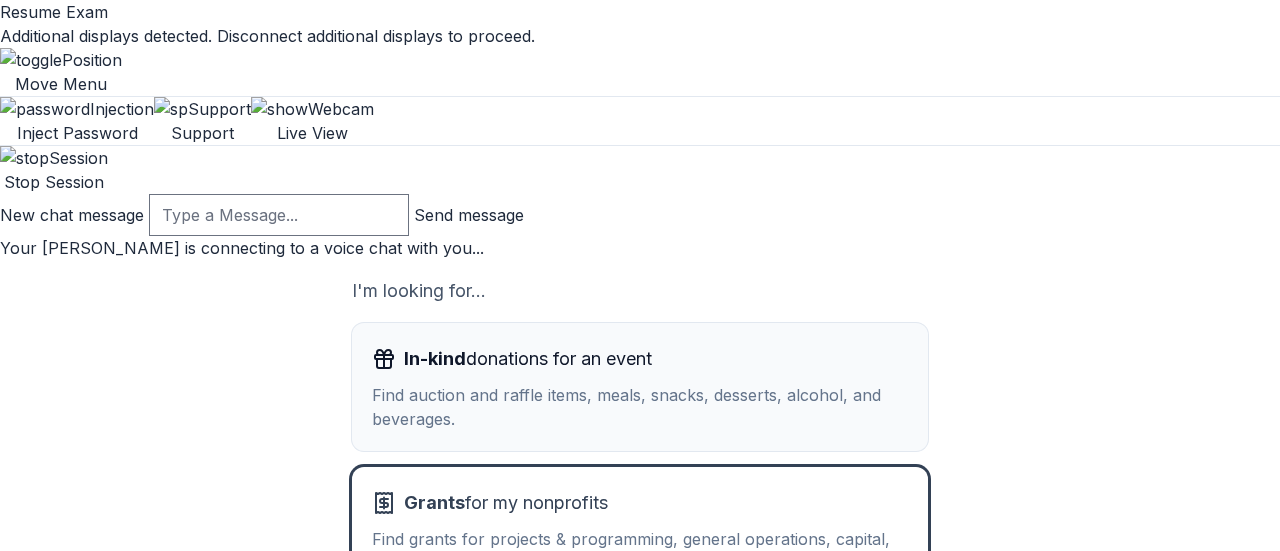 click on "Find auction and raffle items, meals, snacks, desserts, alcohol, and beverages." at bounding box center (640, 407) 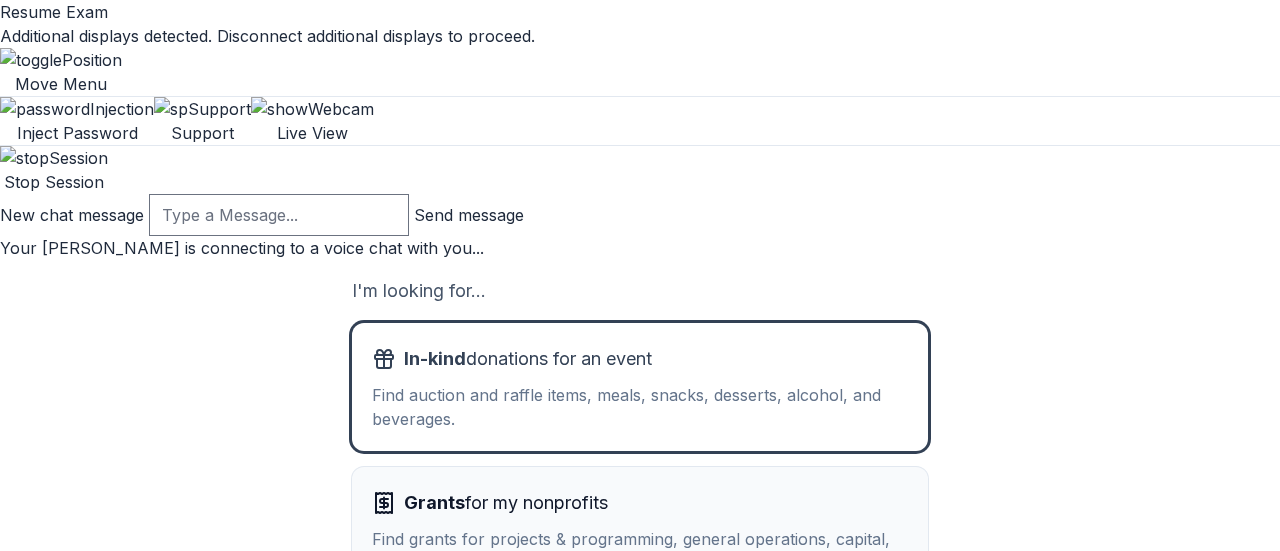 click on "Grants  for my nonprofits" at bounding box center (640, 503) 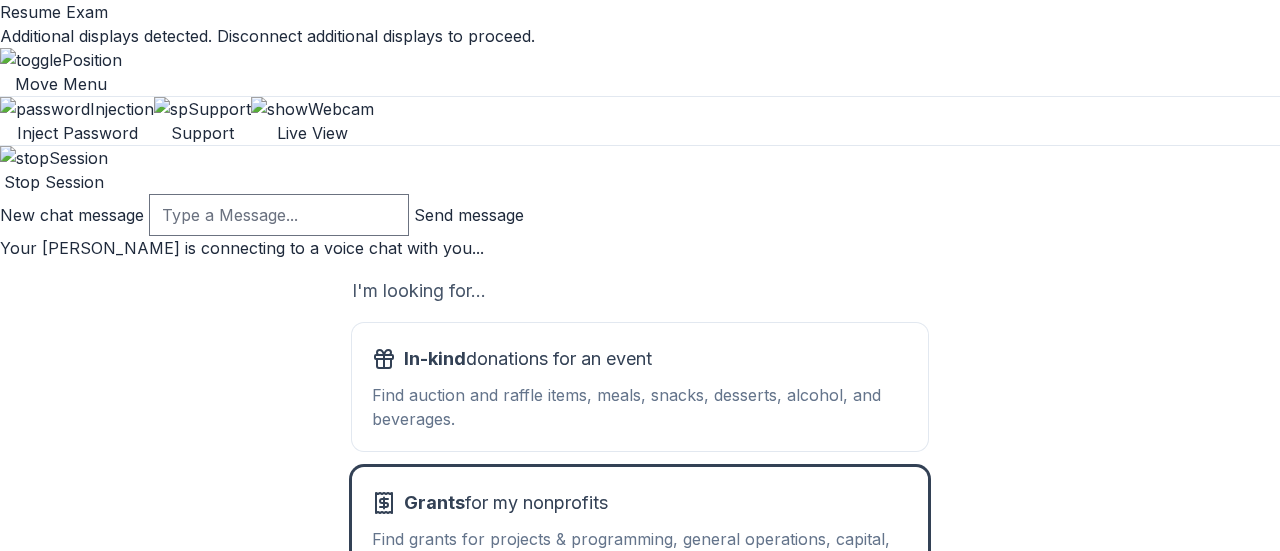 click 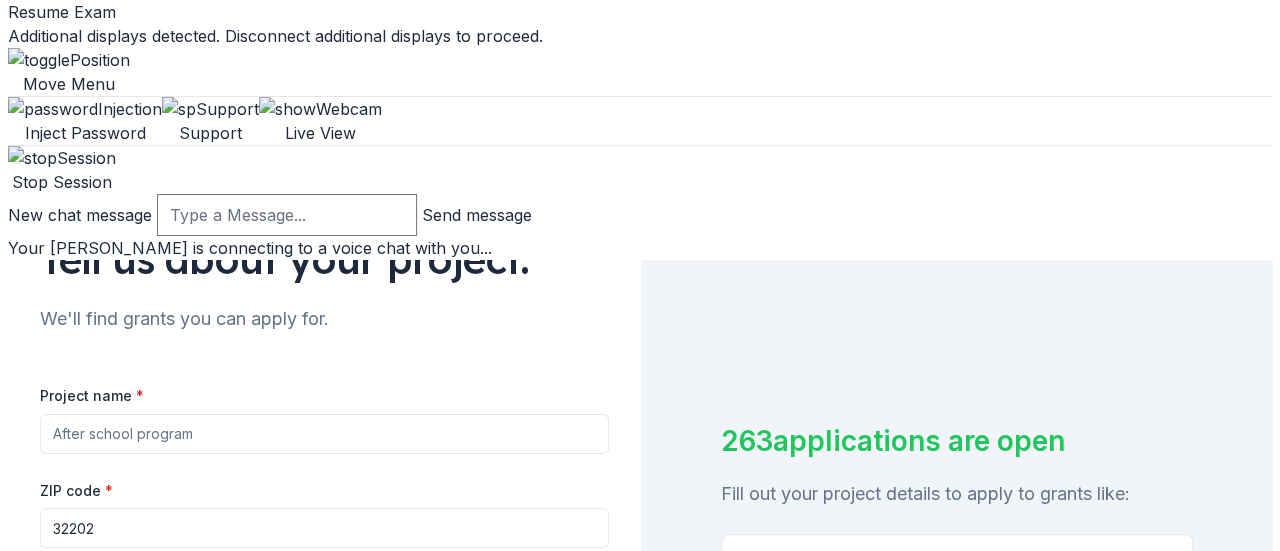 scroll, scrollTop: 280, scrollLeft: 0, axis: vertical 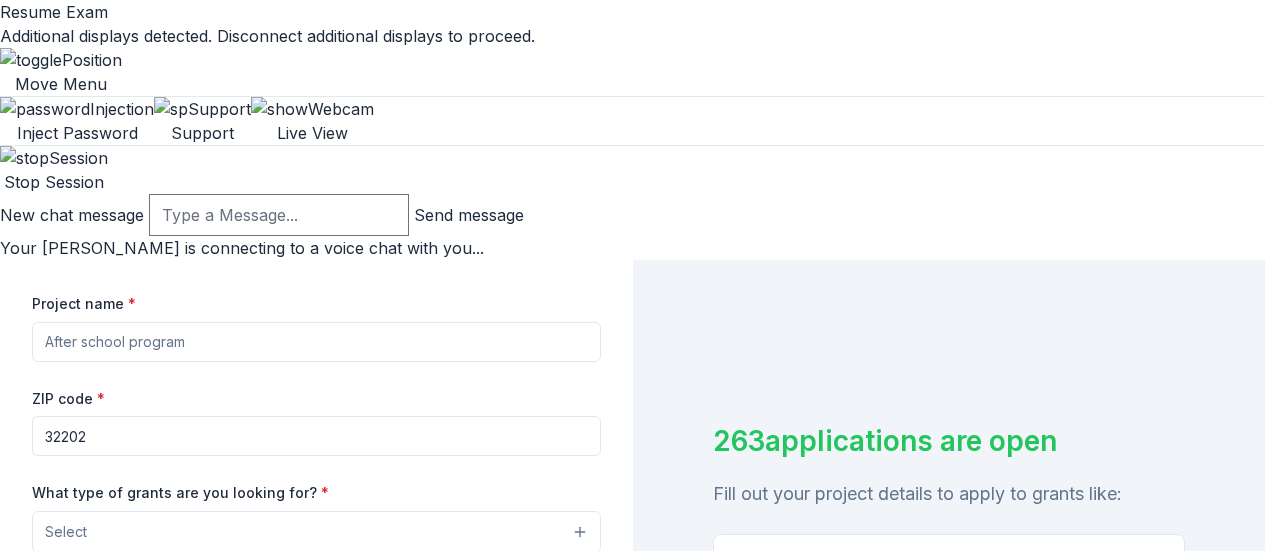 click on "Select" at bounding box center (316, 532) 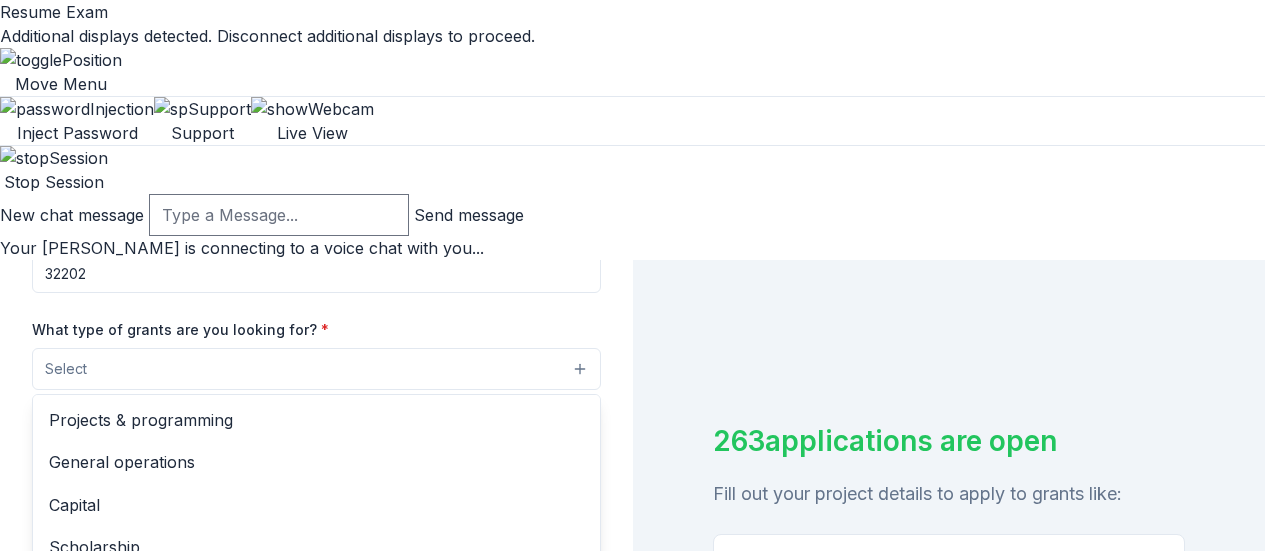 scroll, scrollTop: 449, scrollLeft: 0, axis: vertical 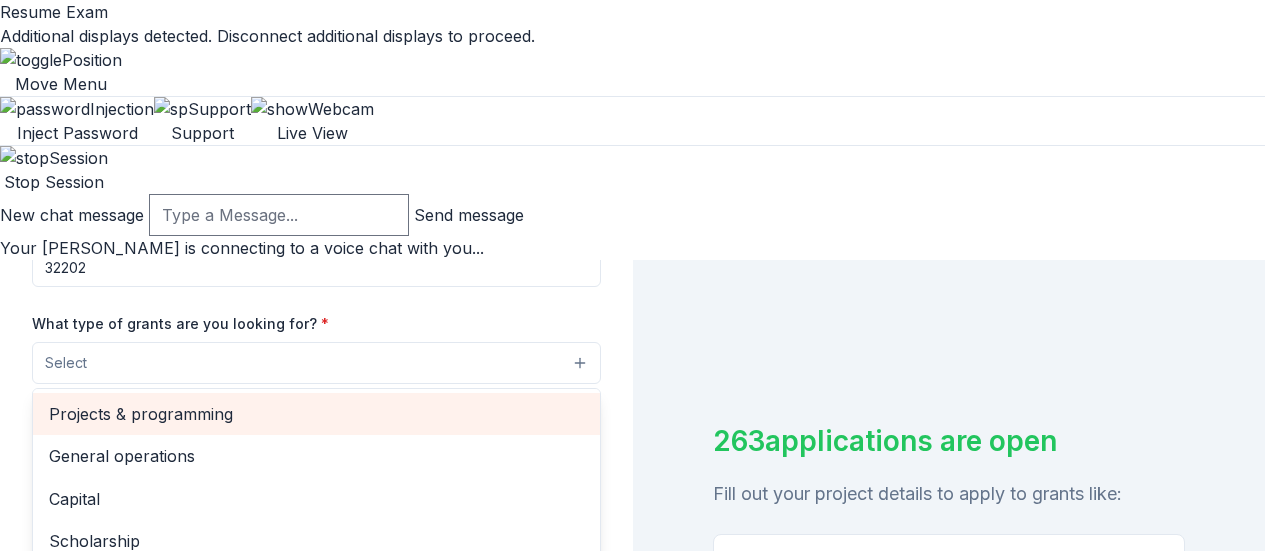 click on "Projects & programming" at bounding box center [316, 414] 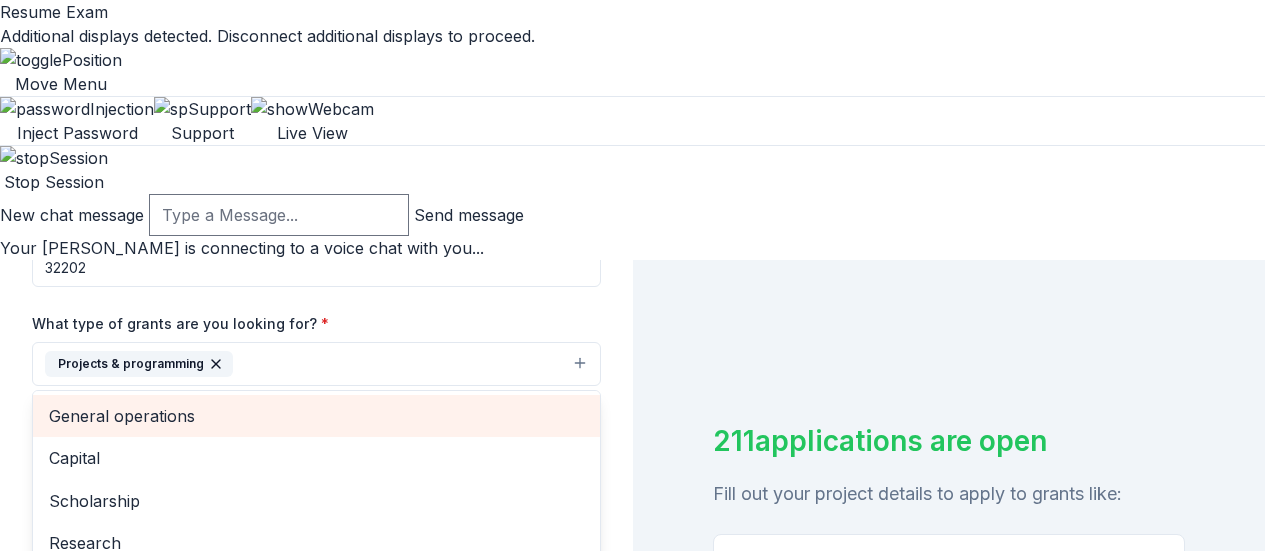 click on "General operations" at bounding box center (316, 416) 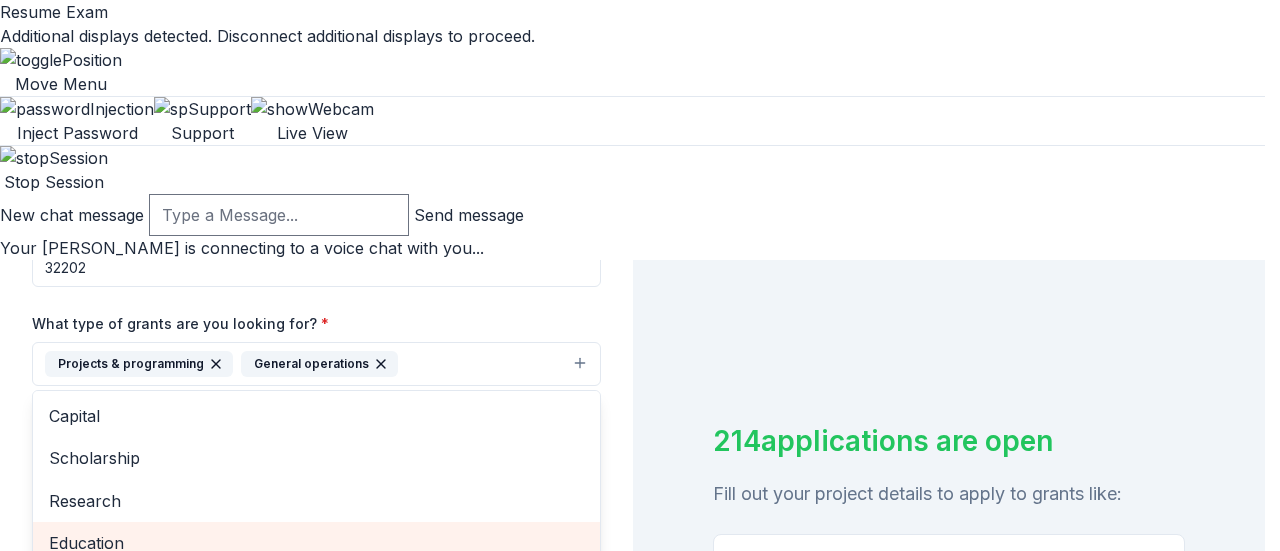 click on "Education" at bounding box center [316, 543] 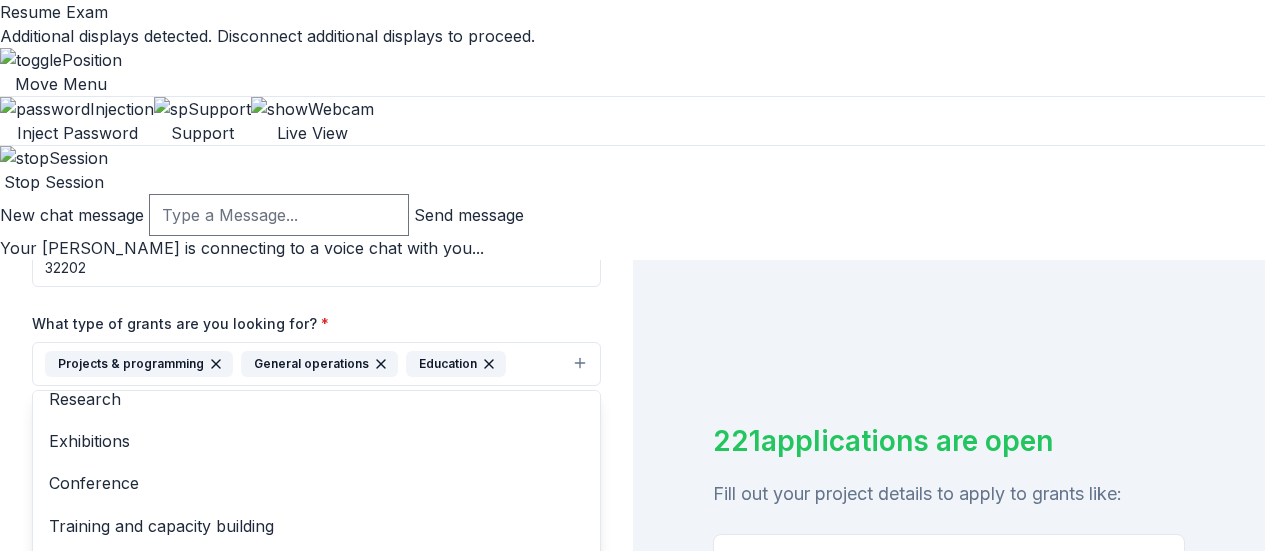 scroll, scrollTop: 108, scrollLeft: 0, axis: vertical 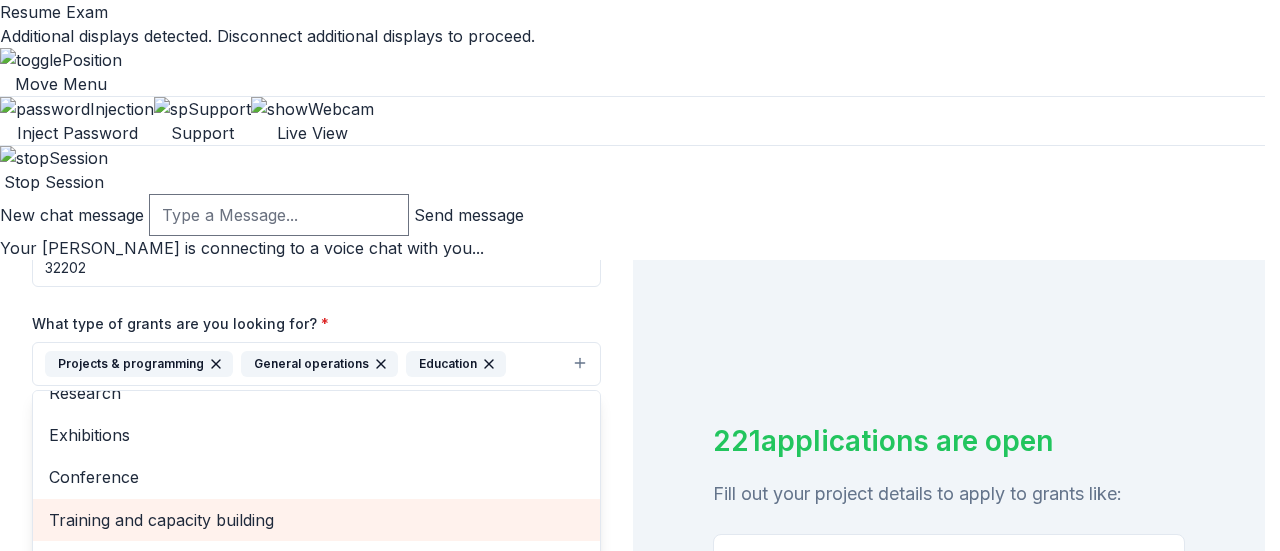 click on "Training and capacity building" at bounding box center (316, 520) 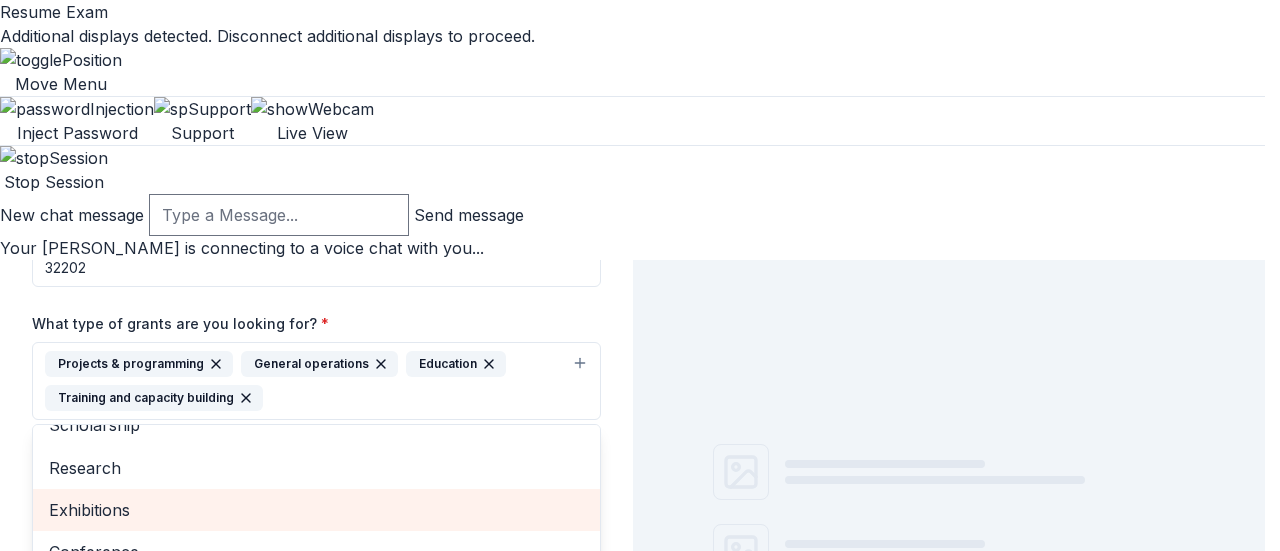 scroll, scrollTop: 66, scrollLeft: 0, axis: vertical 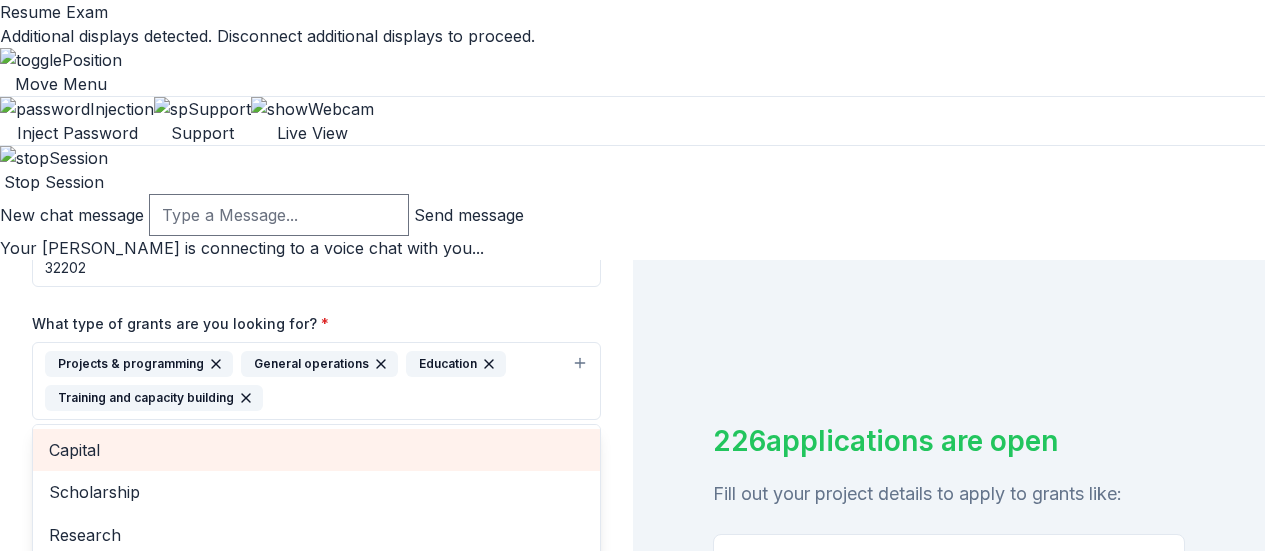 click on "Capital" at bounding box center [316, 450] 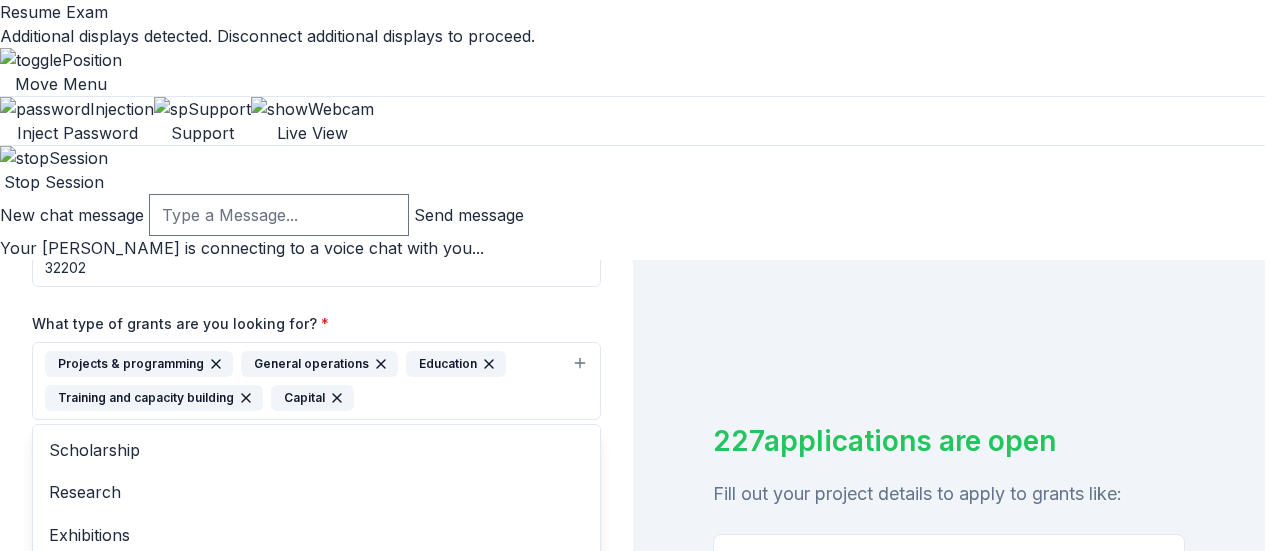 click on "Tell us about your project. We'll find grants you can apply for. Project name * ZIP code * 32202 What type of grants are you looking for? * Projects & programming General operations Education Training and capacity building Capital Scholarship Research Exhibitions Conference Fellowship Other What is your project about? * We use this to match you to relevant grant opportunities.   See examples We recommend at least 300 characters to get the best grant matches. Send me reminders Email me reminders of grant application deadlines" at bounding box center (316, 307) 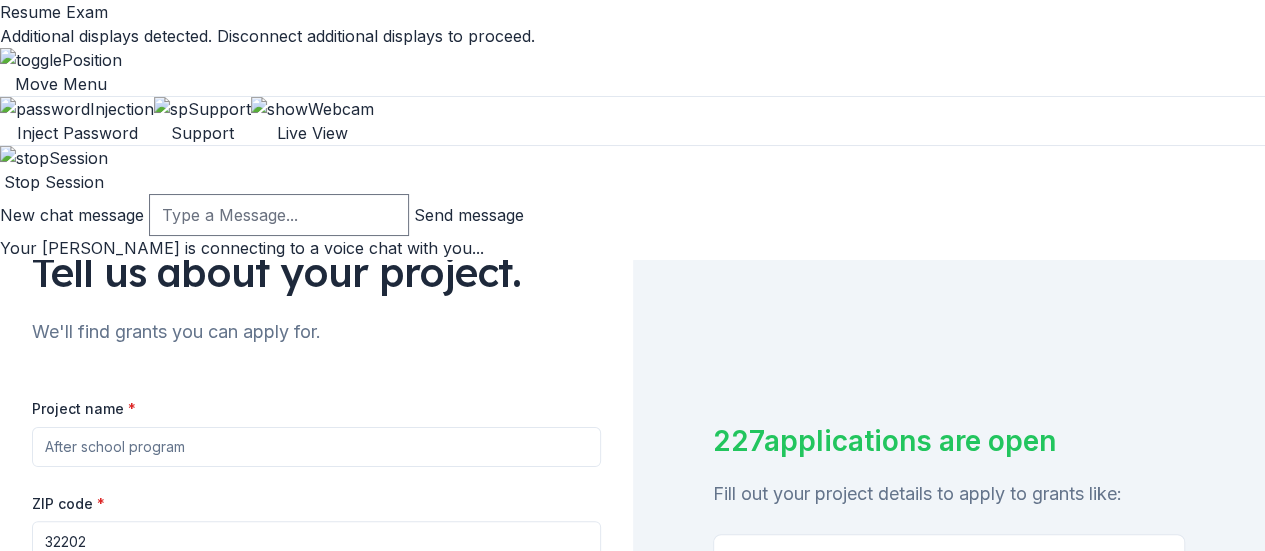 scroll, scrollTop: 162, scrollLeft: 0, axis: vertical 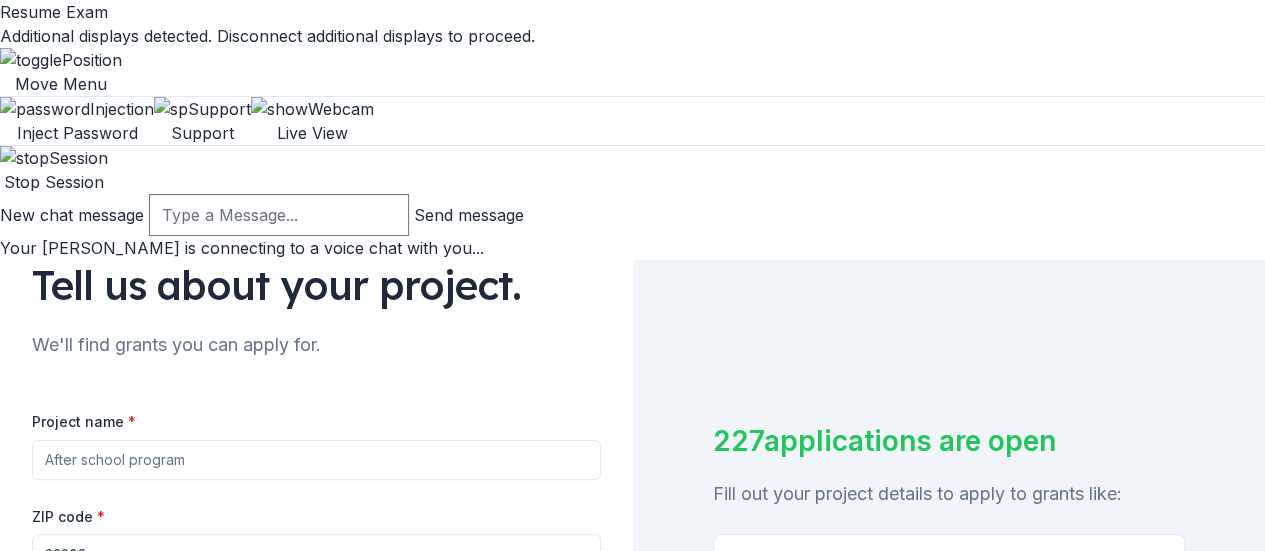 click on "We'll find grants you can apply for." at bounding box center (316, 345) 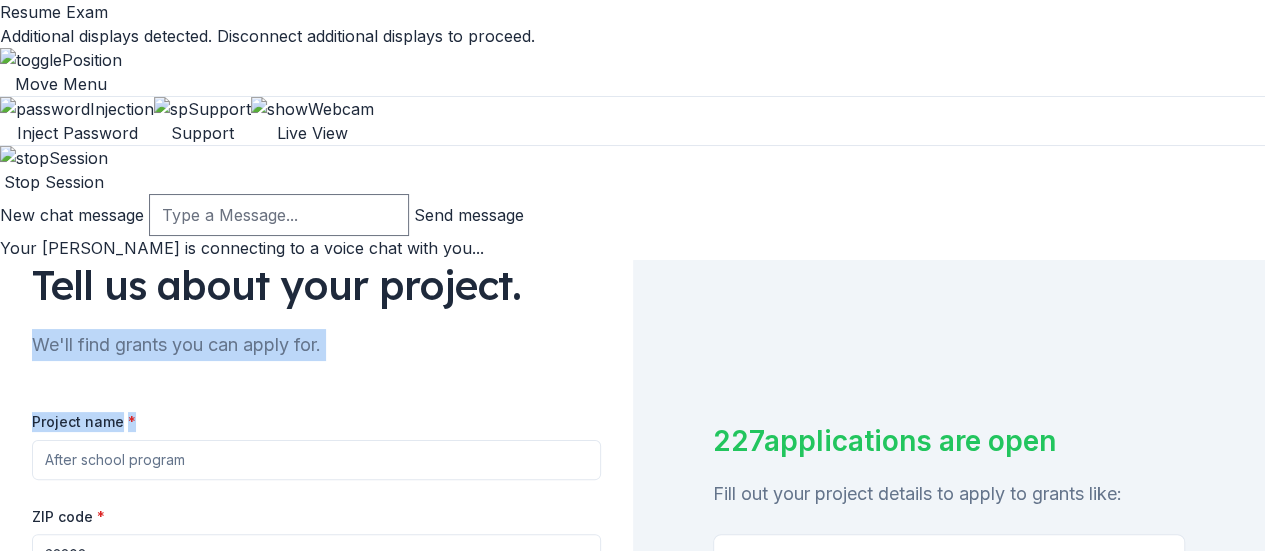 drag, startPoint x: 36, startPoint y: 79, endPoint x: 193, endPoint y: 157, distance: 175.3083 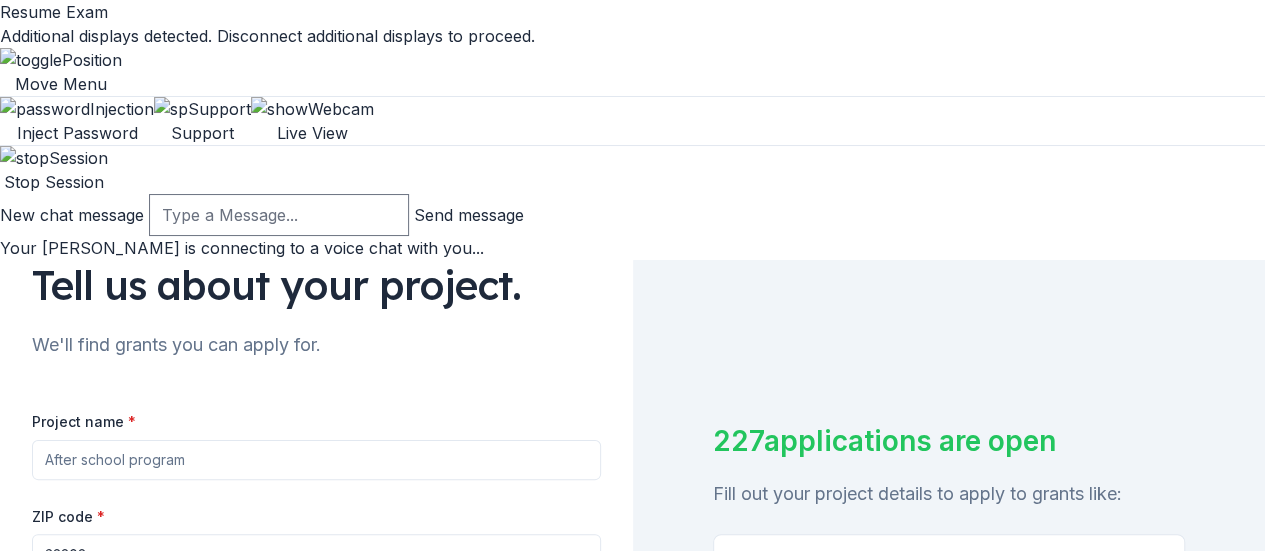 paste on "Empowering Communities: Breaking Barriers, Building Futures" 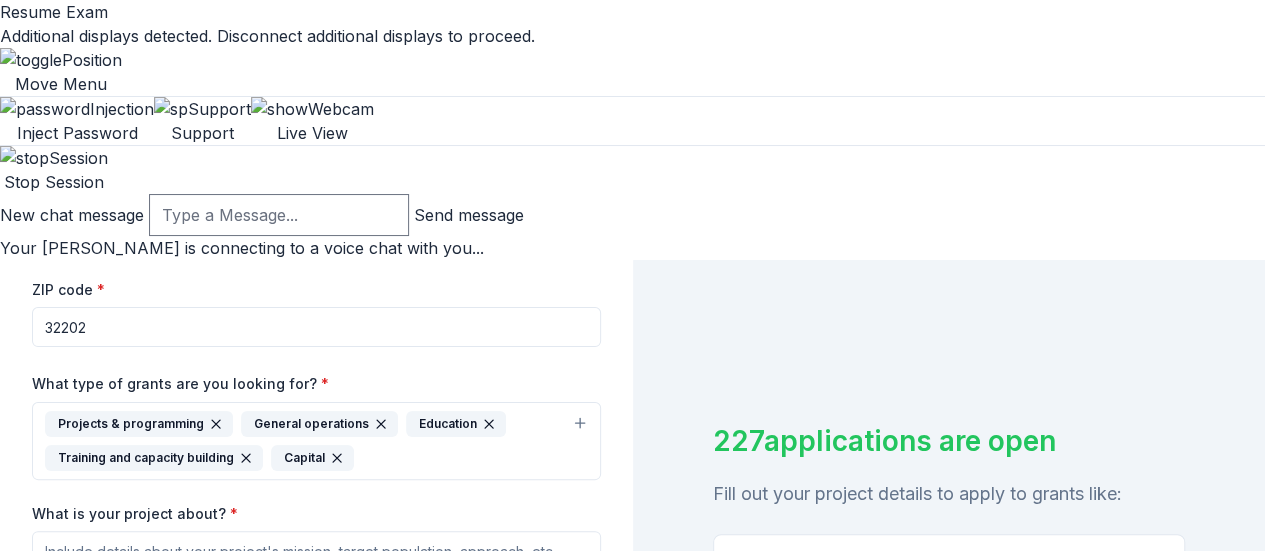 scroll, scrollTop: 398, scrollLeft: 0, axis: vertical 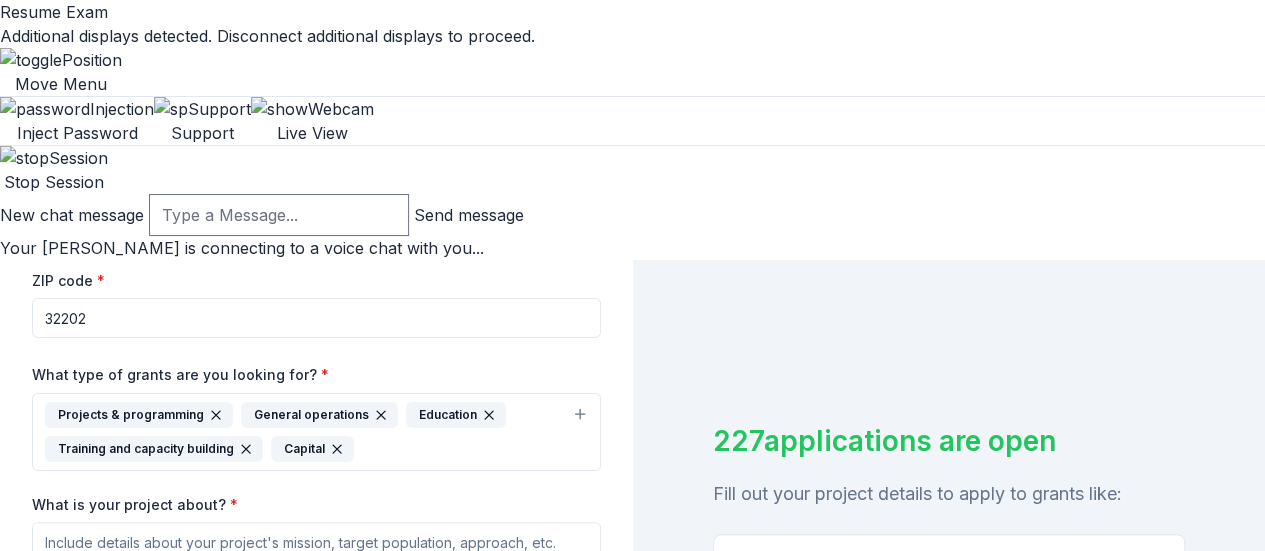 type on "Empowering Communities: Breaking Barriers, Building Futures" 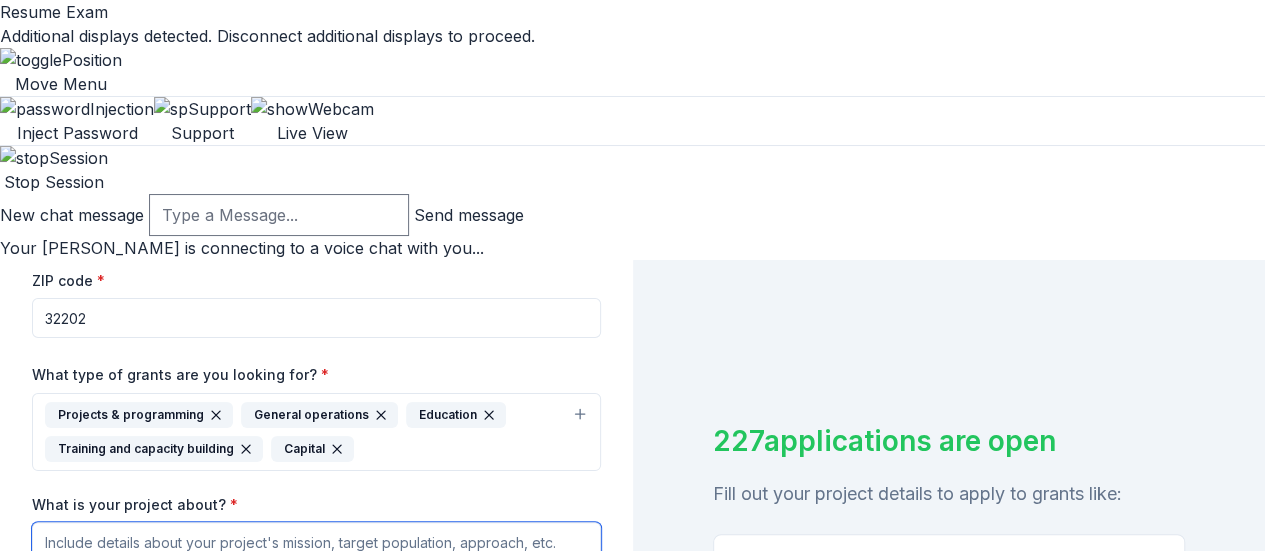 click on "What is your project about? *" at bounding box center [316, 562] 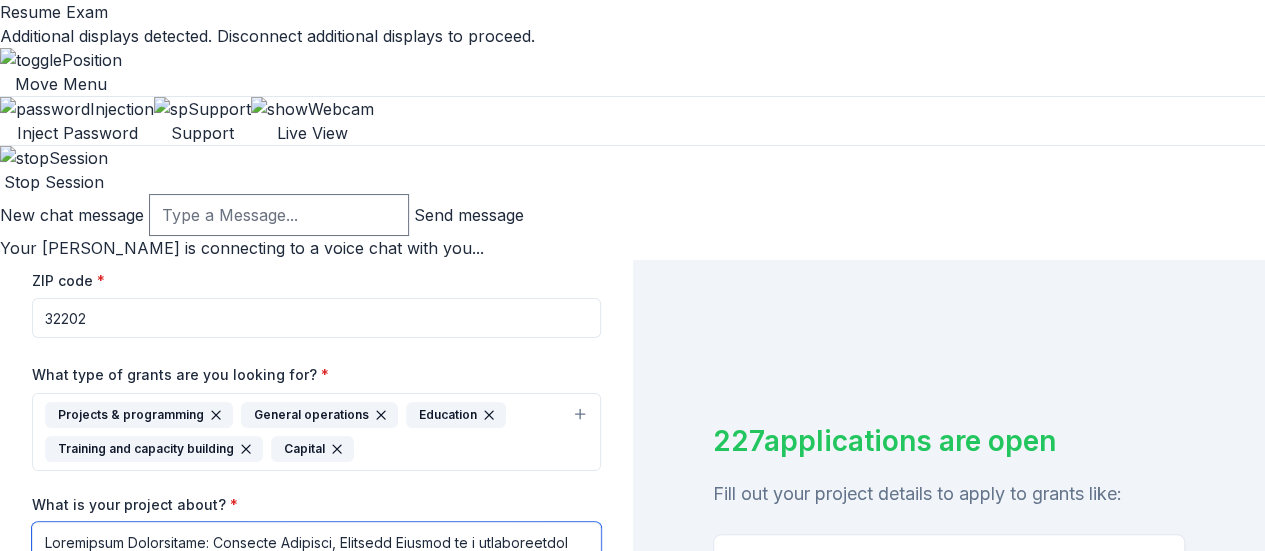 scroll, scrollTop: 738, scrollLeft: 0, axis: vertical 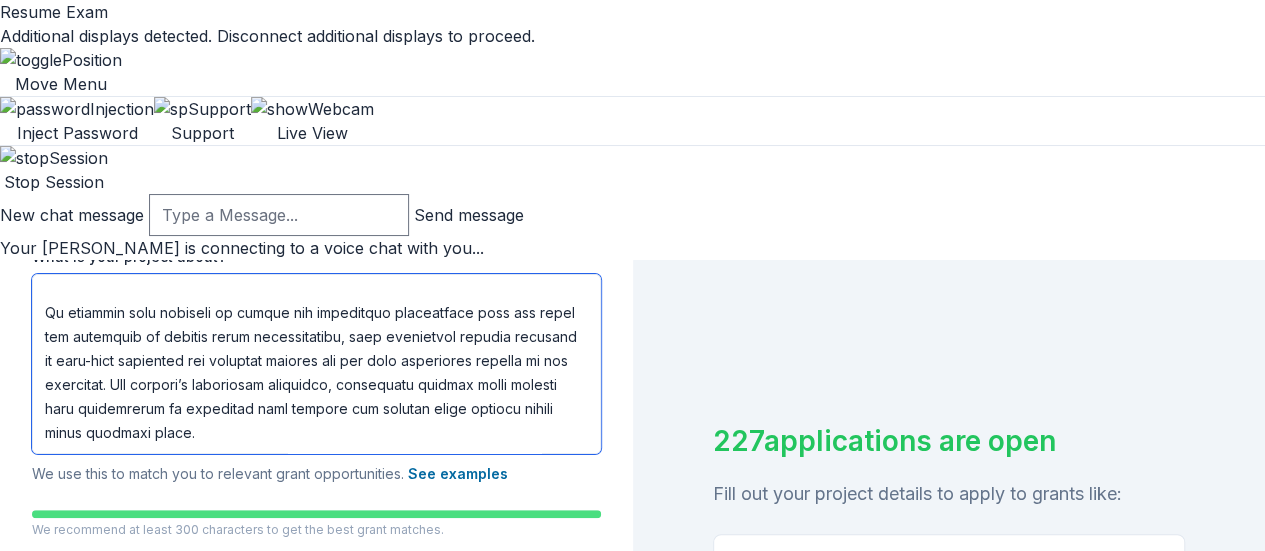 type on "Empowering Communities: Breaking Barriers, Building Futures is a comprehensive initiative of Empowering Changes Inc. that advances the organization’s mission to transform the lives of individuals and families in underserved communities by providing tools, resources, and support to foster self-sufficiency, resilience, and well-being.
This project specifically targets low-income and marginalized populations in Jacksonville, Florida, including families experiencing food insecurity, individuals facing mental health challenges, and those disproportionately impacted by social and economic inequities, such as people of color, LGBTQ+ youth, and single-parent households. These groups often encounter systemic barriers to care, education, and opportunity, which the project seeks to address directly.
The project employs a holistic, client-centered approach that integrates four core strategies:
Targeted Case Management: Developing personalized care and resource plans to help participants navigate social services, he..." 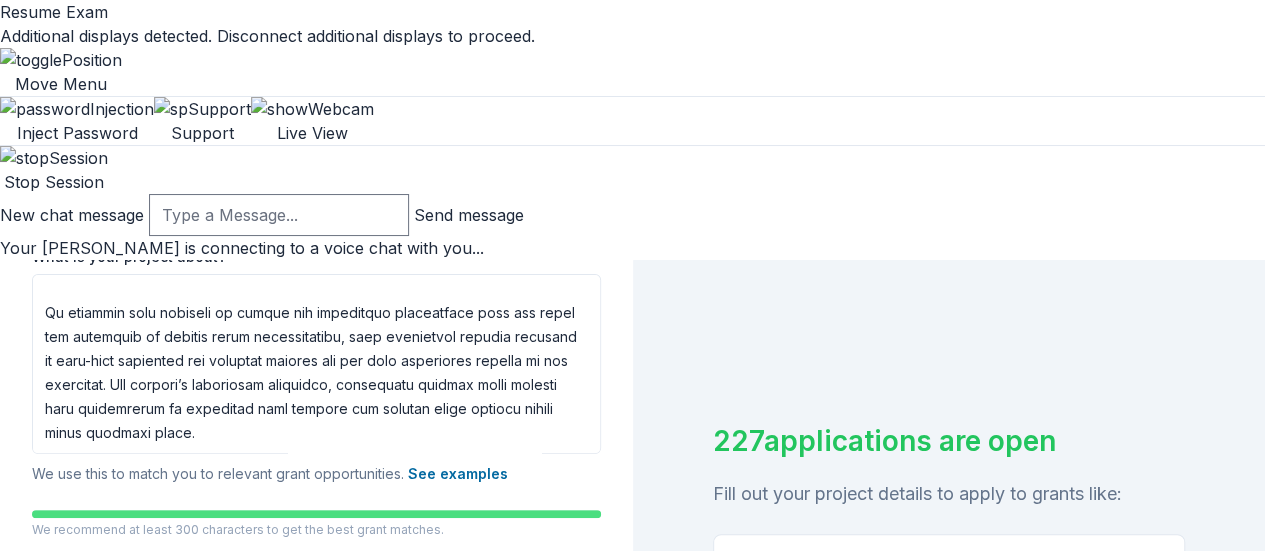 click on "Explore grants" at bounding box center (511, 755) 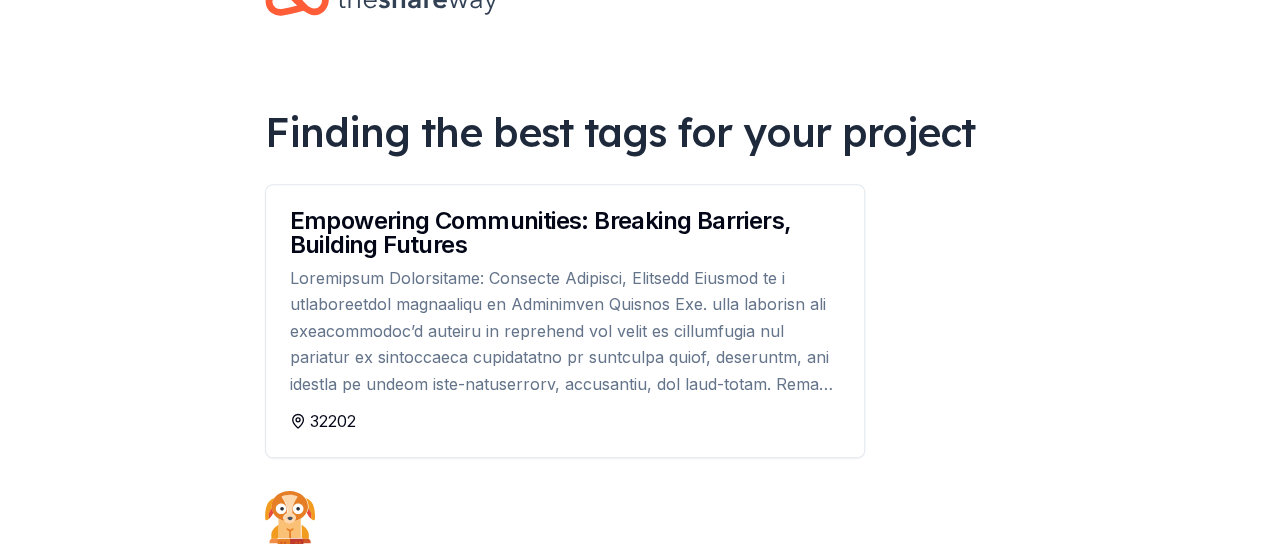 scroll, scrollTop: 327, scrollLeft: 0, axis: vertical 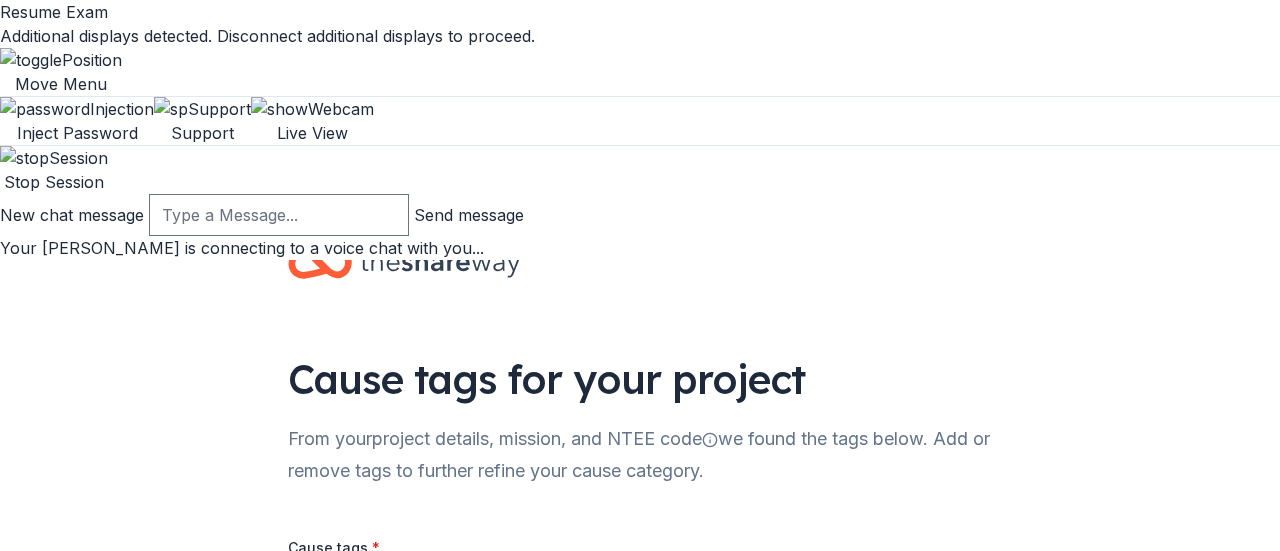 click on "Next" at bounding box center (1197, 755) 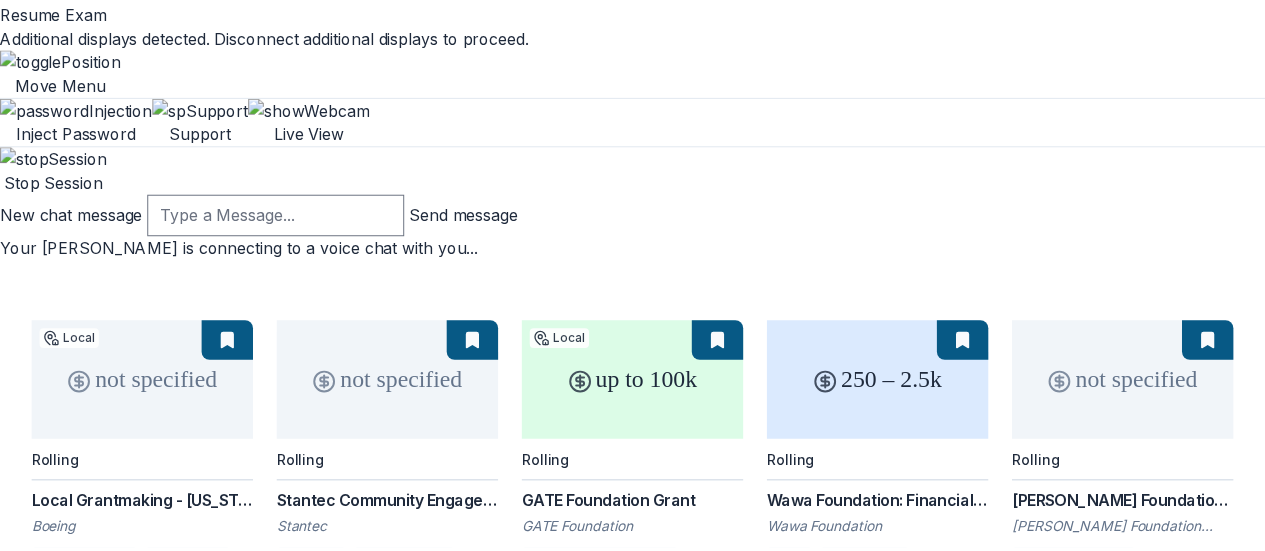 scroll, scrollTop: 302, scrollLeft: 0, axis: vertical 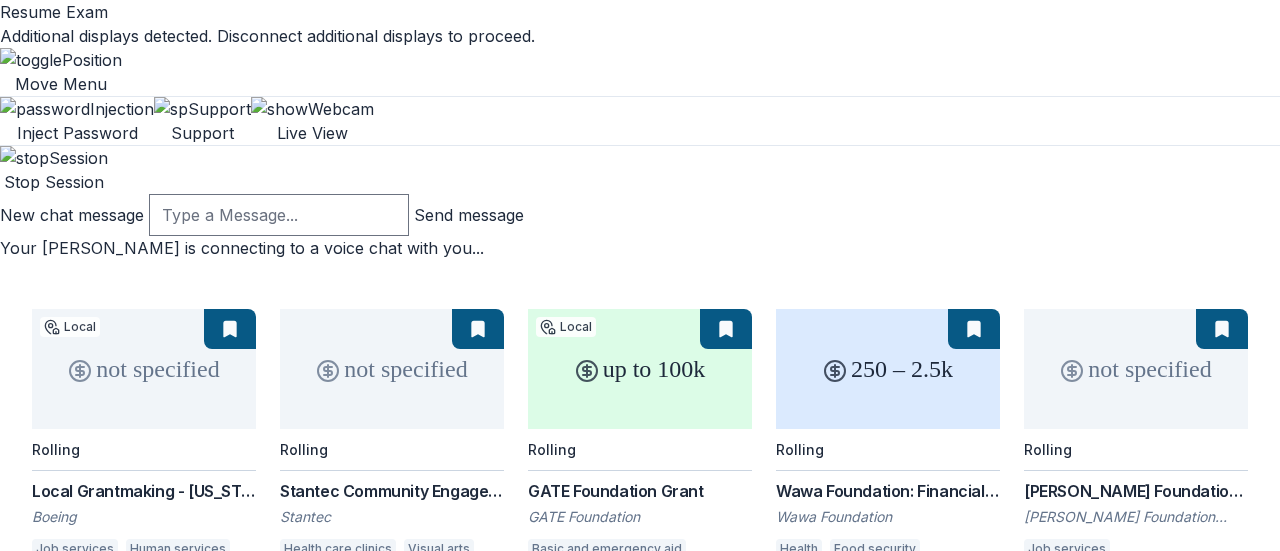 click on "Start applying" at bounding box center [1161, 754] 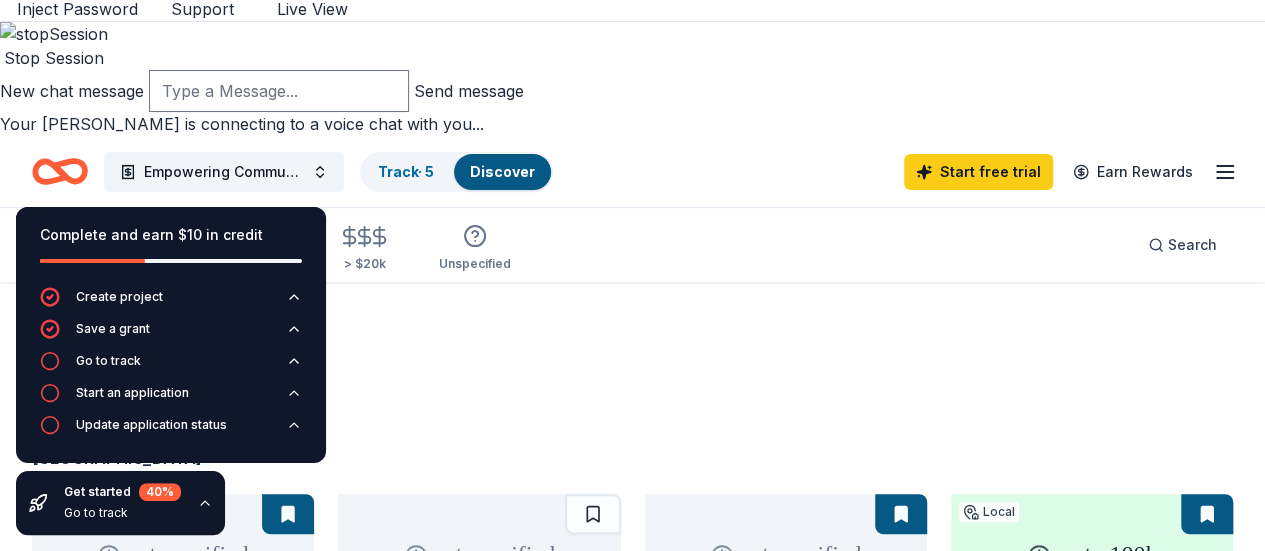 scroll, scrollTop: 126, scrollLeft: 0, axis: vertical 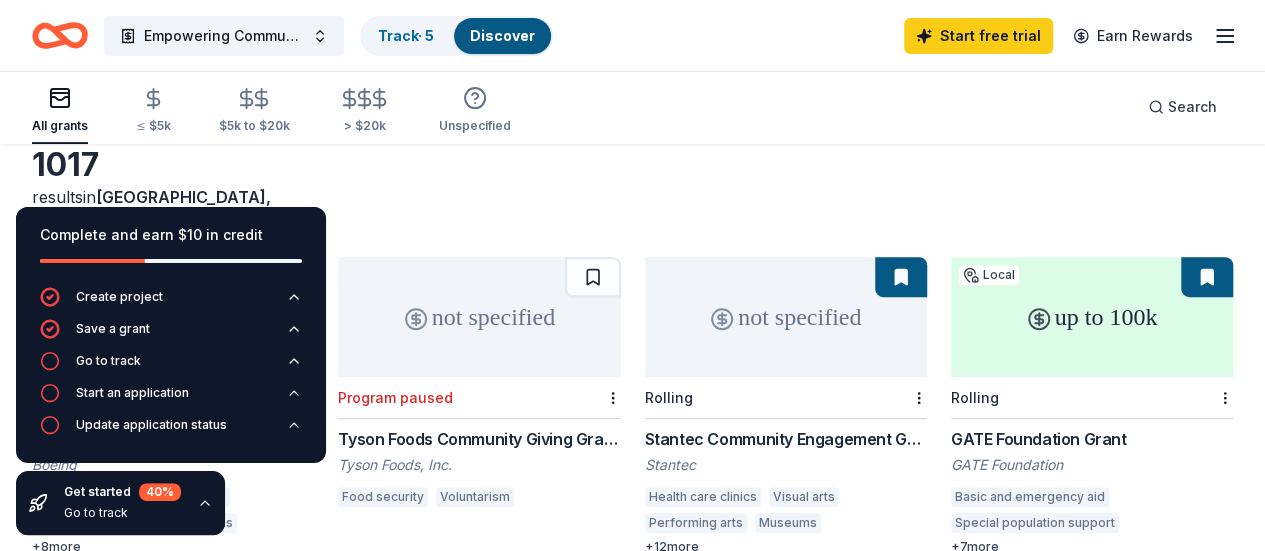 click 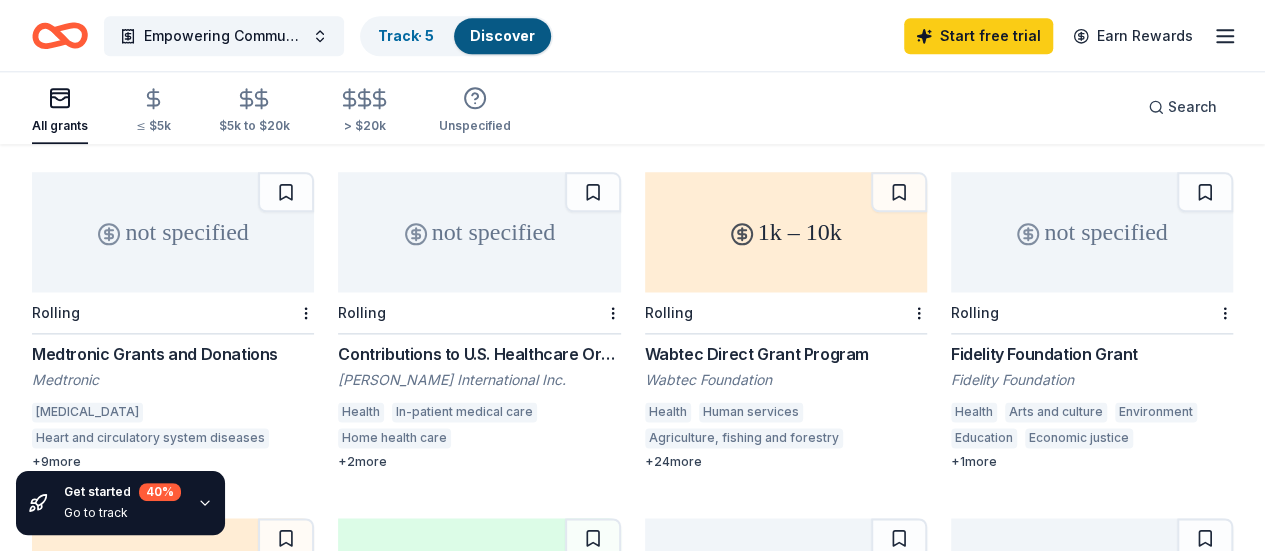 scroll, scrollTop: 1140, scrollLeft: 0, axis: vertical 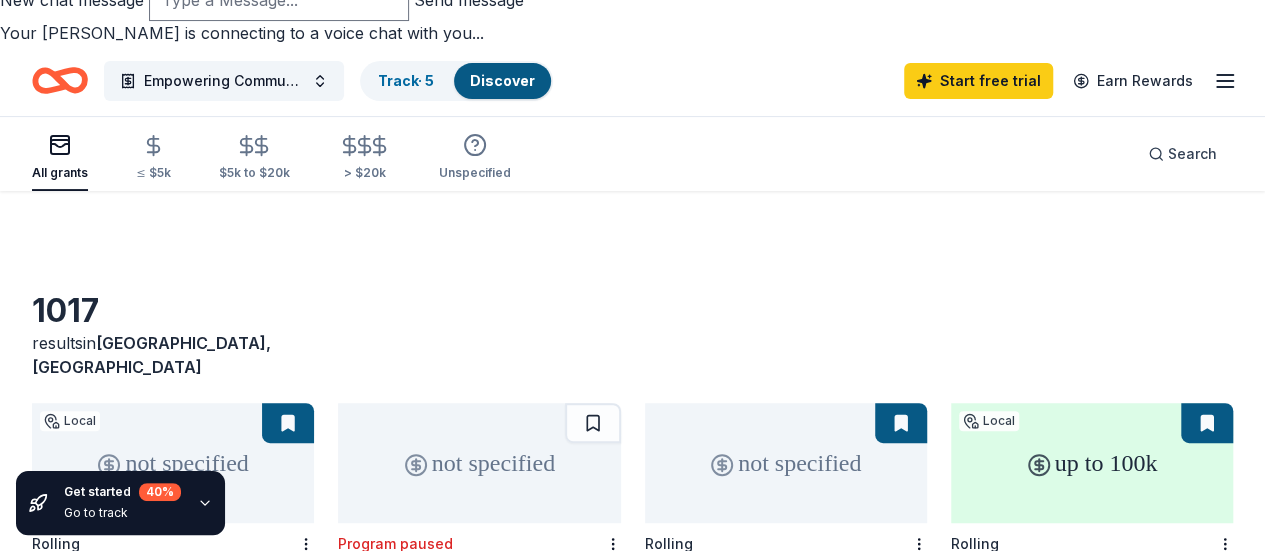click on "250 – 2.5k" at bounding box center (173, 809) 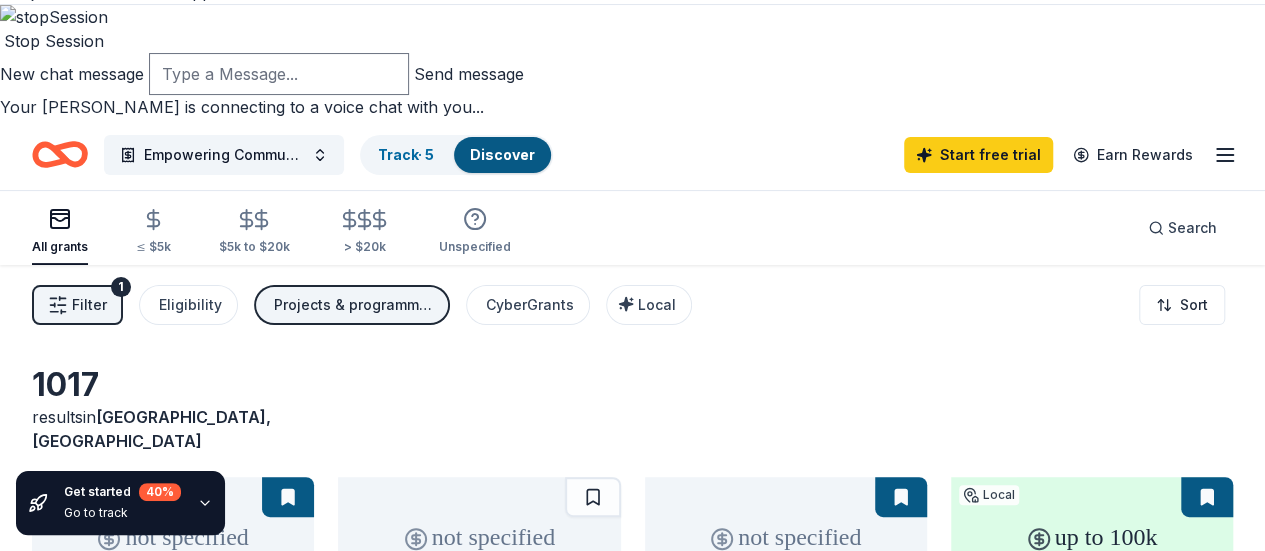 scroll, scrollTop: 135, scrollLeft: 0, axis: vertical 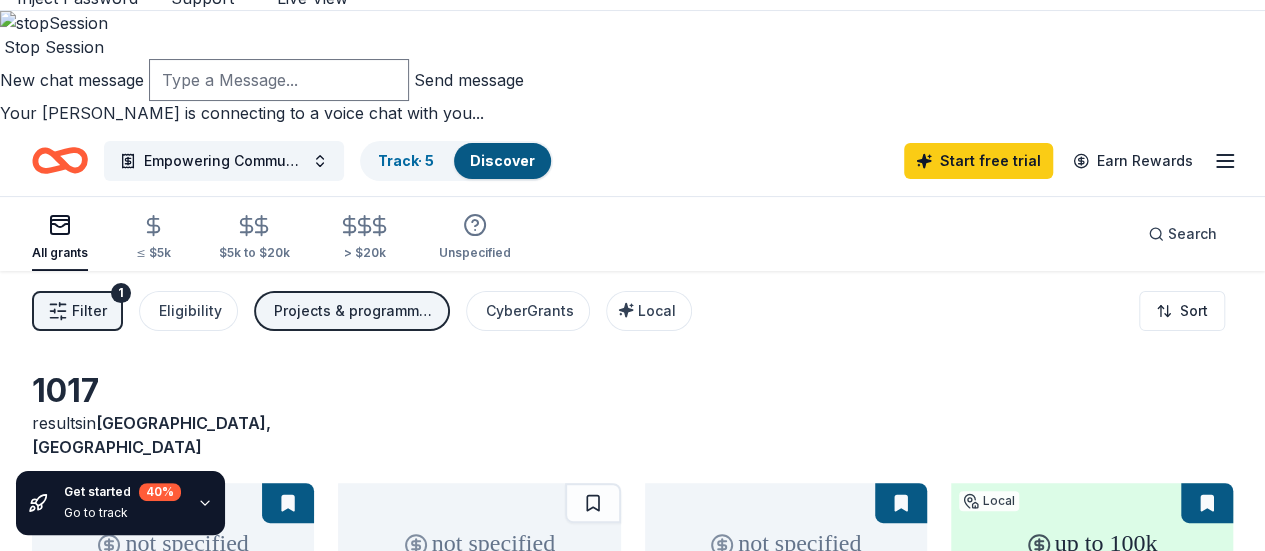 click on "up to 100k" at bounding box center [1092, 543] 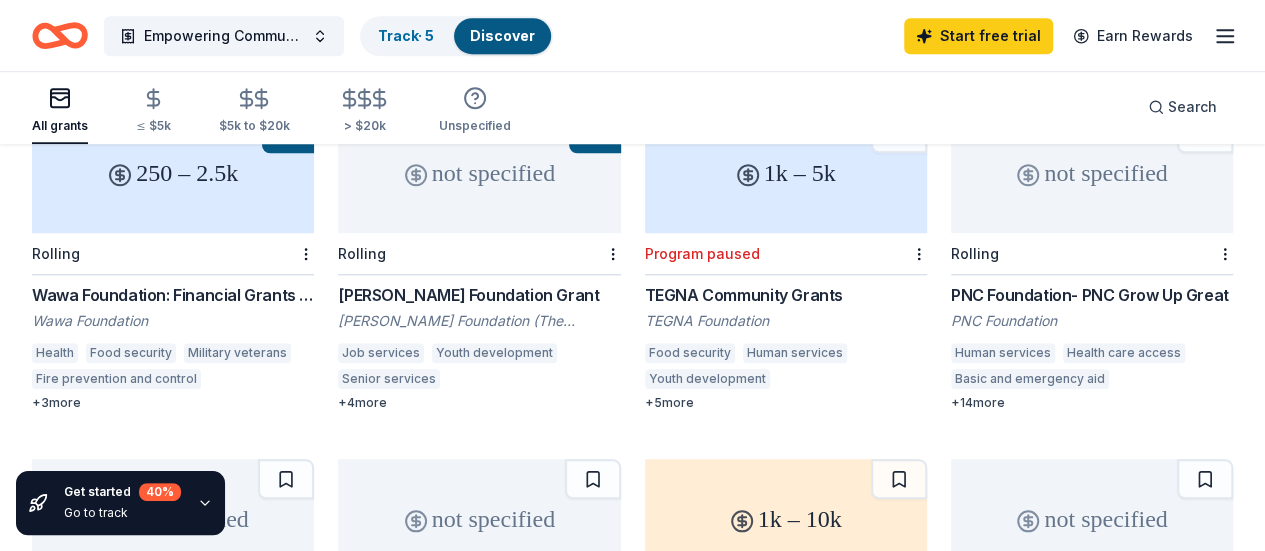 scroll, scrollTop: 850, scrollLeft: 0, axis: vertical 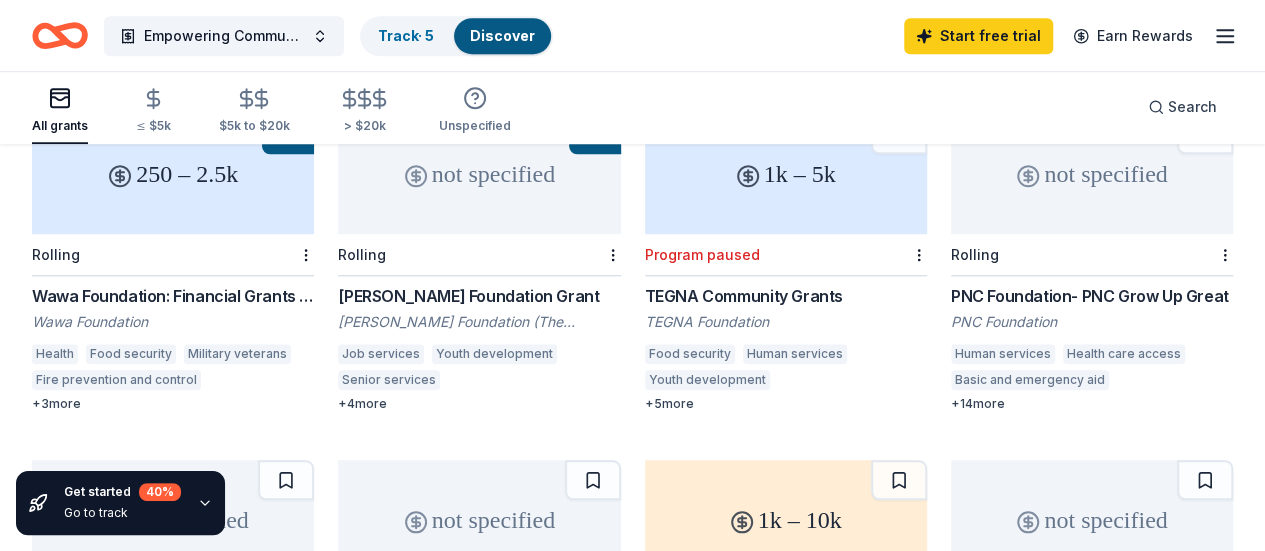 click on "Good Neighbor Citizenship Company Grants" at bounding box center [786, 988] 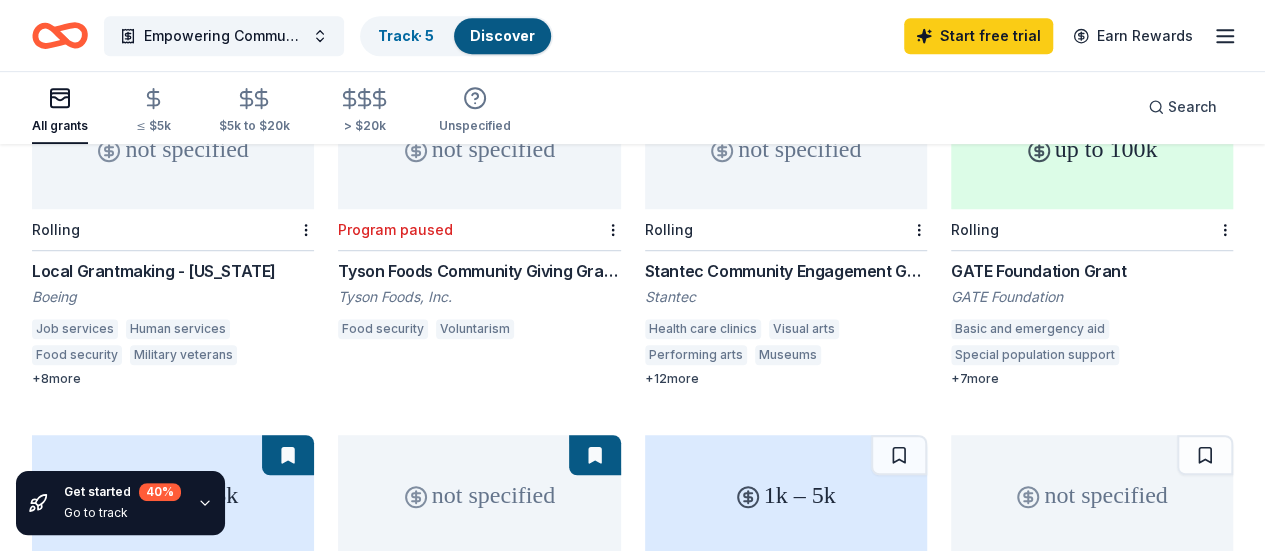 scroll, scrollTop: 526, scrollLeft: 0, axis: vertical 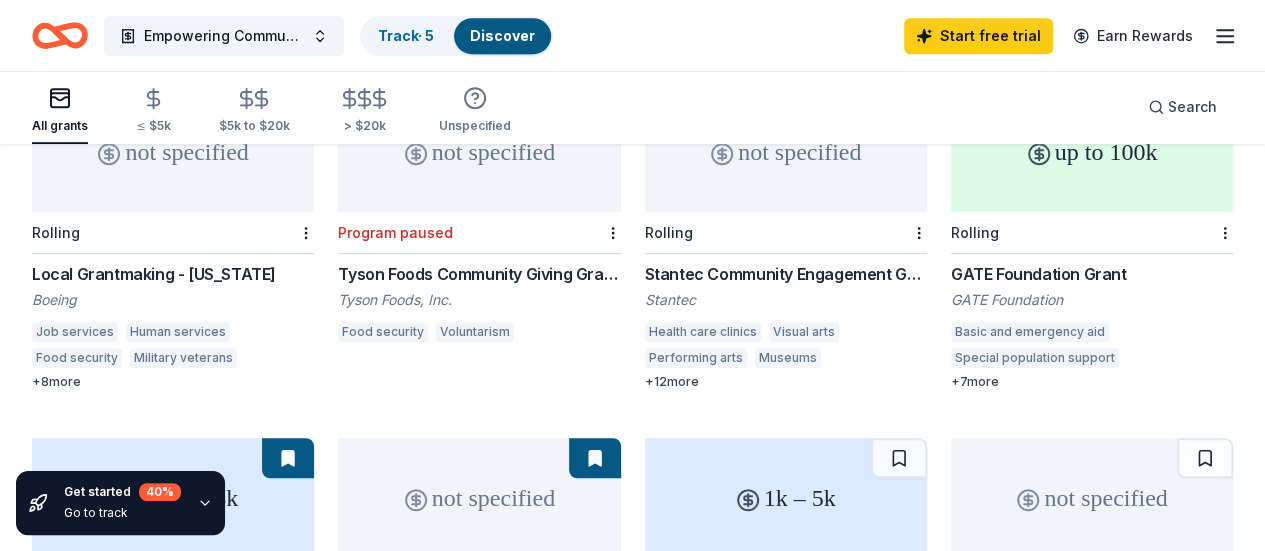 click on "PNC Foundation- PNC Grow Up Great" at bounding box center [1092, 620] 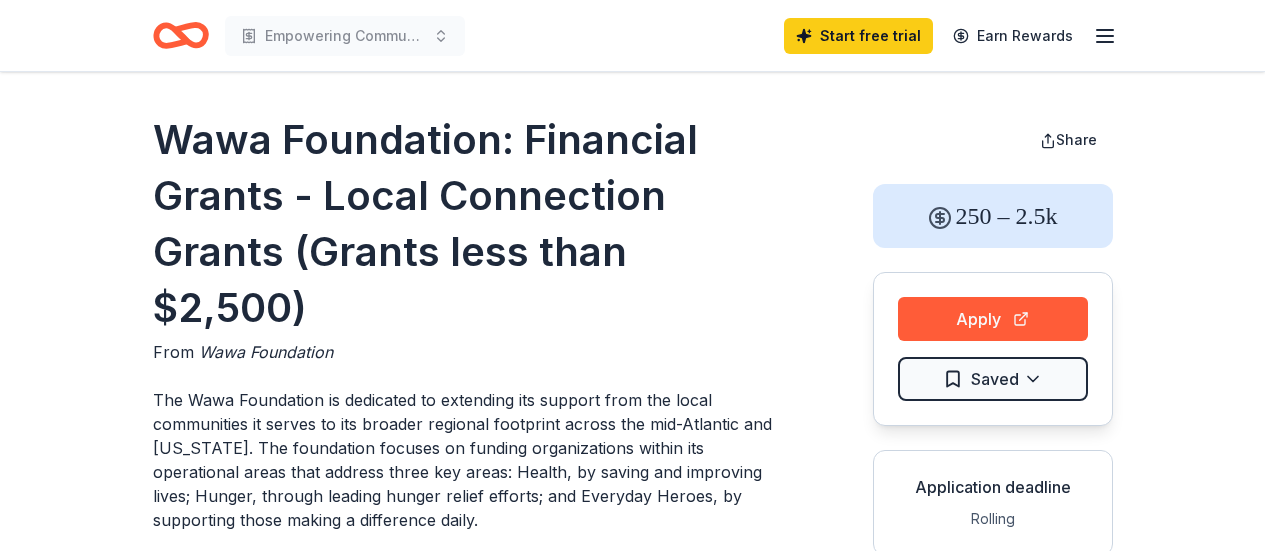 scroll, scrollTop: 0, scrollLeft: 0, axis: both 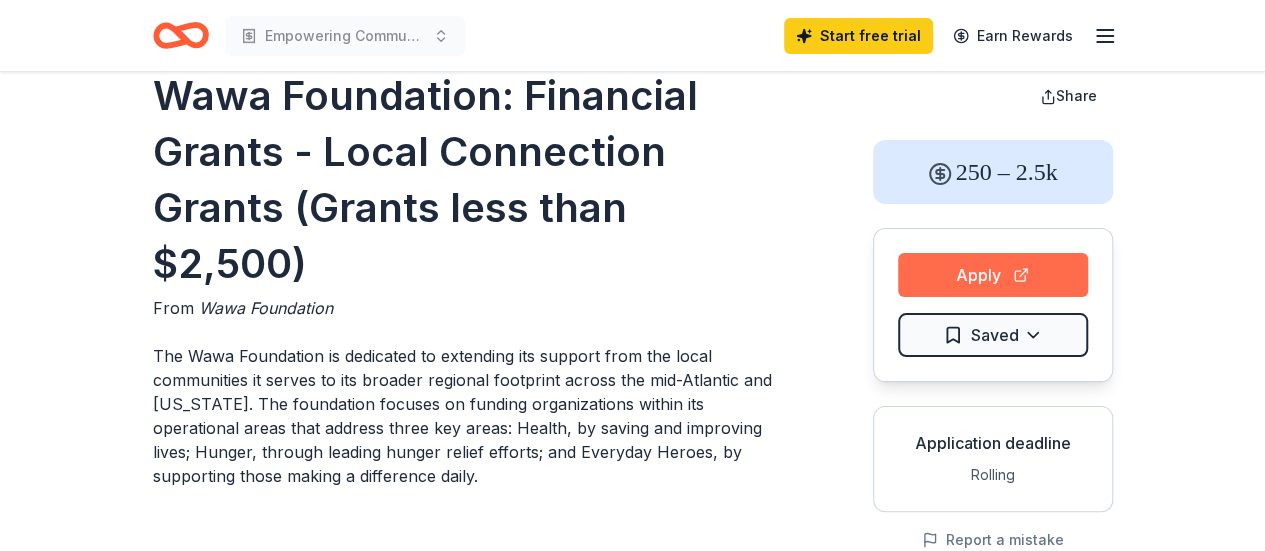 click on "Apply" at bounding box center (993, 275) 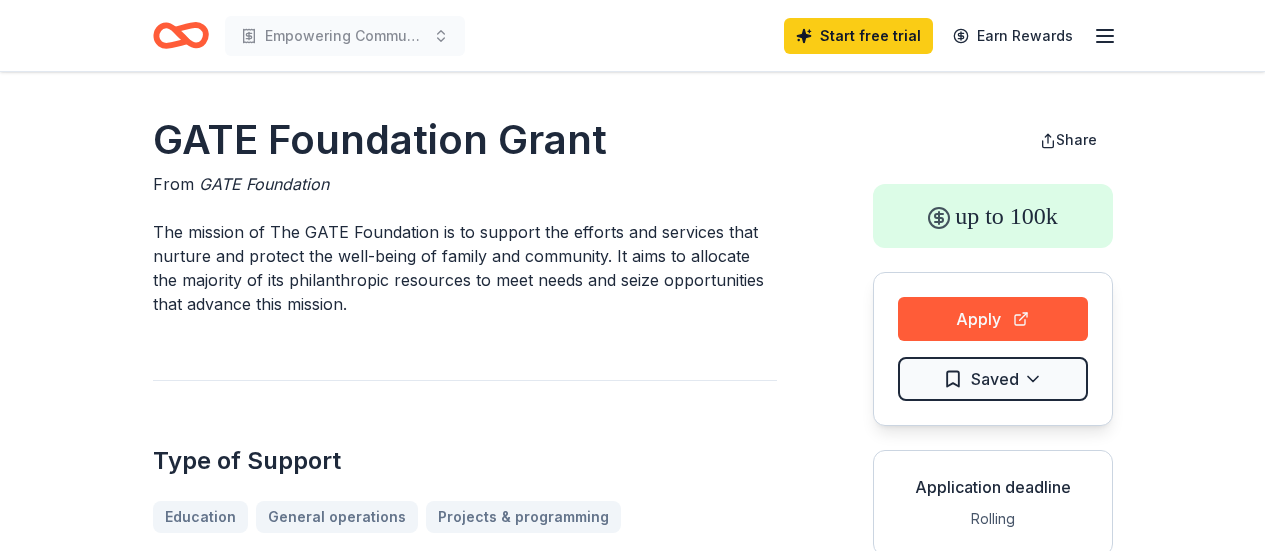 scroll, scrollTop: 0, scrollLeft: 0, axis: both 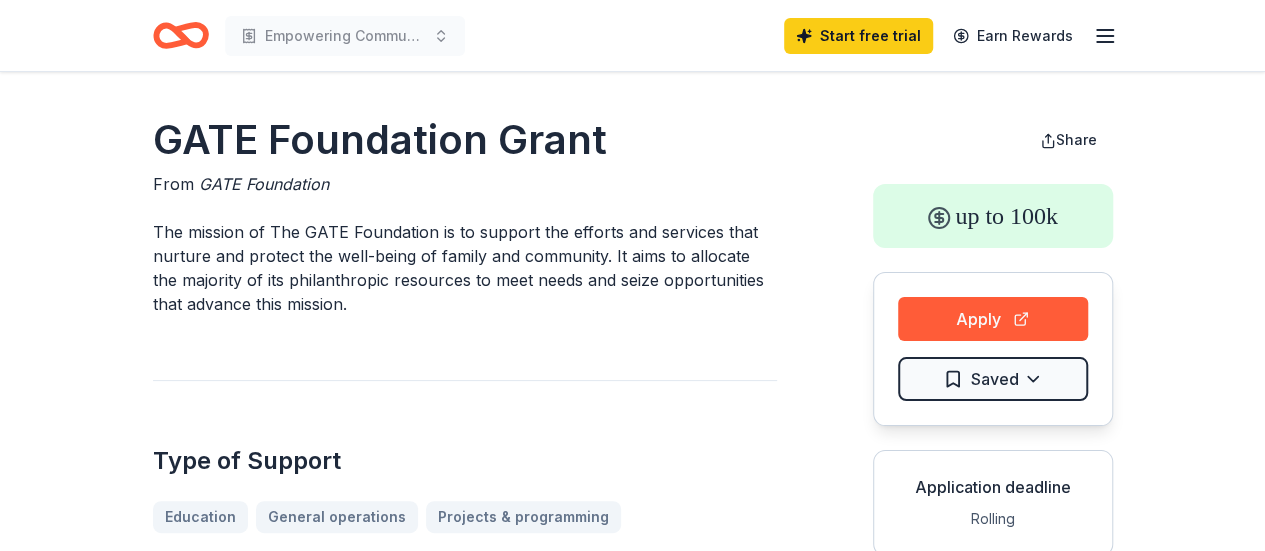 drag, startPoint x: 319, startPoint y: 307, endPoint x: 186, endPoint y: 267, distance: 138.88484 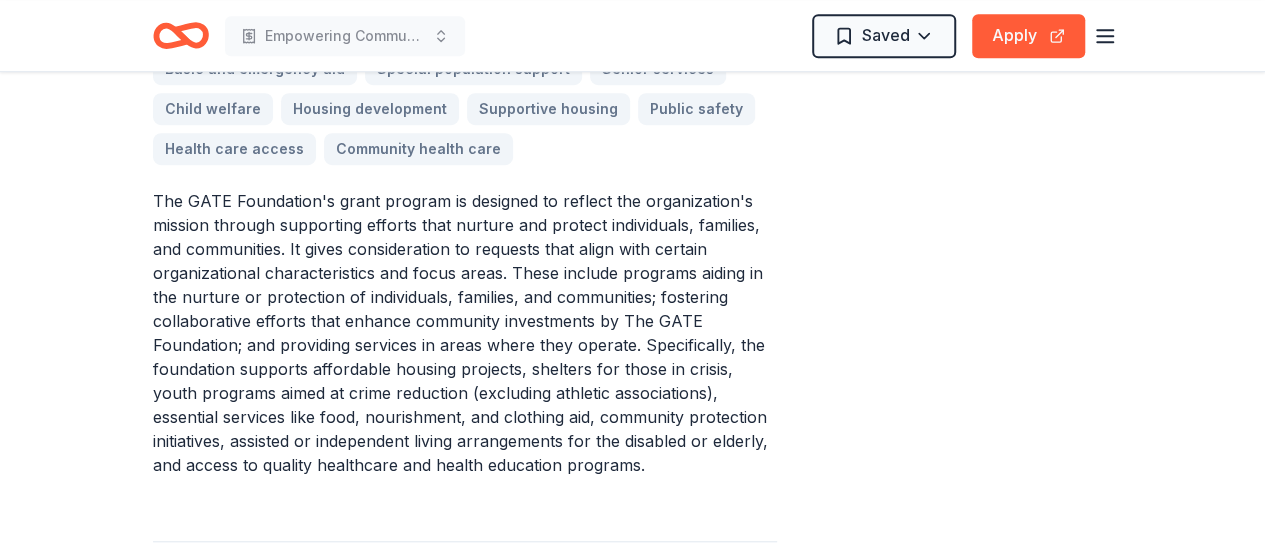 scroll, scrollTop: 0, scrollLeft: 0, axis: both 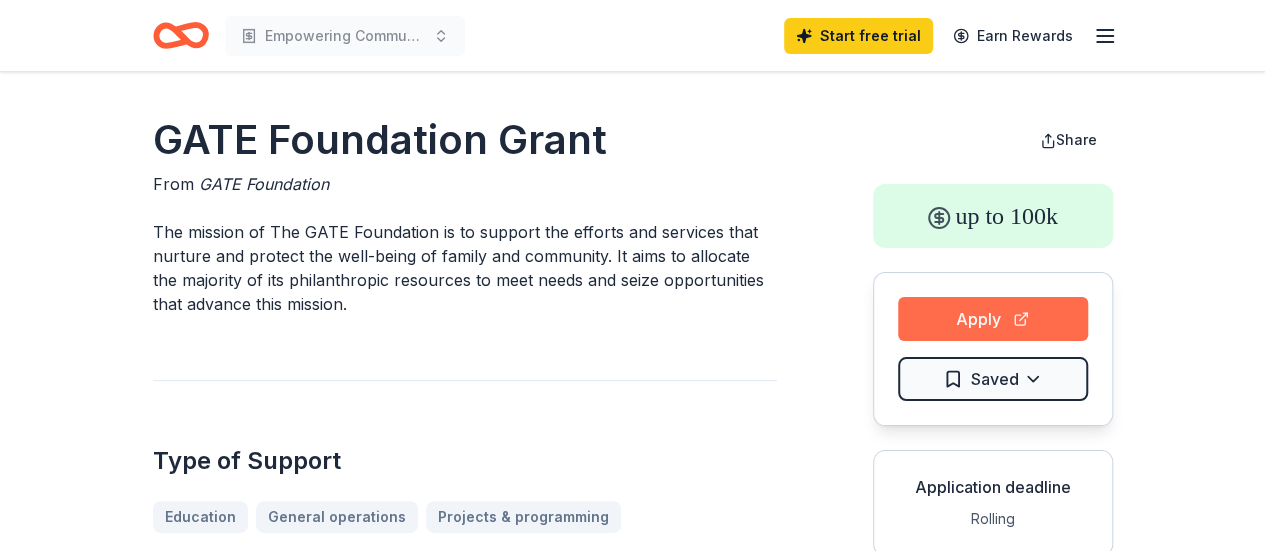 click on "Apply" at bounding box center [993, 319] 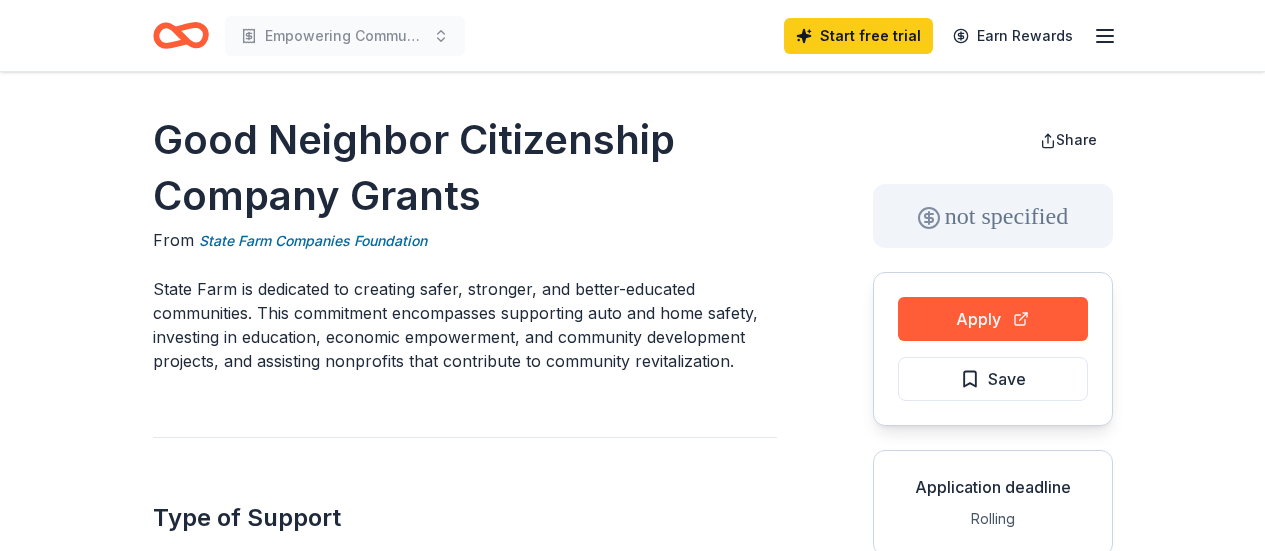 scroll, scrollTop: 0, scrollLeft: 0, axis: both 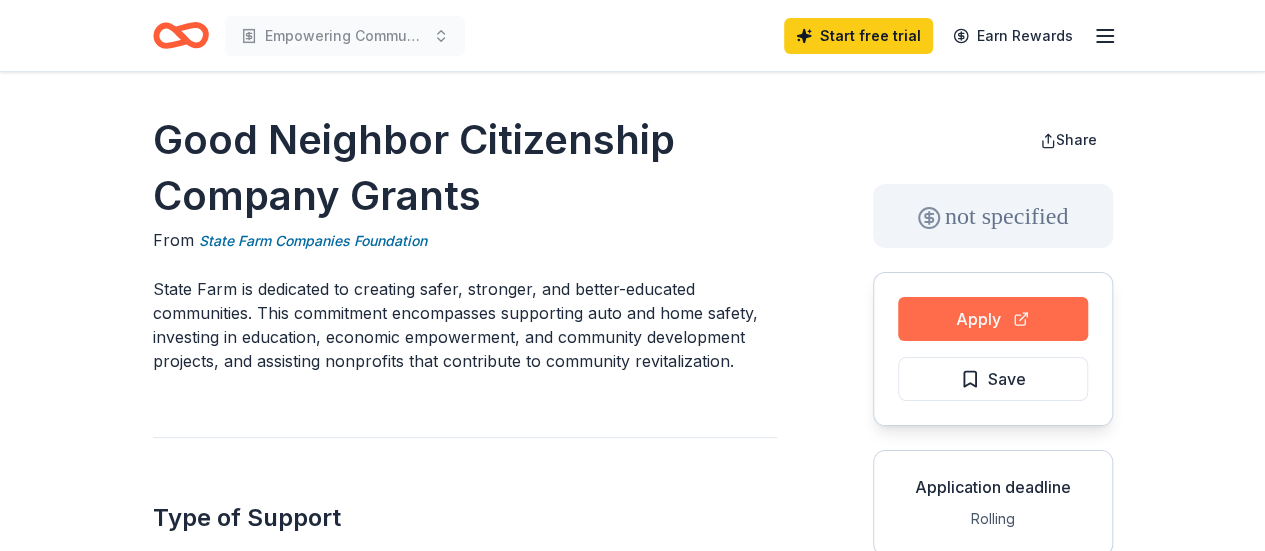 click on "Apply" at bounding box center (993, 319) 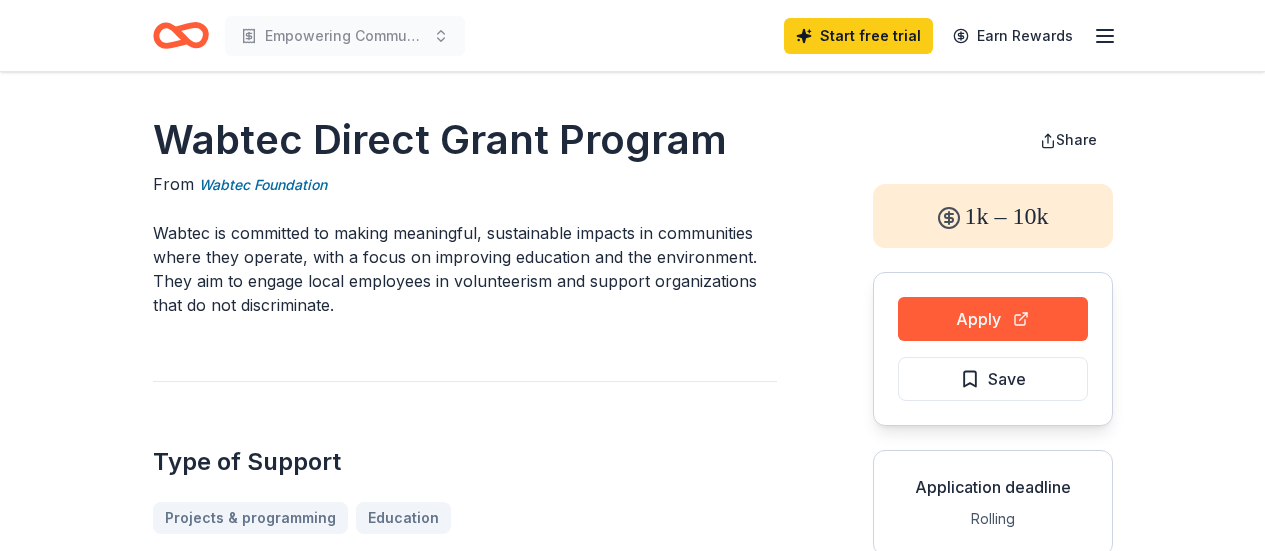 scroll, scrollTop: 0, scrollLeft: 0, axis: both 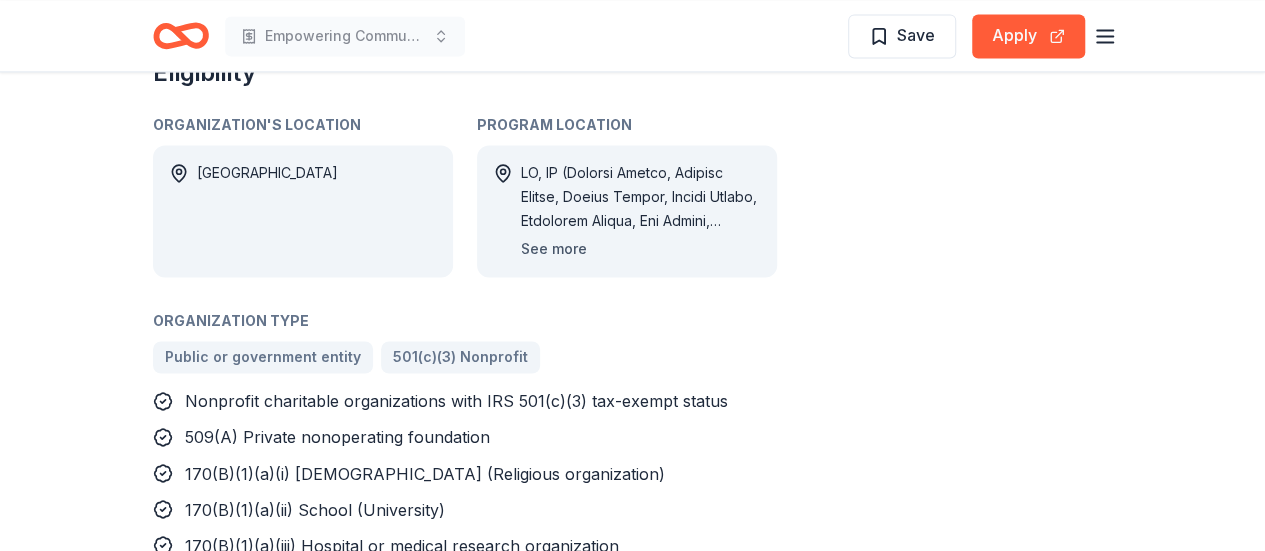 click on "See more" at bounding box center (554, 249) 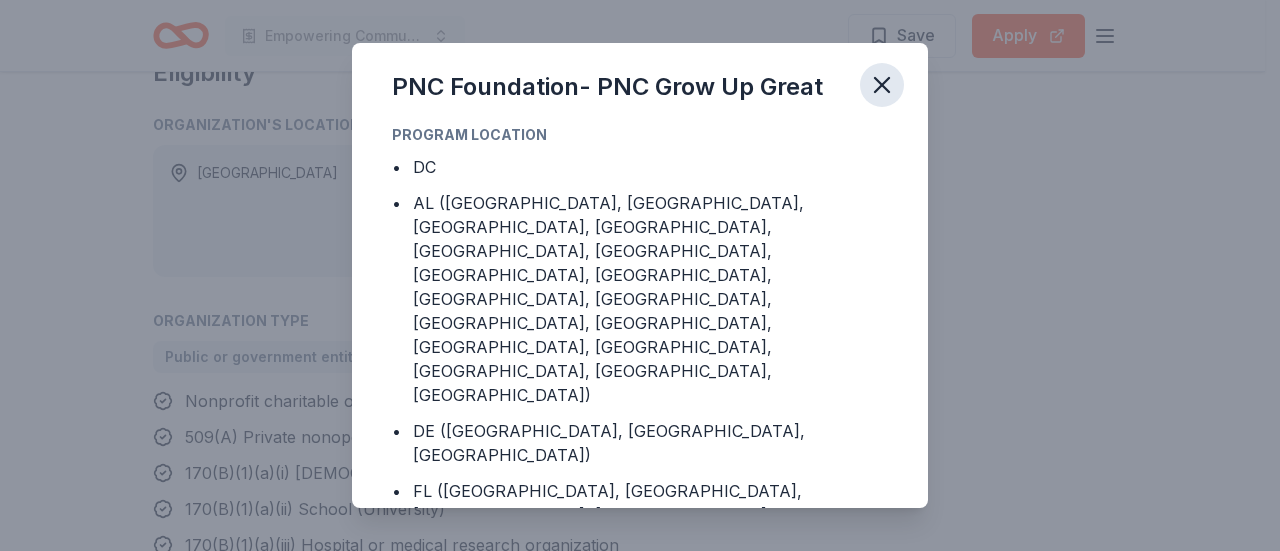 click 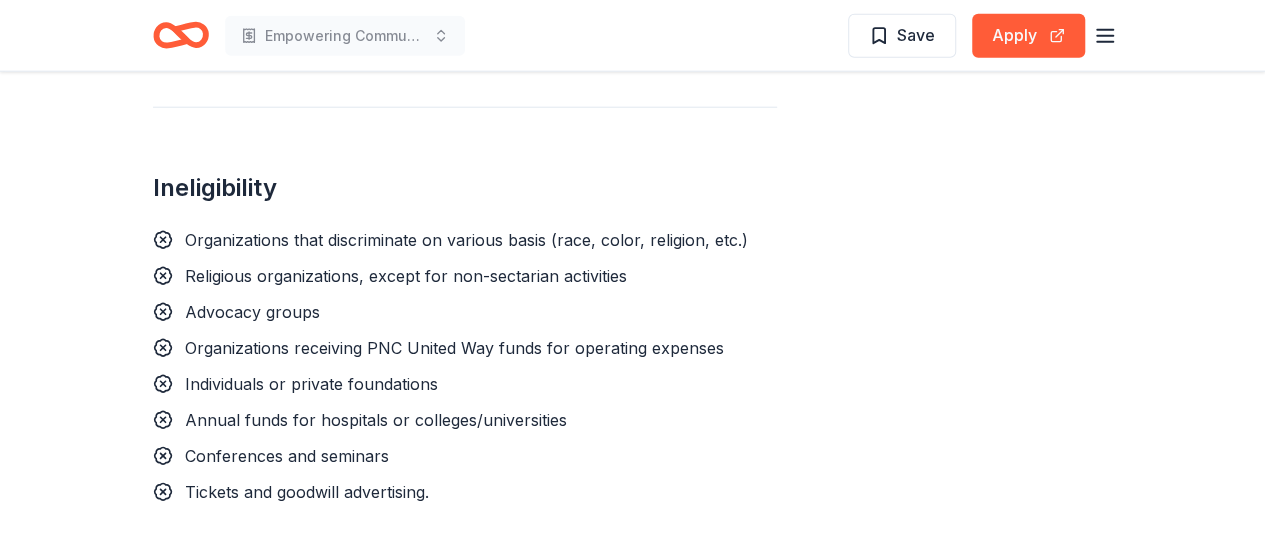 scroll, scrollTop: 2566, scrollLeft: 0, axis: vertical 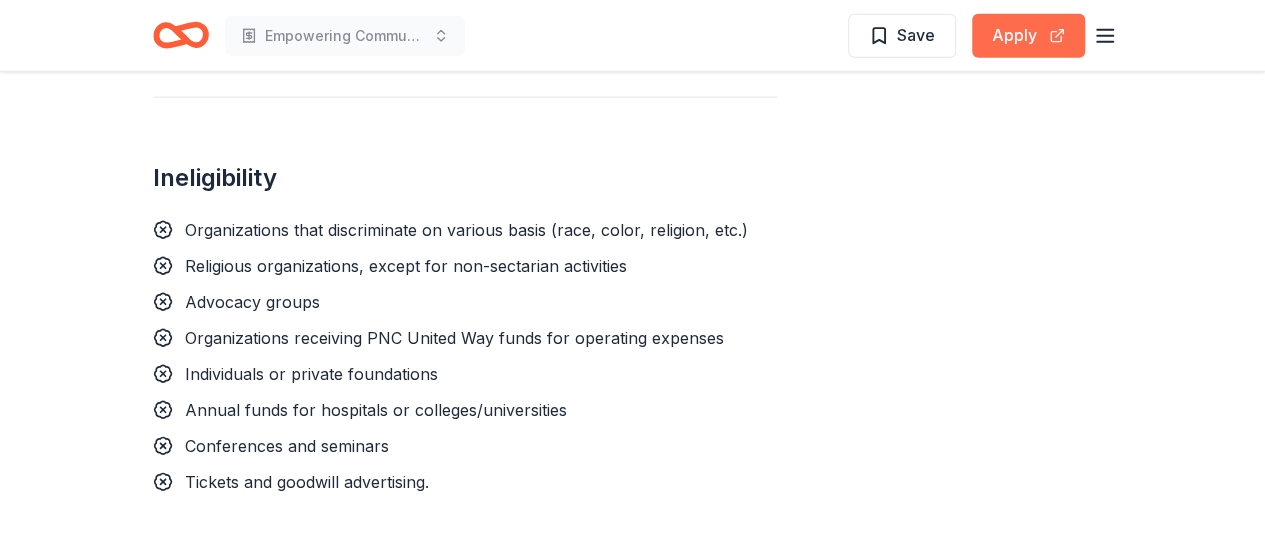 click on "Apply" at bounding box center [1028, 36] 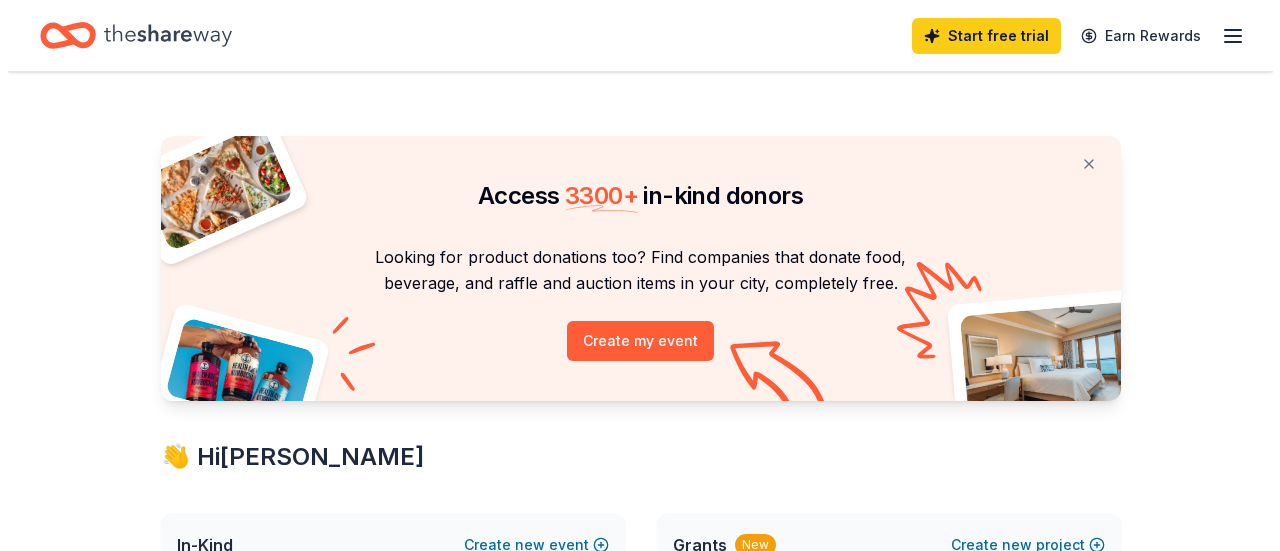 scroll, scrollTop: 0, scrollLeft: 0, axis: both 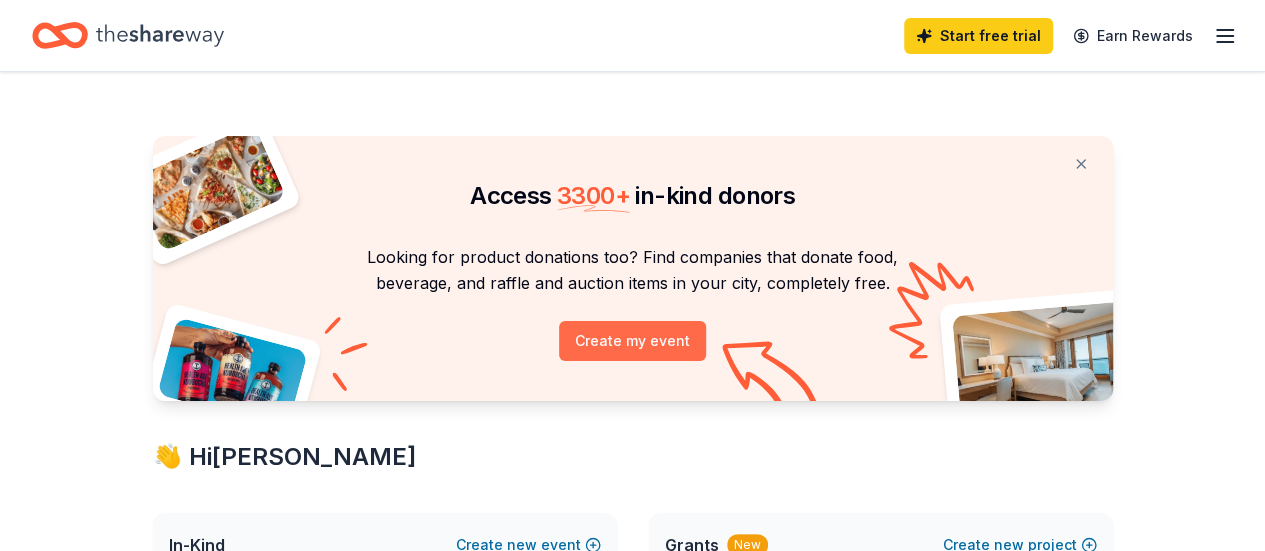 click on "Create my event" at bounding box center [632, 341] 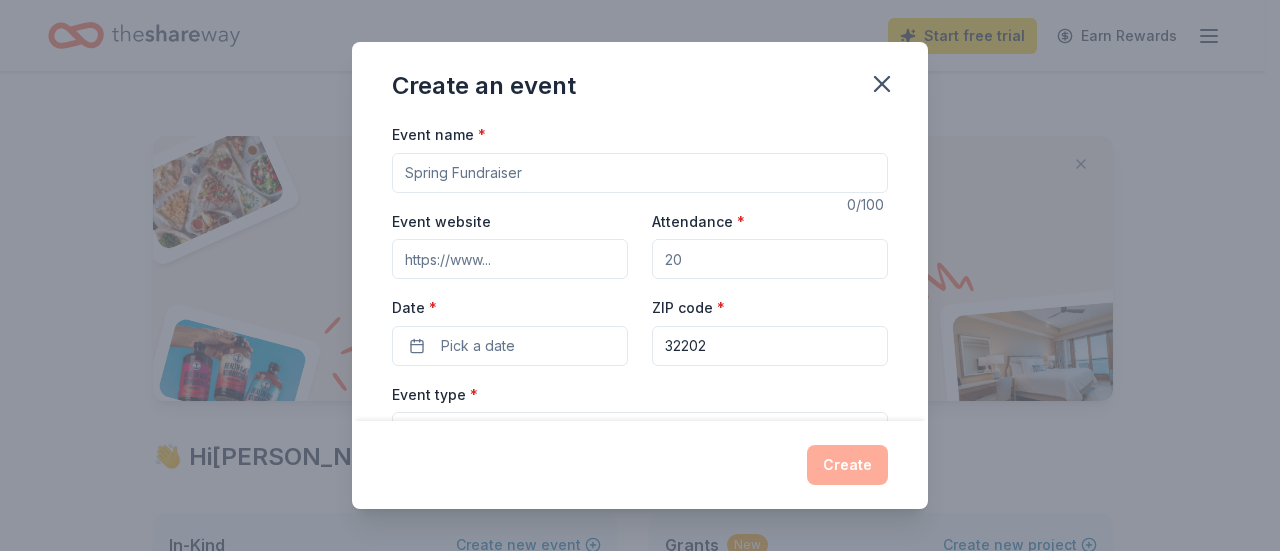 paste on "Fill the Shelves: Community Donation Drive" 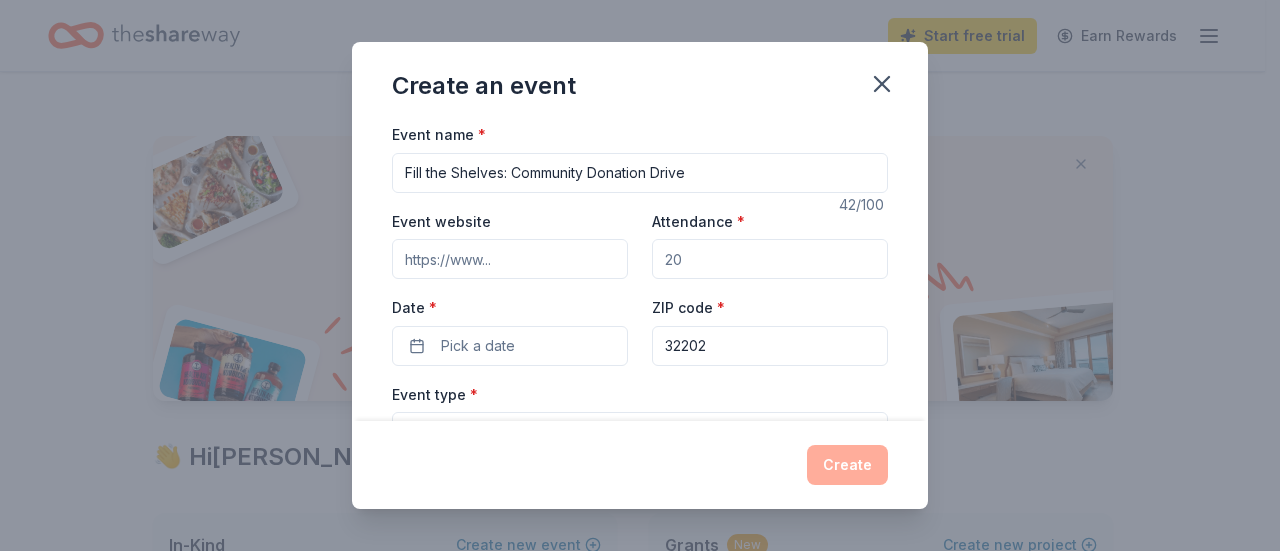type on "Fill the Shelves: Community Donation Drive" 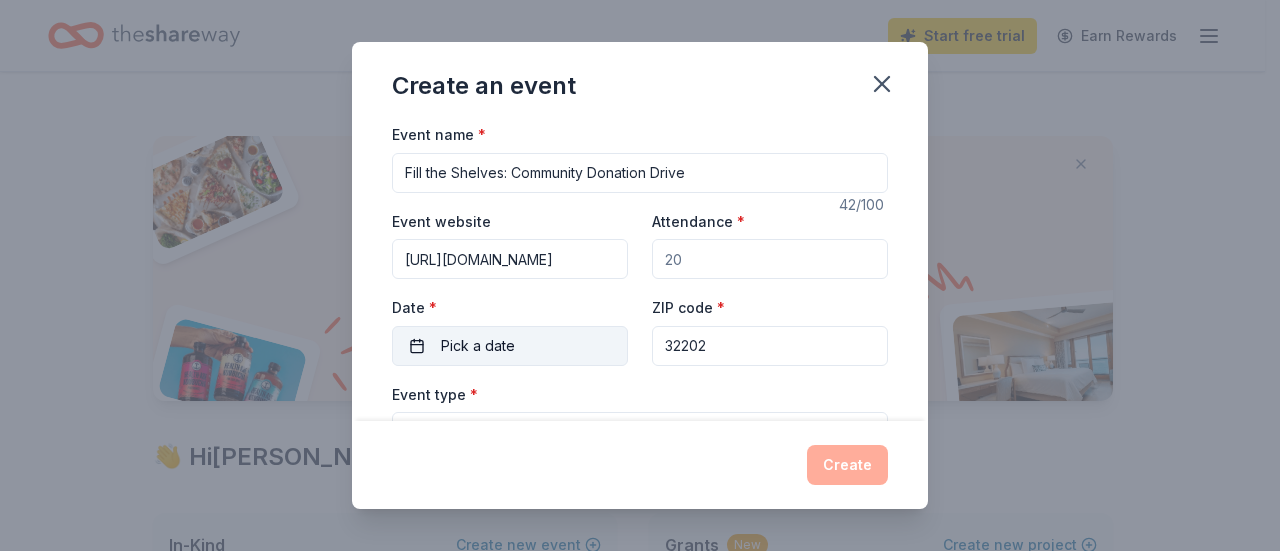 click on "Pick a date" at bounding box center [510, 346] 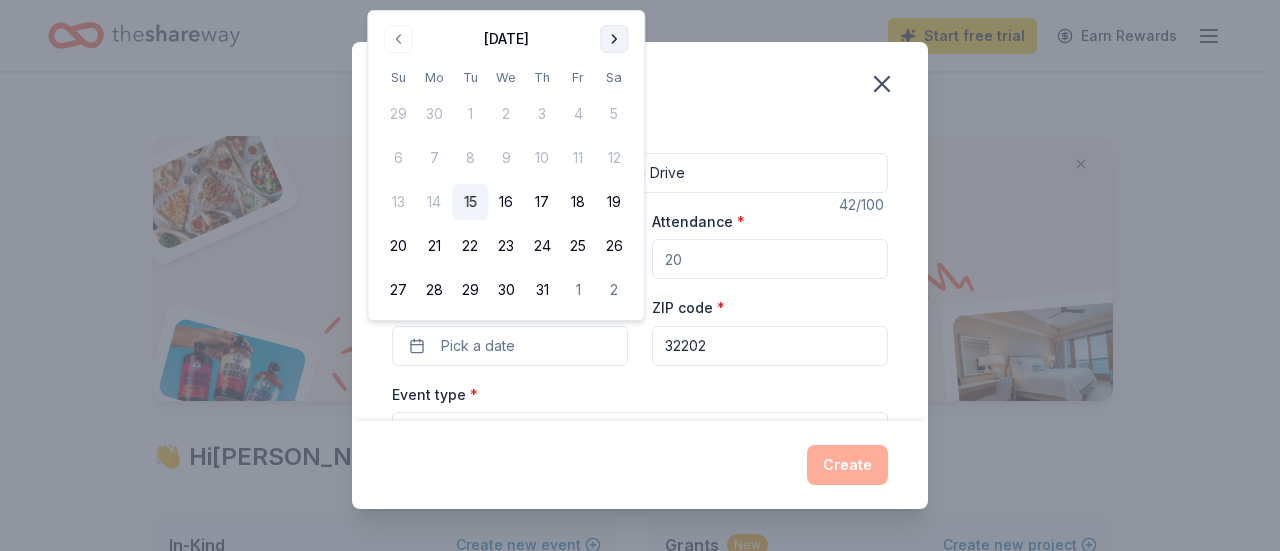 click at bounding box center (614, 39) 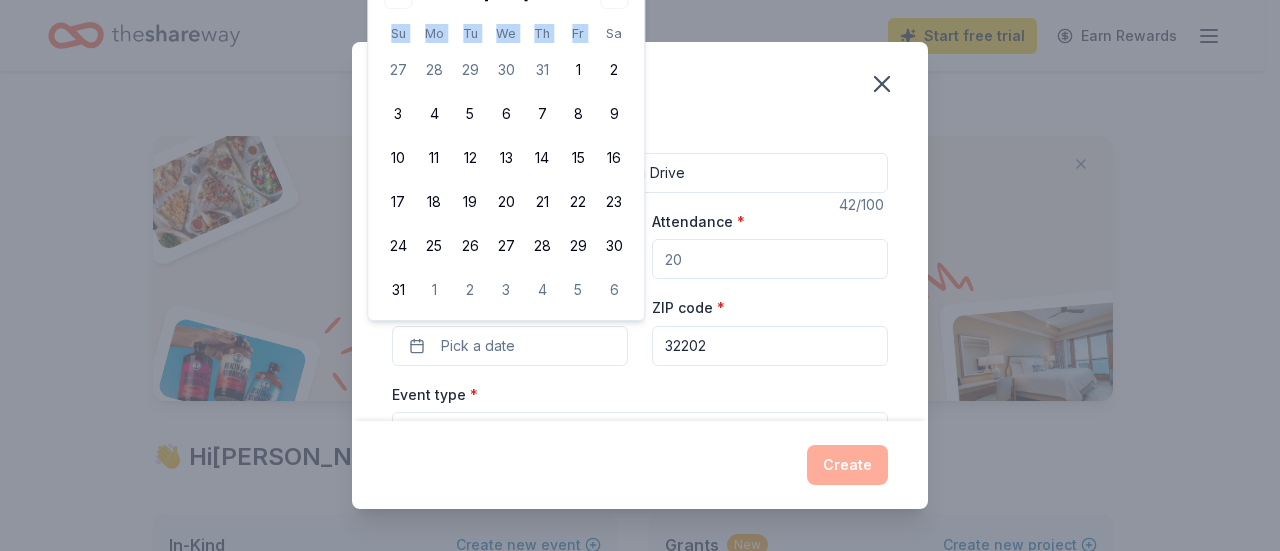 drag, startPoint x: 594, startPoint y: 9, endPoint x: 603, endPoint y: 44, distance: 36.138622 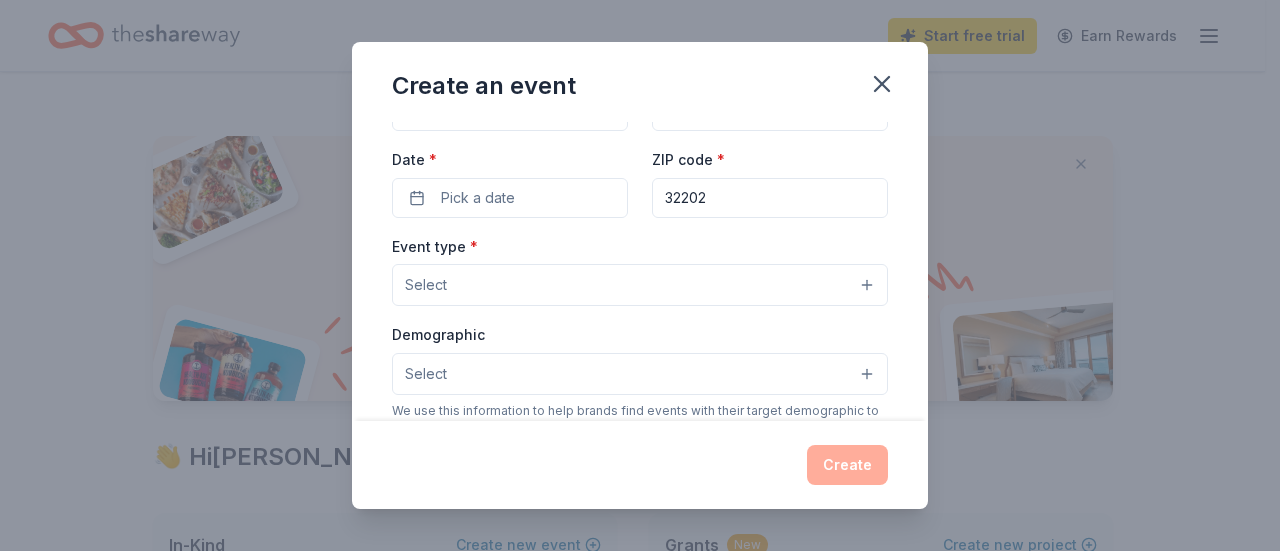 scroll, scrollTop: 126, scrollLeft: 0, axis: vertical 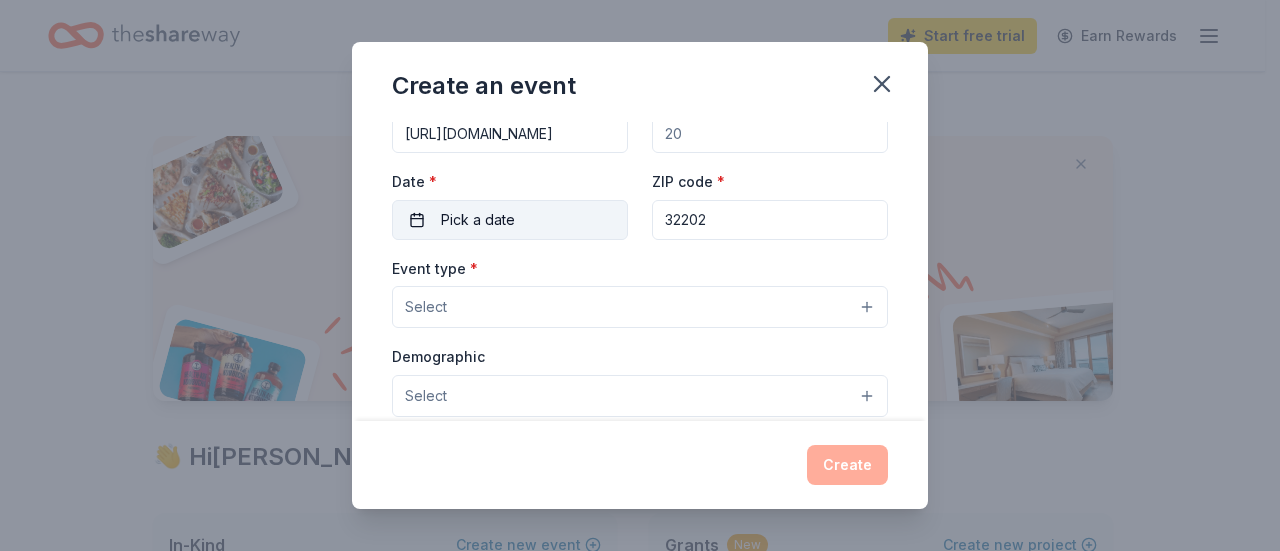 click on "Pick a date" at bounding box center [478, 220] 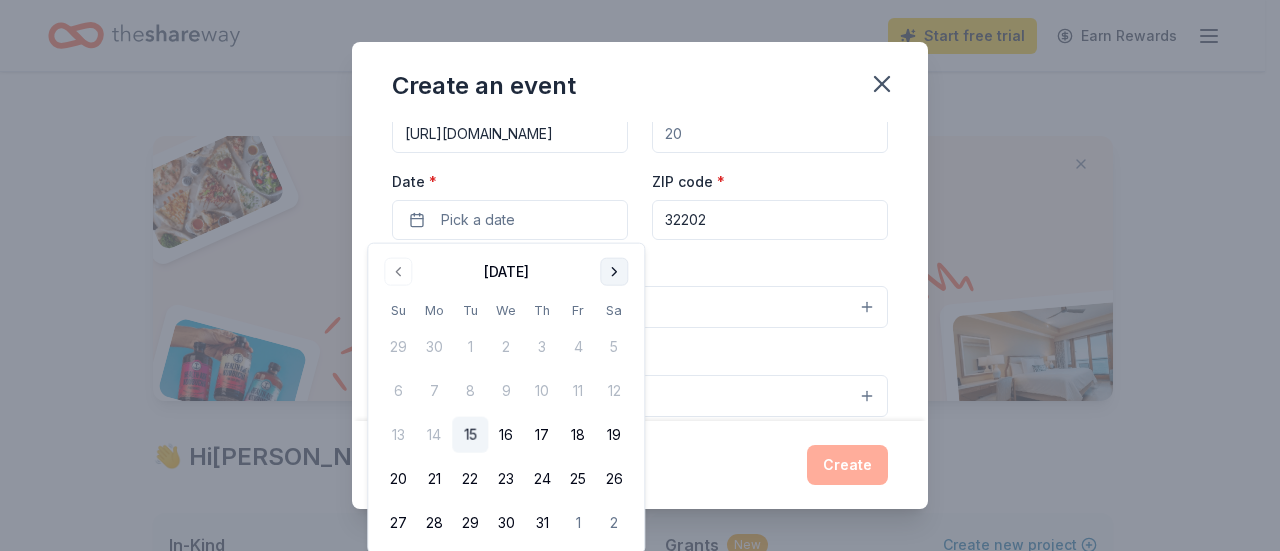 click at bounding box center [614, 272] 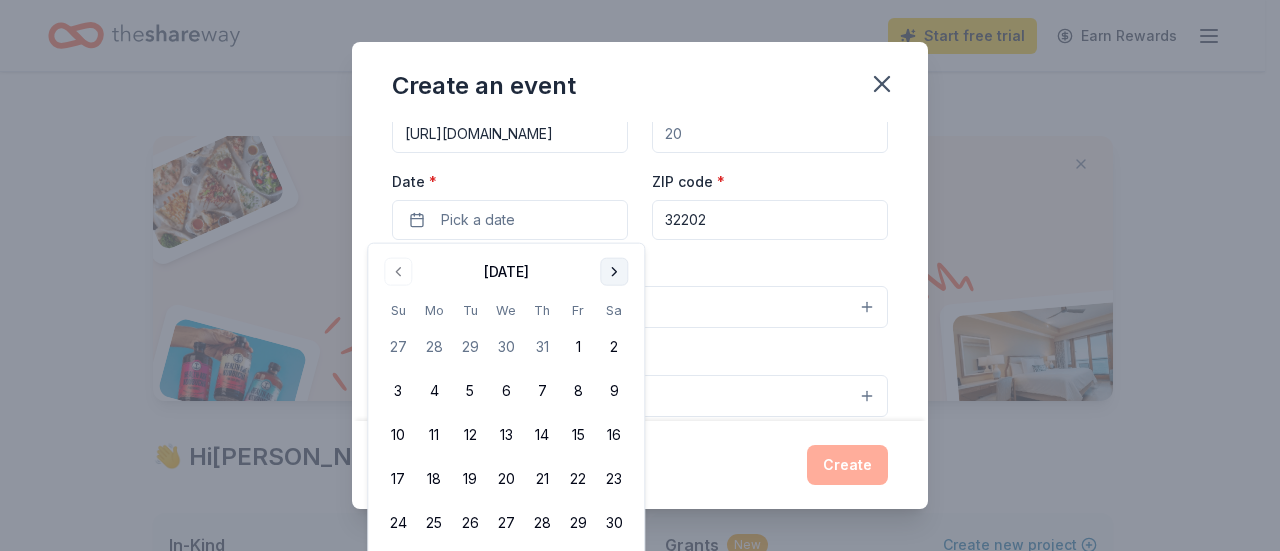 click at bounding box center (614, 272) 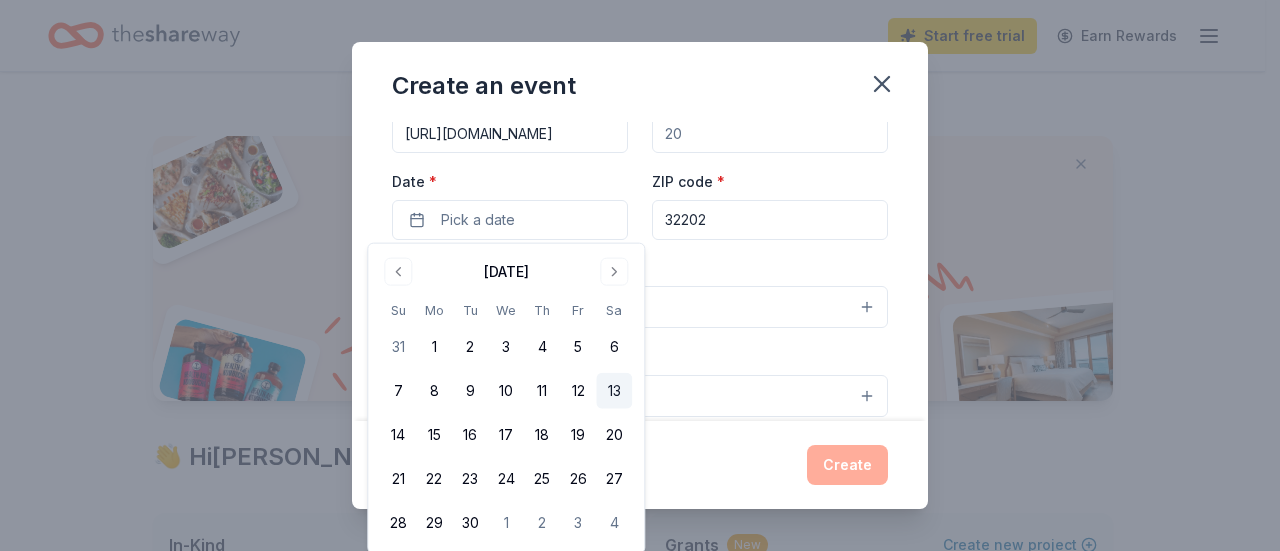 click on "13" at bounding box center (614, 391) 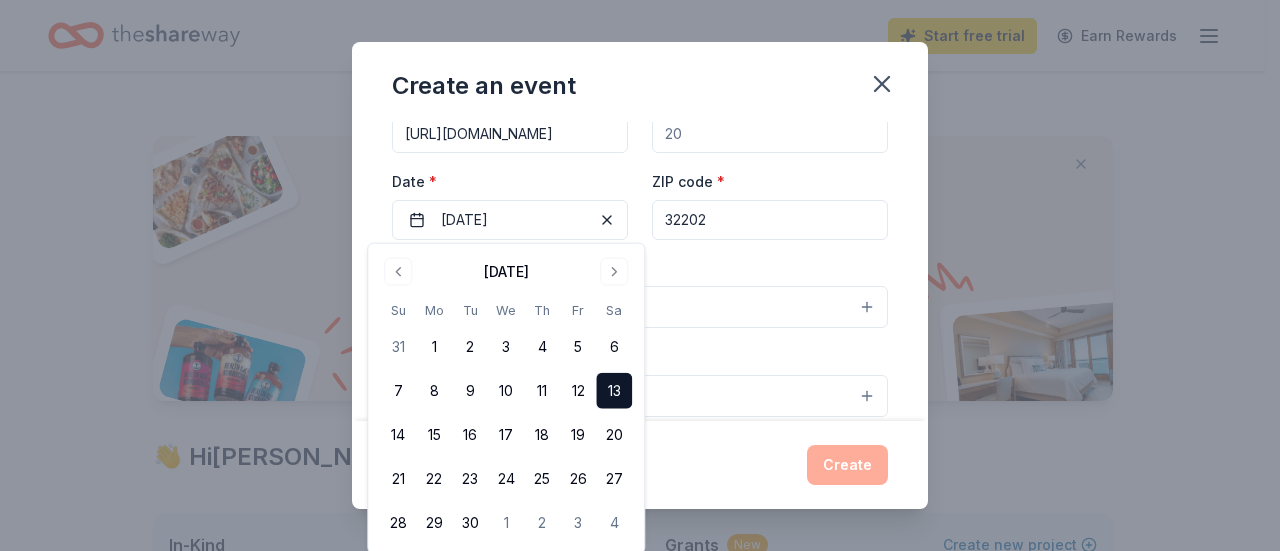 click on "Event type * Select" at bounding box center [640, 292] 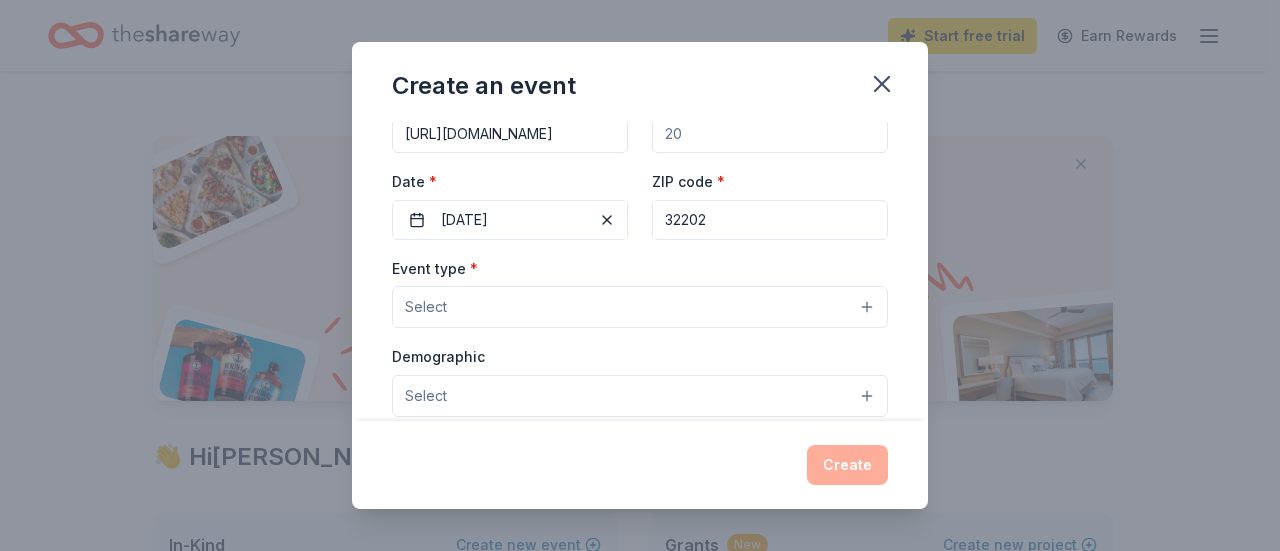 click on "Select" at bounding box center [640, 307] 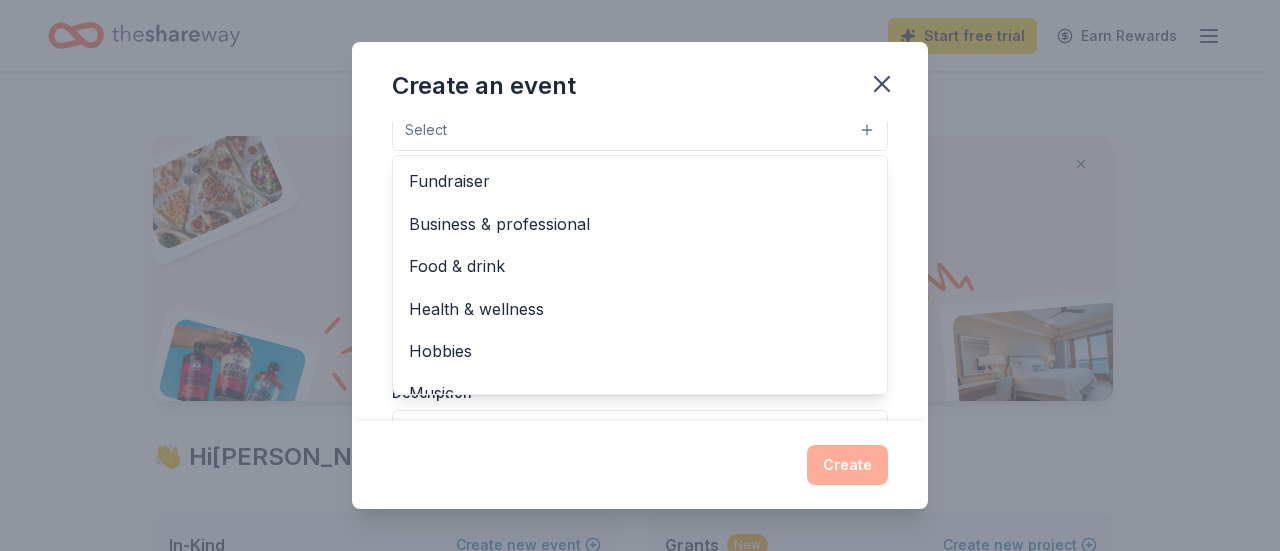 scroll, scrollTop: 305, scrollLeft: 0, axis: vertical 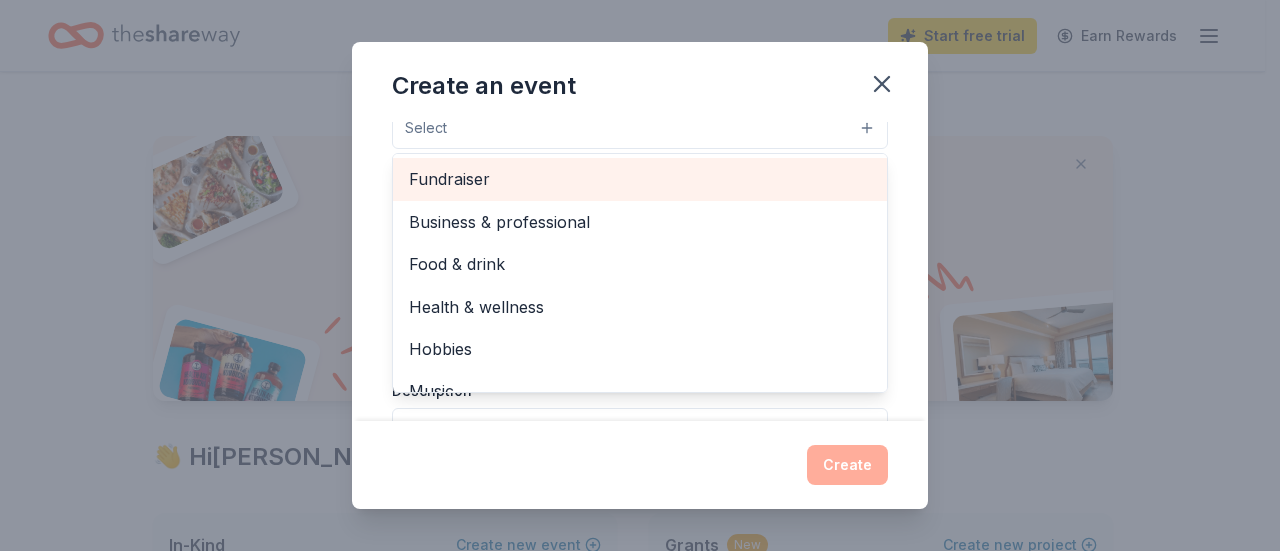 click on "Fundraiser" at bounding box center [640, 179] 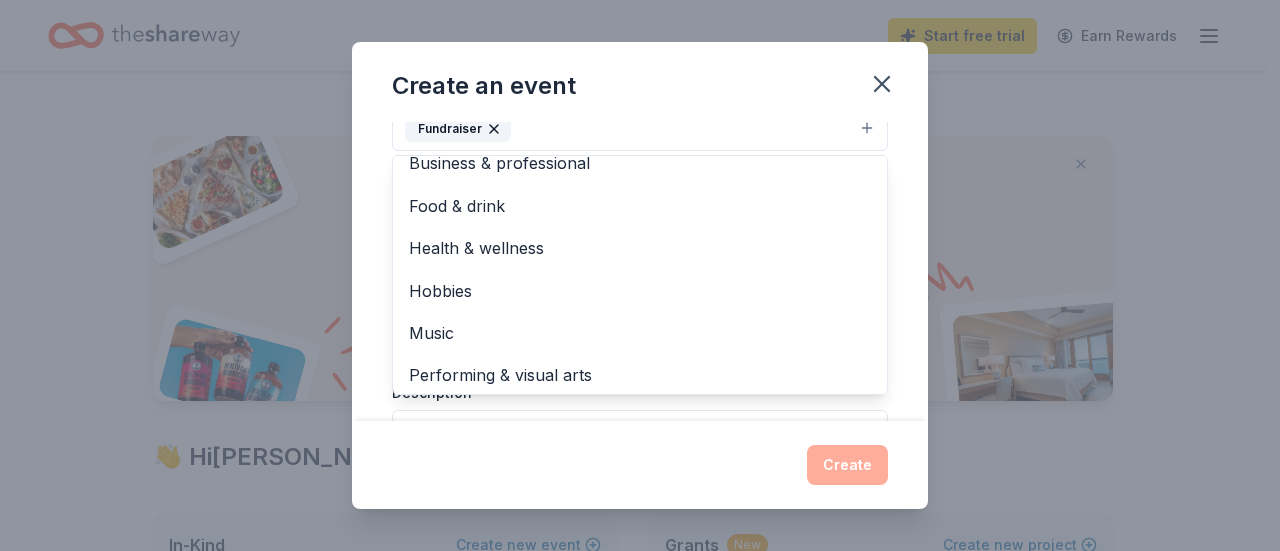 scroll, scrollTop: 23, scrollLeft: 0, axis: vertical 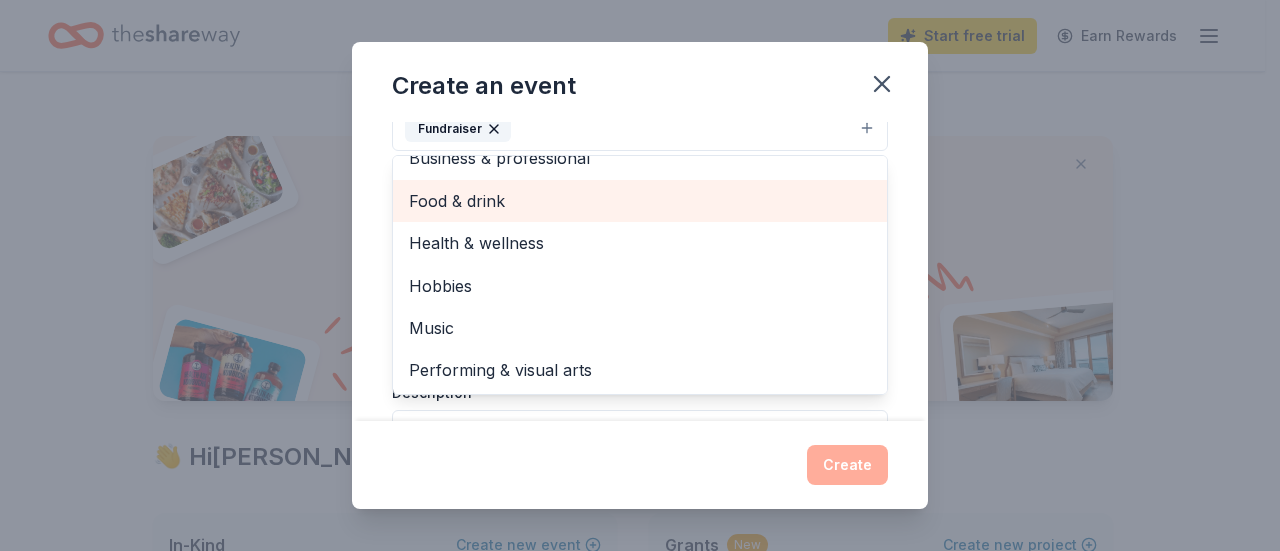 click on "Food & drink" at bounding box center [640, 201] 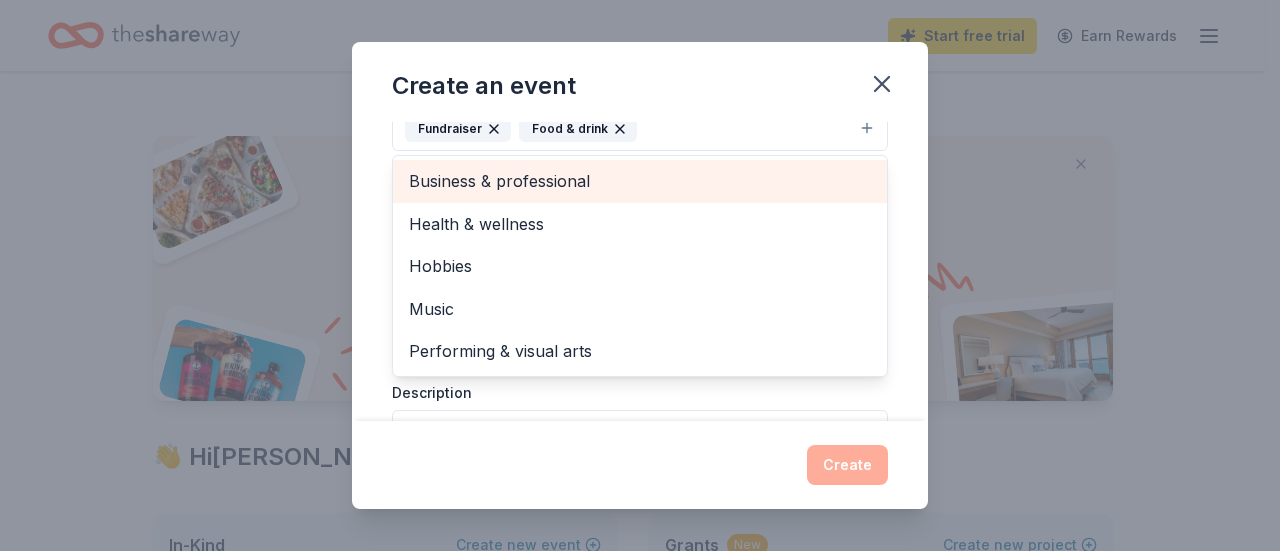 scroll, scrollTop: 0, scrollLeft: 0, axis: both 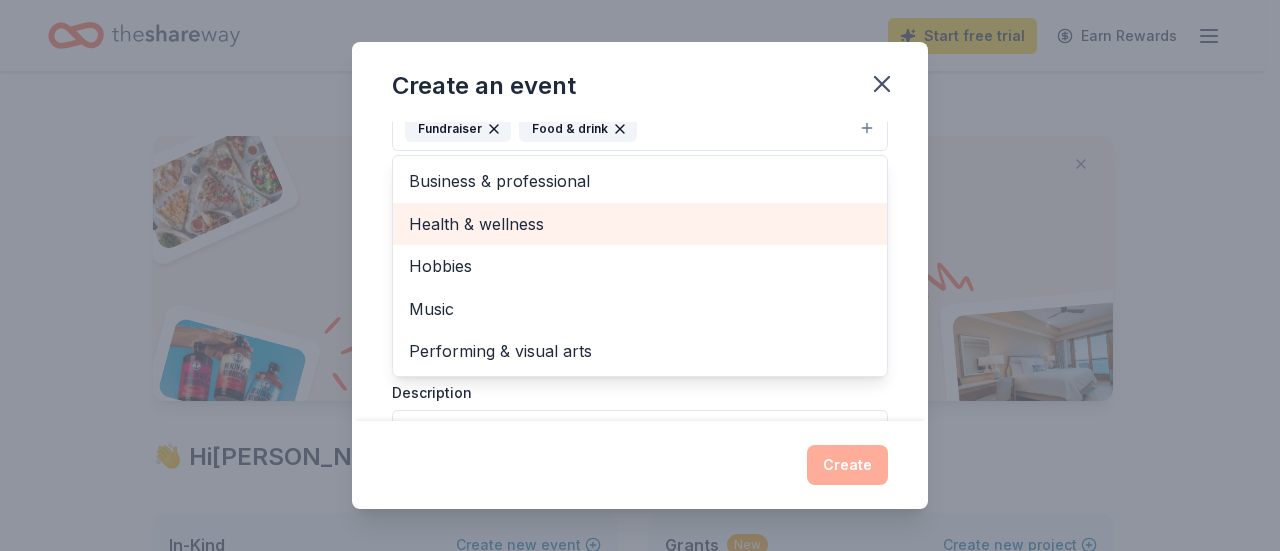 click on "Health & wellness" at bounding box center (640, 224) 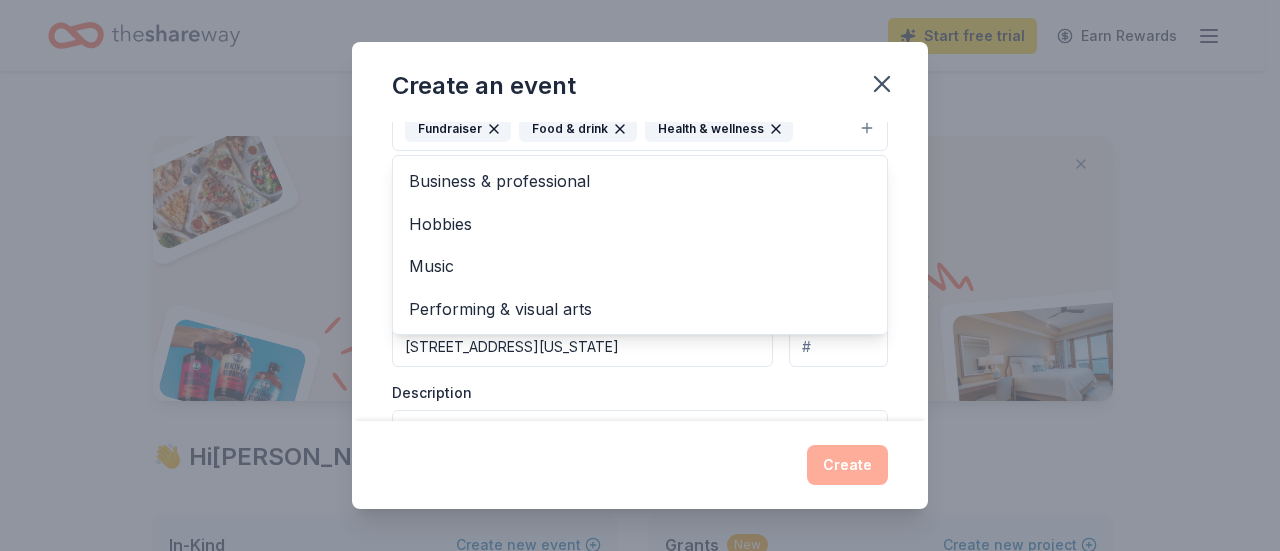 click on "Event name * Fill the Shelves: Community Donation Drive 42 /100 Event website https://www.empoweringchangesinc.org/ Attendance * Date * 09/13/2025 ZIP code * 32202 Event type * Fundraiser Food & drink Health & wellness Business & professional Hobbies Music Performing & visual arts Demographic Select We use this information to help brands find events with their target demographic to sponsor their products. Mailing address 507 N WASHINGTON ST SUITE 5, Jacksonville, FL, 32202-2734 Apt/unit Description What are you looking for? * Auction & raffle Meals Snacks Desserts Alcohol Beverages Send me reminders Email me reminders of donor application deadlines Recurring event" at bounding box center (640, 271) 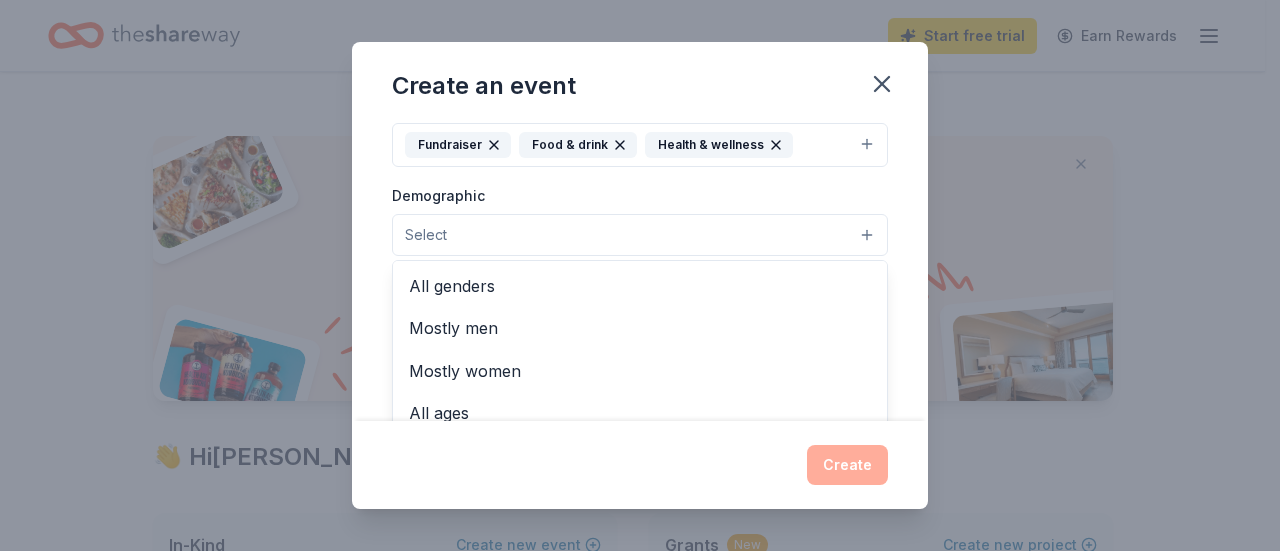 click on "Select" at bounding box center (640, 235) 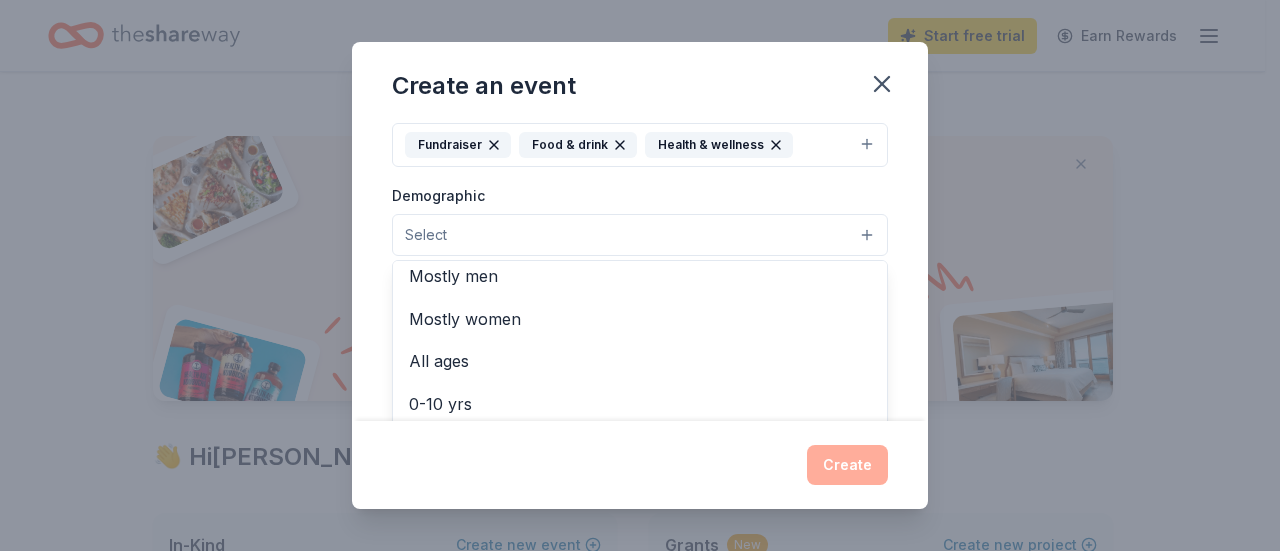 scroll, scrollTop: 0, scrollLeft: 0, axis: both 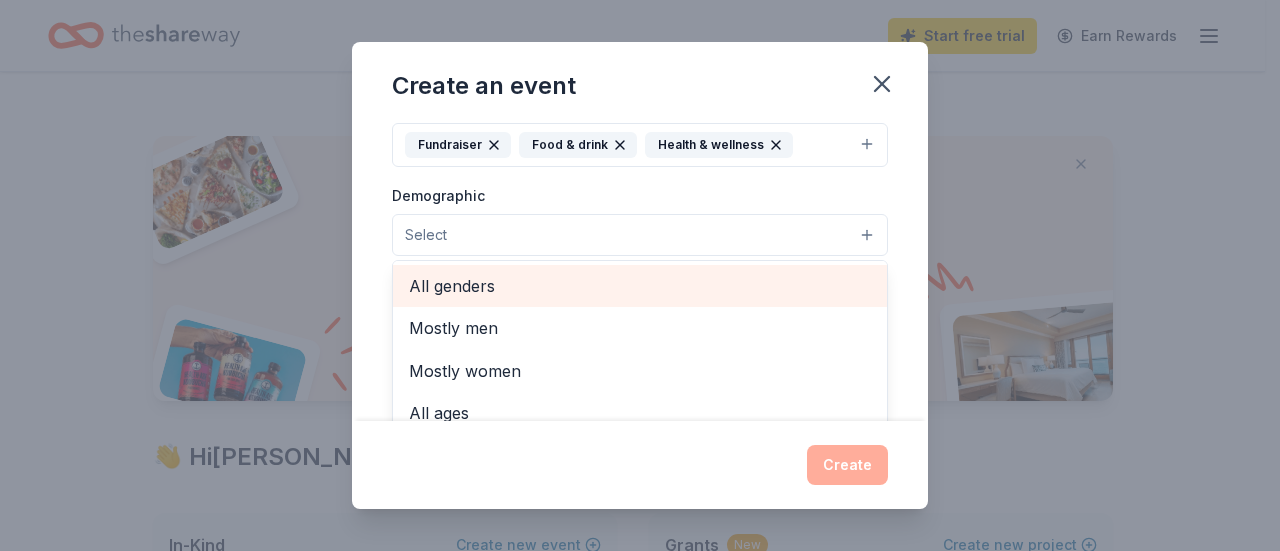 click on "All genders" at bounding box center [640, 286] 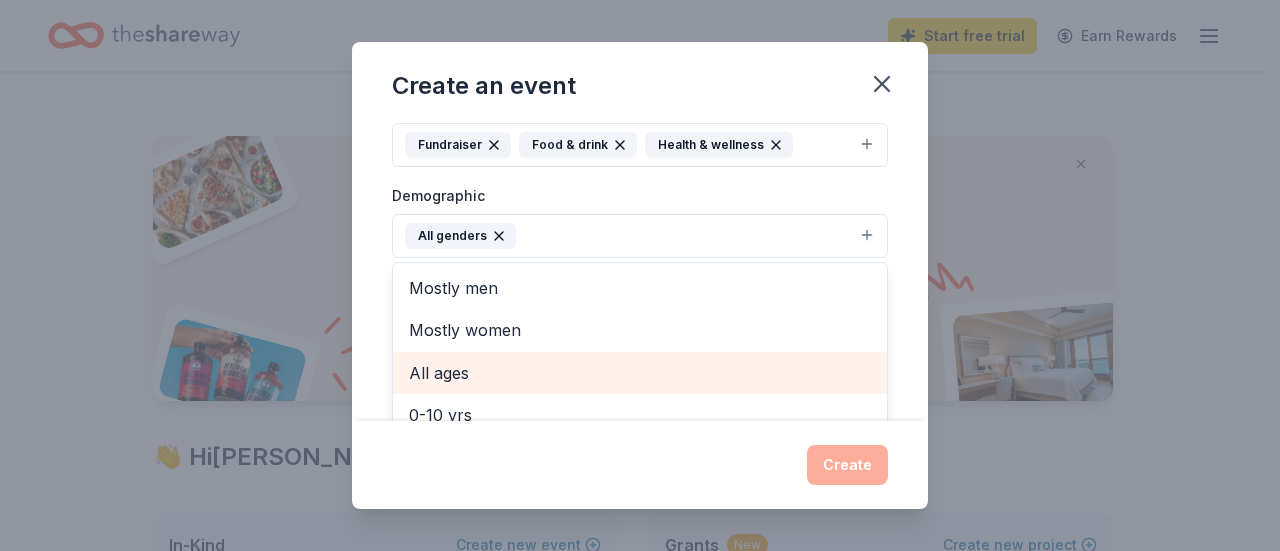 click on "All ages" at bounding box center [640, 373] 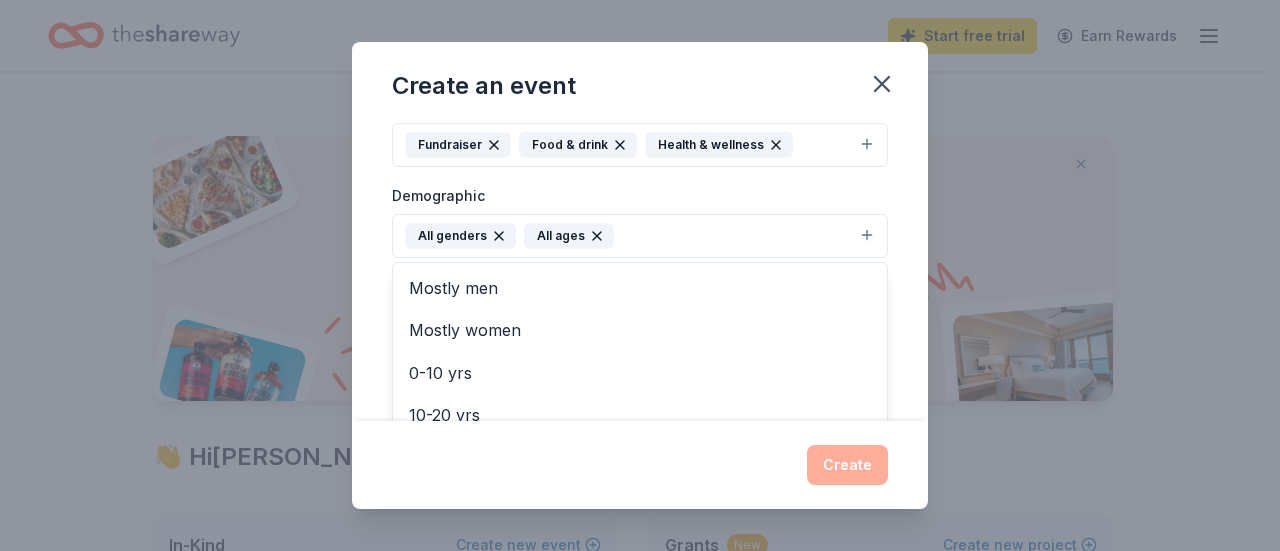 click on "Event name * Fill the Shelves: Community Donation Drive 42 /100 Event website https://www.empoweringchangesinc.org/ Attendance * Date * 09/13/2025 ZIP code * 32202 Event type * Fundraiser Food & drink Health & wellness Demographic All genders All ages Mostly men Mostly women 0-10 yrs 10-20 yrs 20-30 yrs 30-40 yrs 40-50 yrs 50-60 yrs 60-70 yrs 70-80 yrs 80+ yrs We use this information to help brands find events with their target demographic to sponsor their products. Mailing address 507 N WASHINGTON ST SUITE 5, Jacksonville, FL, 32202-2734 Apt/unit Description What are you looking for? * Auction & raffle Meals Snacks Desserts Alcohol Beverages Send me reminders Email me reminders of donor application deadlines Recurring event" at bounding box center (640, 271) 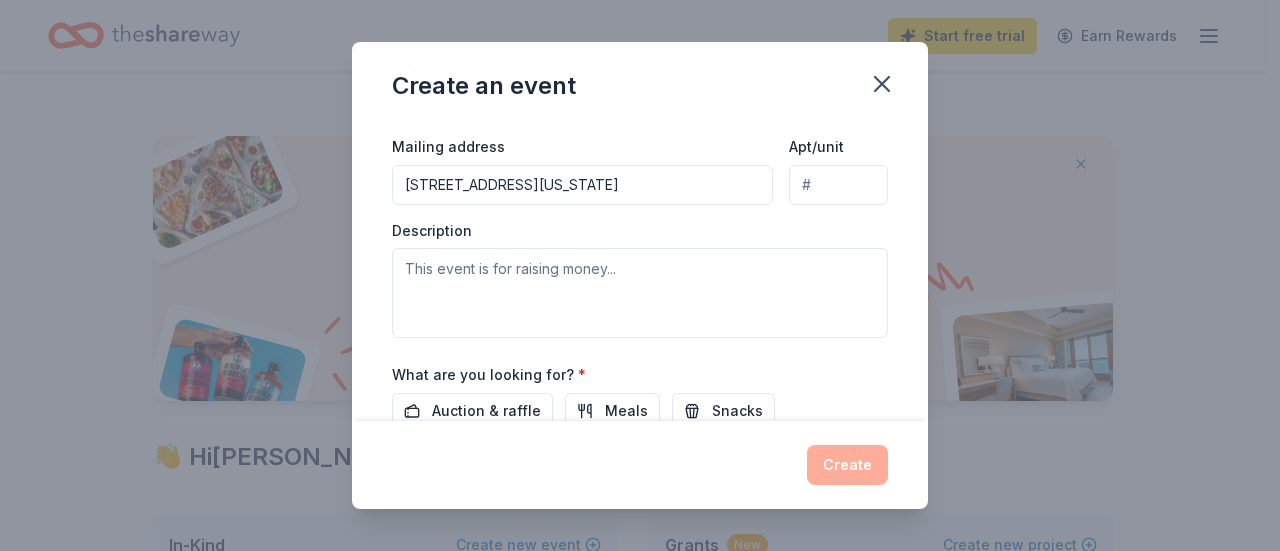 scroll, scrollTop: 479, scrollLeft: 0, axis: vertical 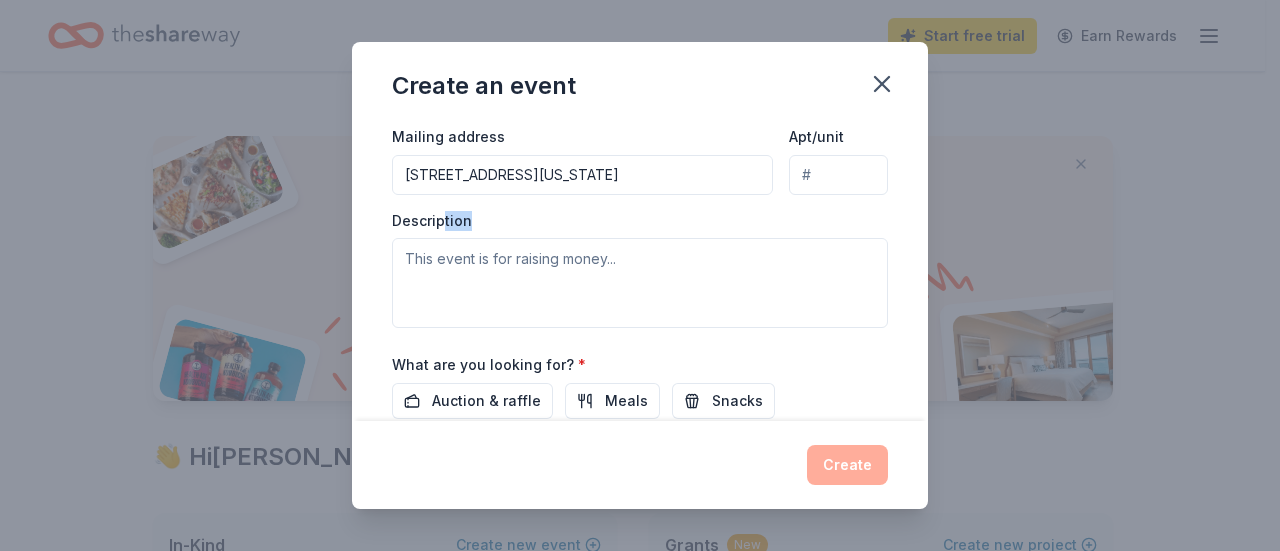 drag, startPoint x: 472, startPoint y: 217, endPoint x: 439, endPoint y: 220, distance: 33.13608 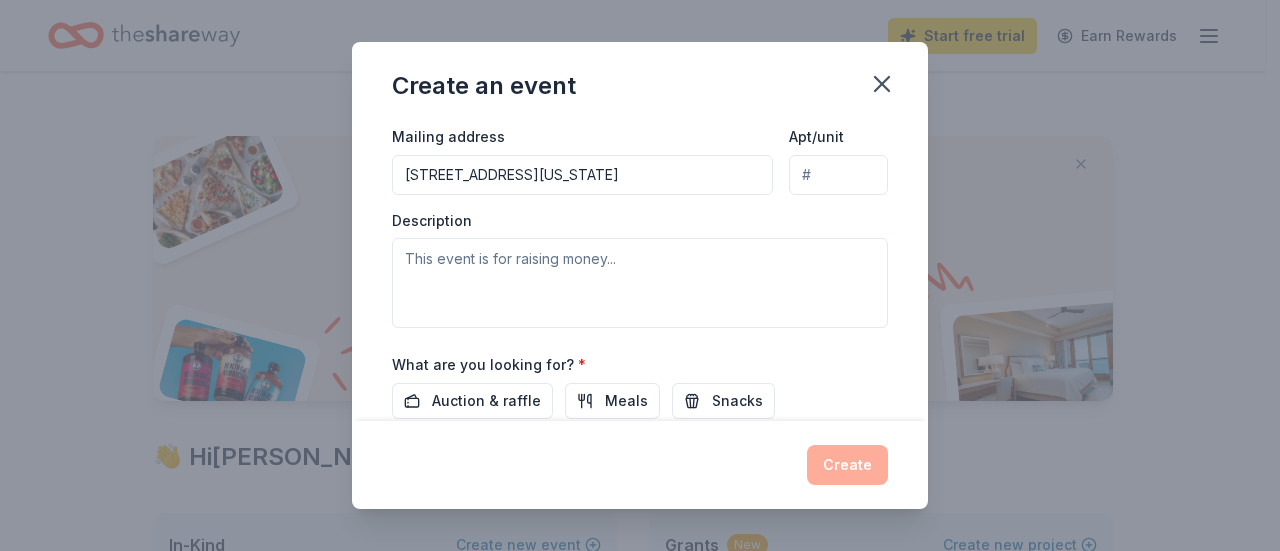 click on "Description" at bounding box center (640, 270) 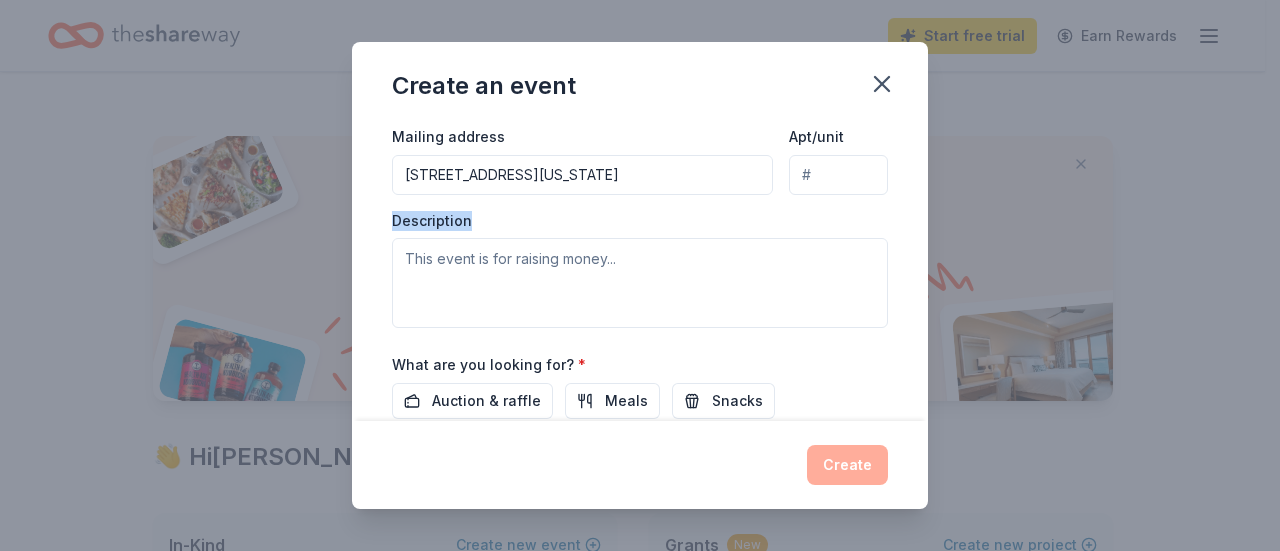 drag, startPoint x: 476, startPoint y: 215, endPoint x: 391, endPoint y: 223, distance: 85.37564 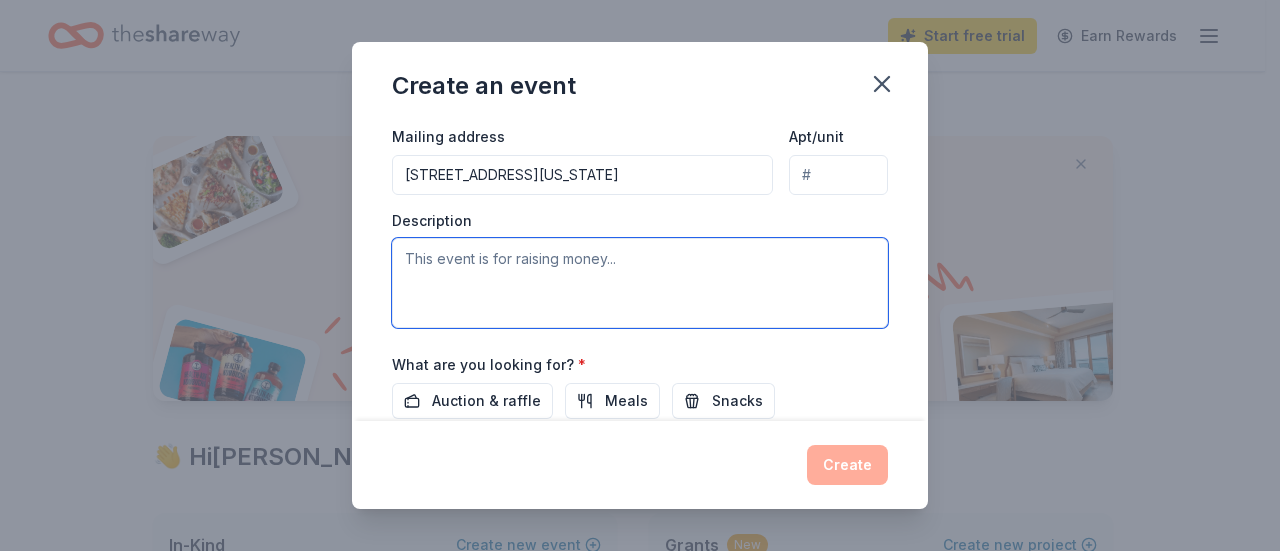 click at bounding box center (640, 283) 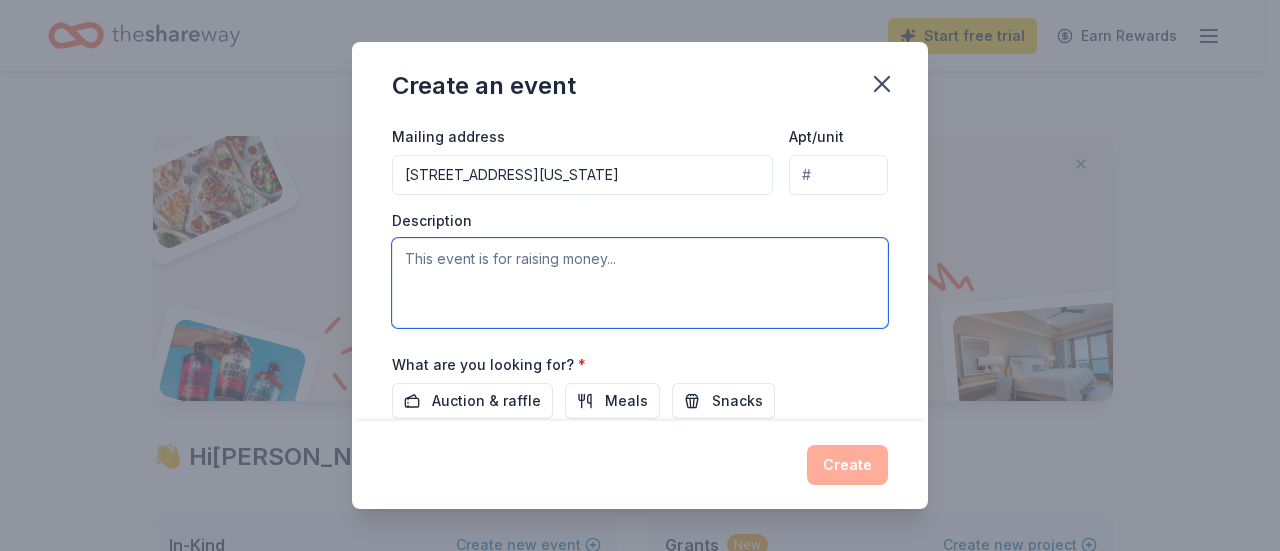 paste on "Fill the Shelves: Community Donation Drive & Open House is a one-day community engagement event hosted by Empowering Changes Inc. to collect in-kind donations of food, hygiene products, and essential household items for families in need. Scheduled for Saturday, September 13, 2025, the event invites individuals, families, businesses, and community partners to come together in support of our mission to combat food insecurity and empower underserved households in Jacksonville.
During the event, attendees are encouraged to drop off donations such as nonperishable food, baby supplies, cleaning products, and school items to help stock the Nourish and Thrive food pantry. In addition to the donation drive, the event features an open house where guests can tour our facility, learn more about our programs, meet staff and volunteers, and discover ways to get involved through volunteering or sponsorship.
Fill the Shelves not only helps address immediate needs by gathering much-needed supplies but also builds awarene..." 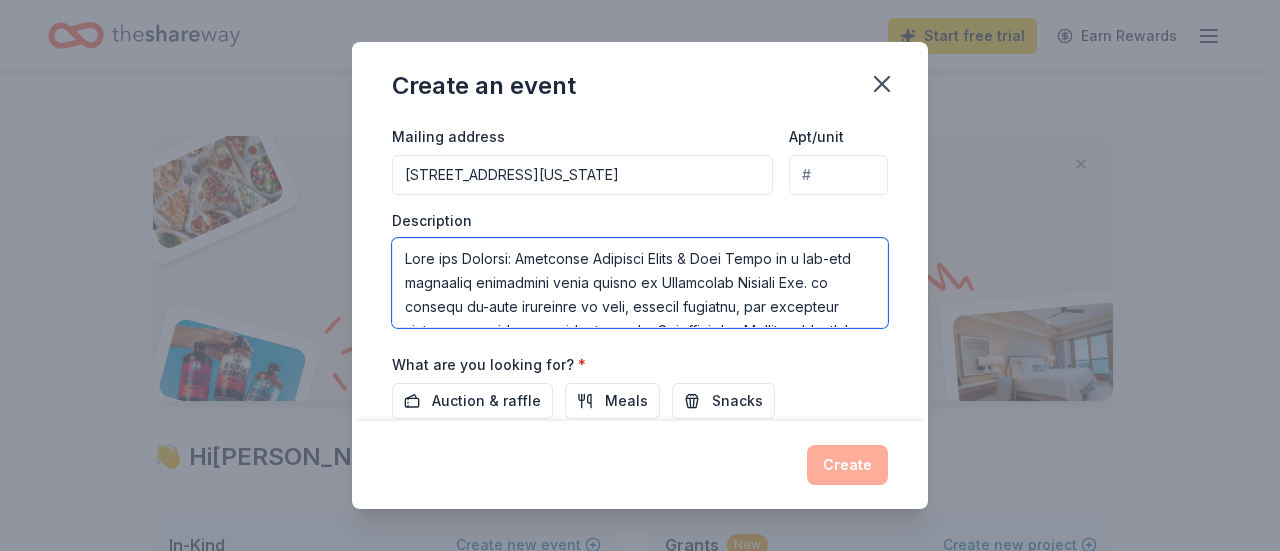 scroll, scrollTop: 420, scrollLeft: 0, axis: vertical 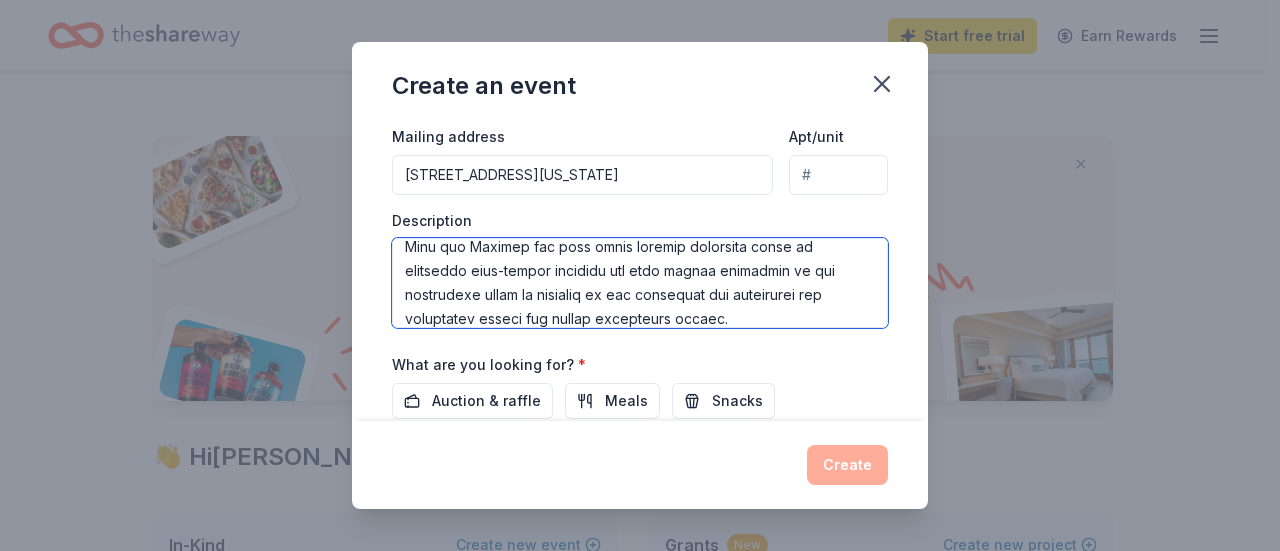 type on "Fill the Shelves: Community Donation Drive & Open House is a one-day community engagement event hosted by Empowering Changes Inc. to collect in-kind donations of food, hygiene products, and essential household items for families in need. Scheduled for Saturday, September 13, 2025, the event invites individuals, families, businesses, and community partners to come together in support of our mission to combat food insecurity and empower underserved households in Jacksonville.
During the event, attendees are encouraged to drop off donations such as nonperishable food, baby supplies, cleaning products, and school items to help stock the Nourish and Thrive food pantry. In addition to the donation drive, the event features an open house where guests can tour our facility, learn more about our programs, meet staff and volunteers, and discover ways to get involved through volunteering or sponsorship.
Fill the Shelves not only helps address immediate needs by gathering much-needed supplies but also builds awarene..." 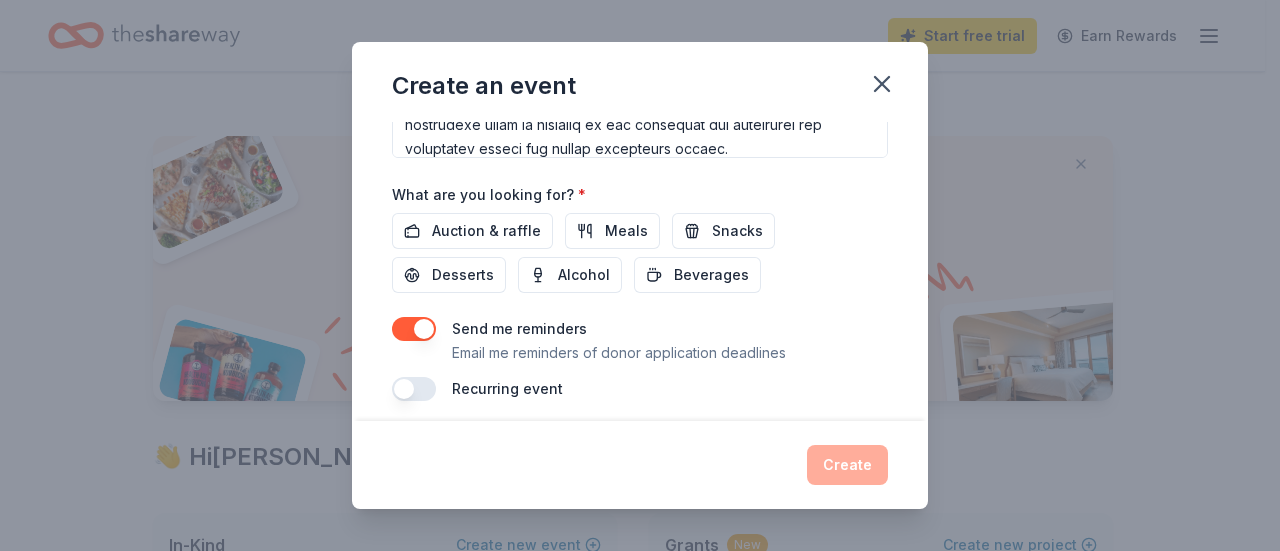 scroll, scrollTop: 654, scrollLeft: 0, axis: vertical 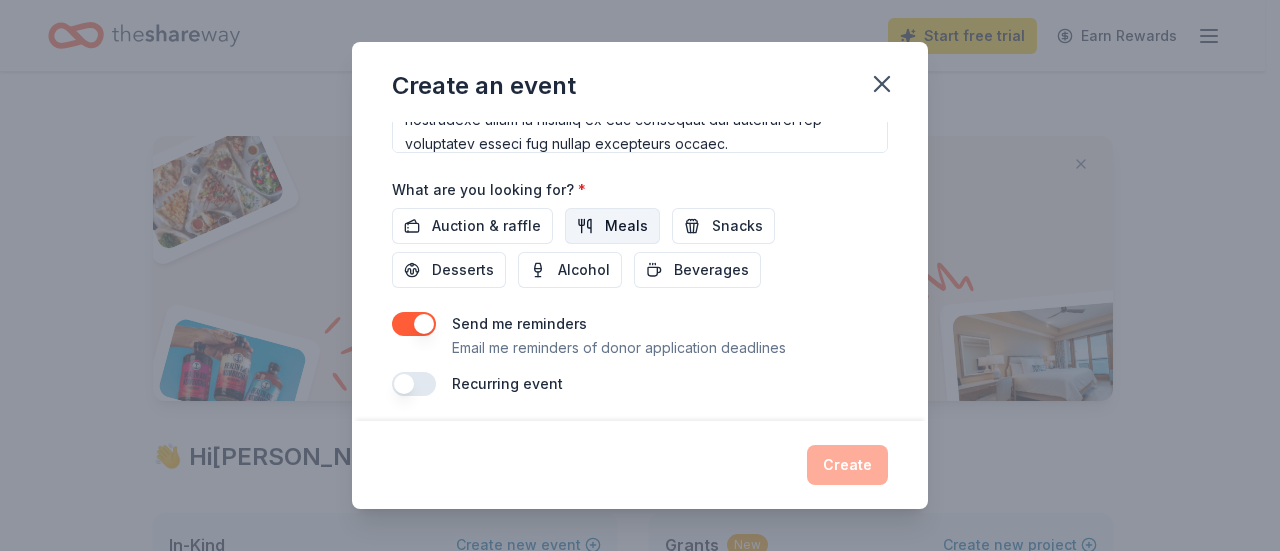 click on "Meals" at bounding box center [626, 226] 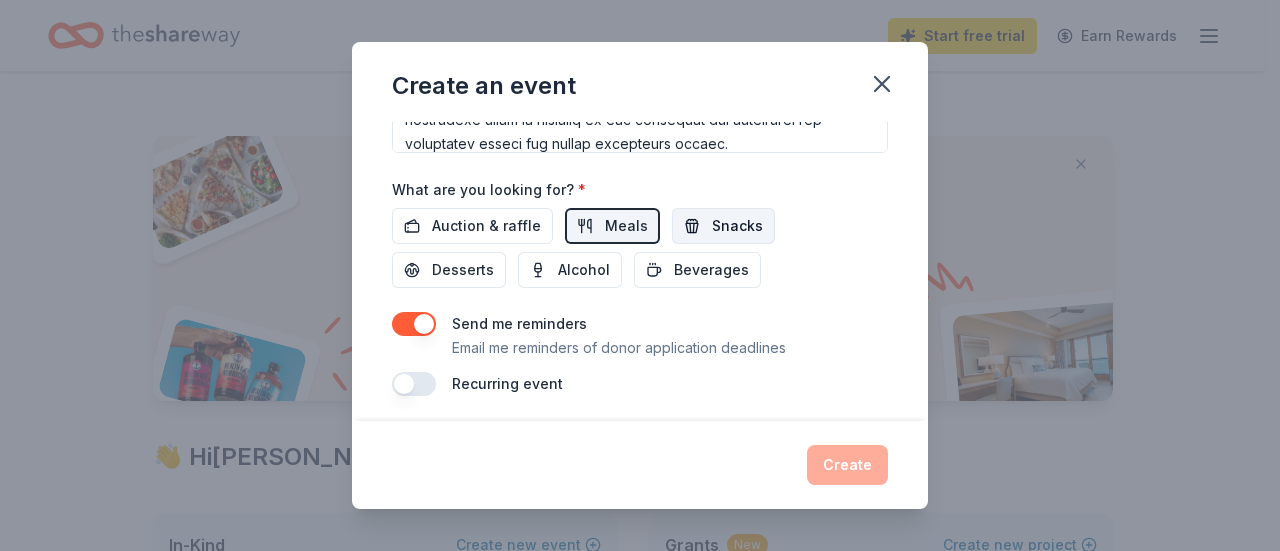 click on "Snacks" at bounding box center [723, 226] 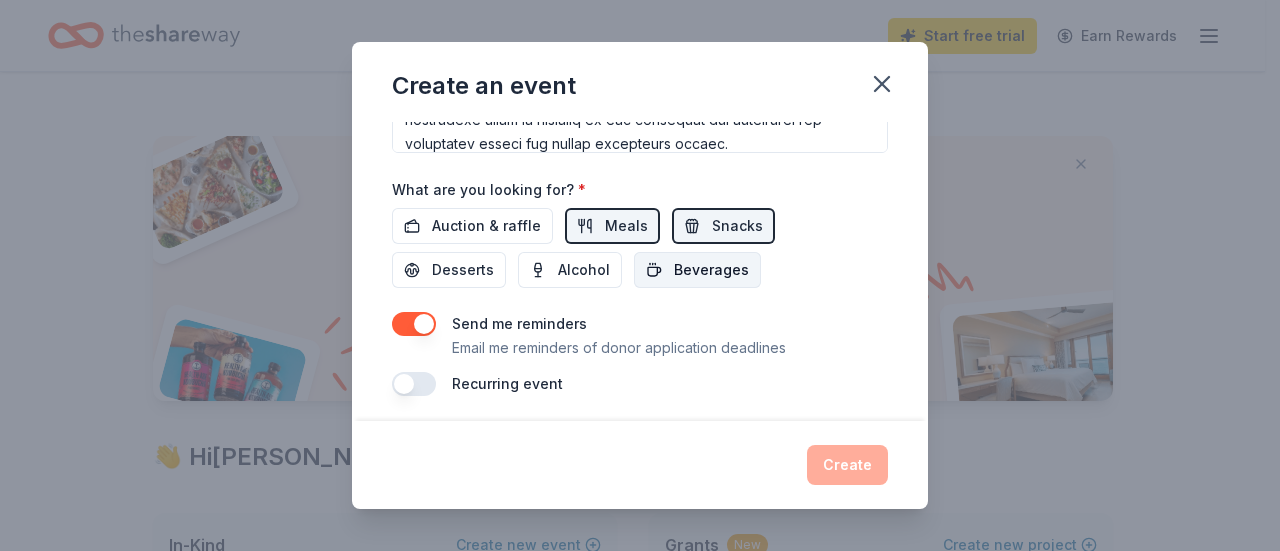 click on "Beverages" at bounding box center (711, 270) 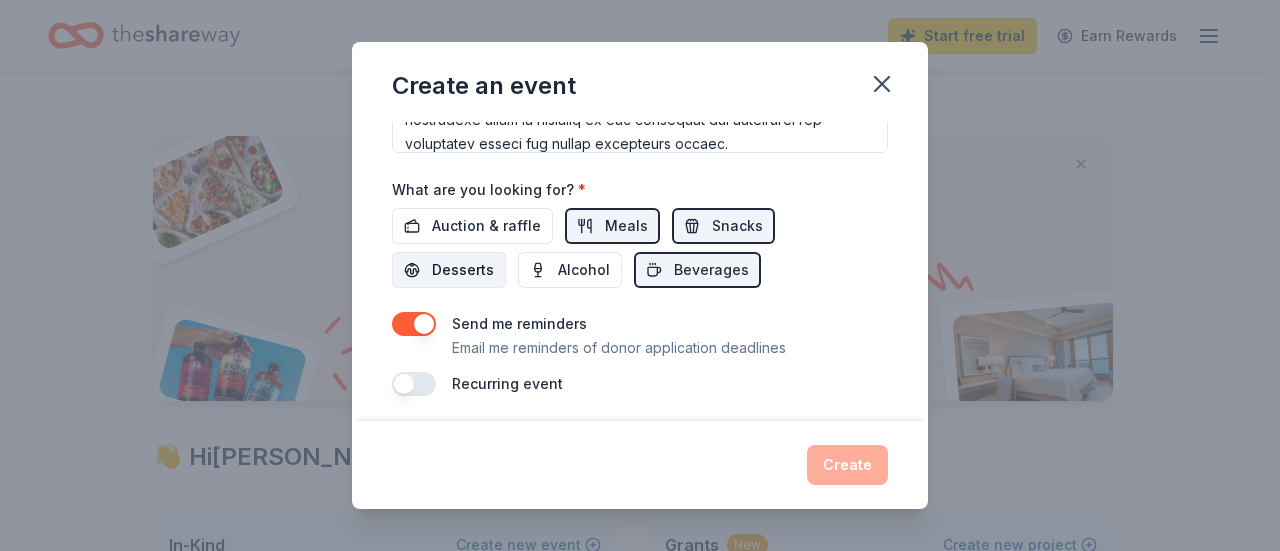 click on "Desserts" at bounding box center [463, 270] 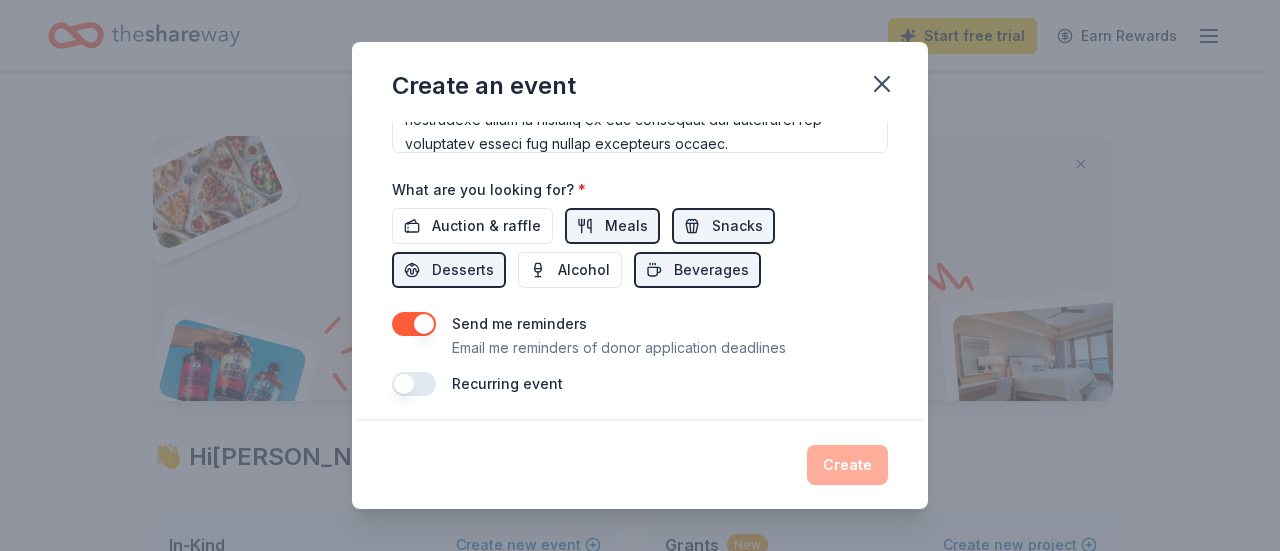click at bounding box center [414, 384] 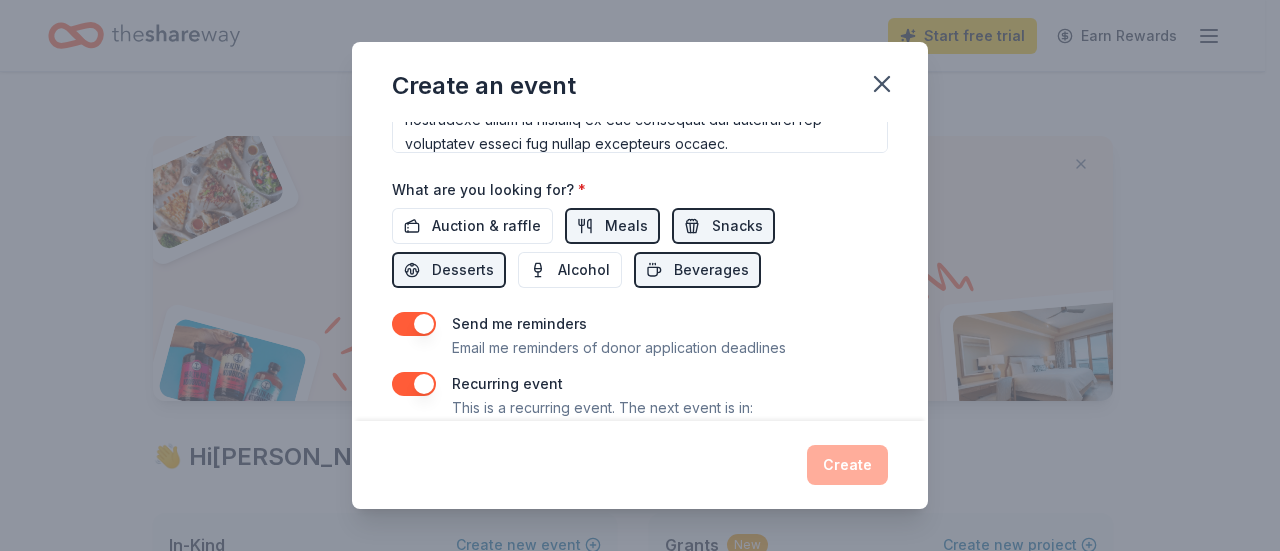 click at bounding box center [414, 384] 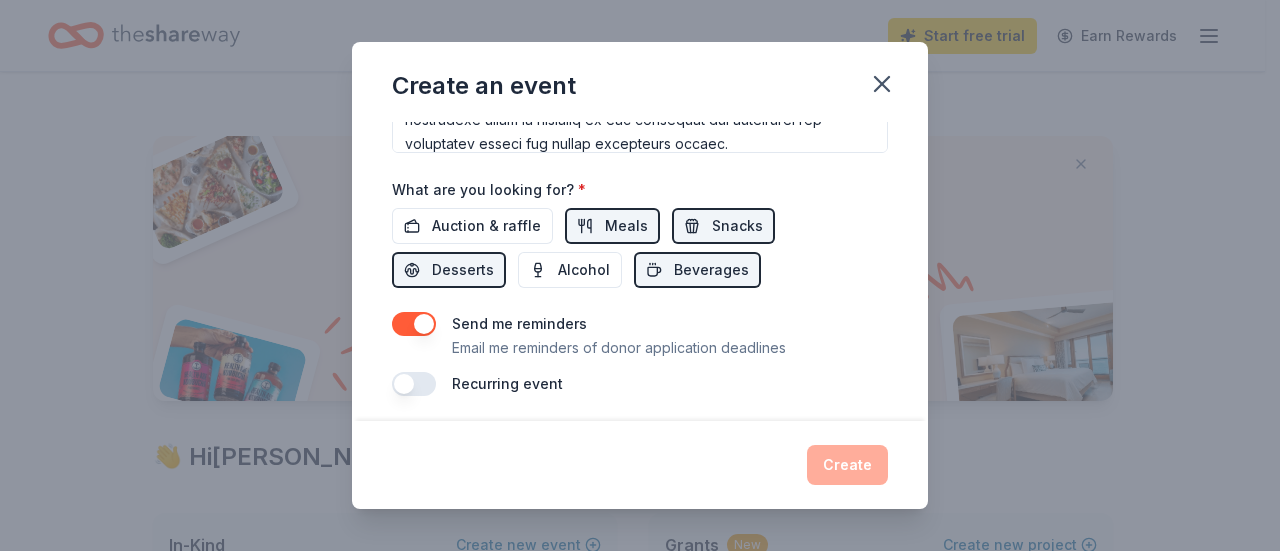 click at bounding box center (414, 384) 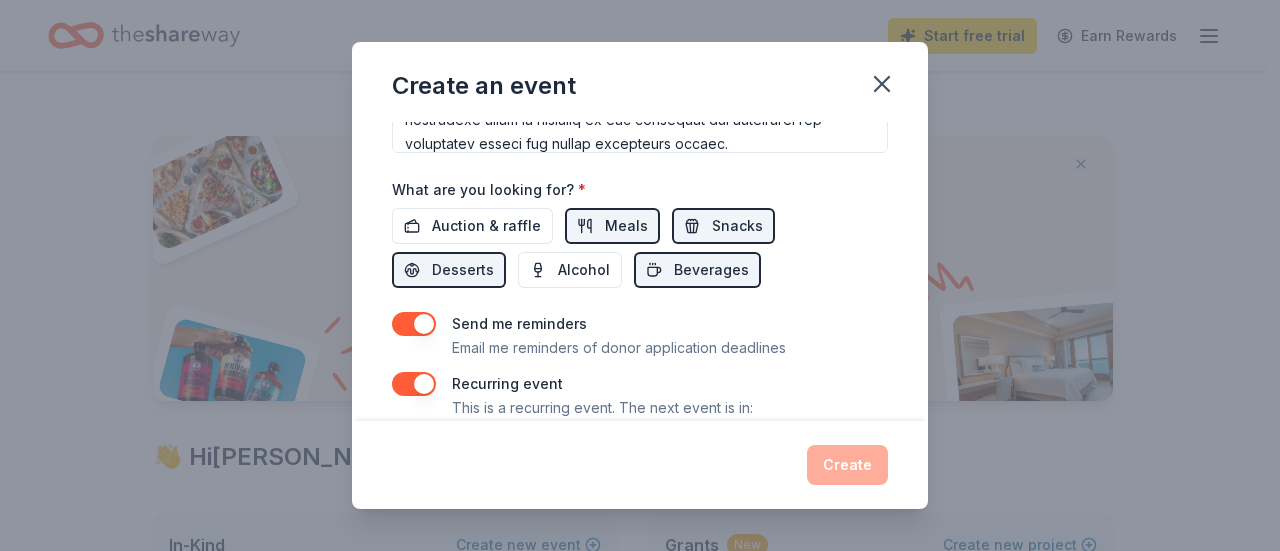 click at bounding box center [414, 384] 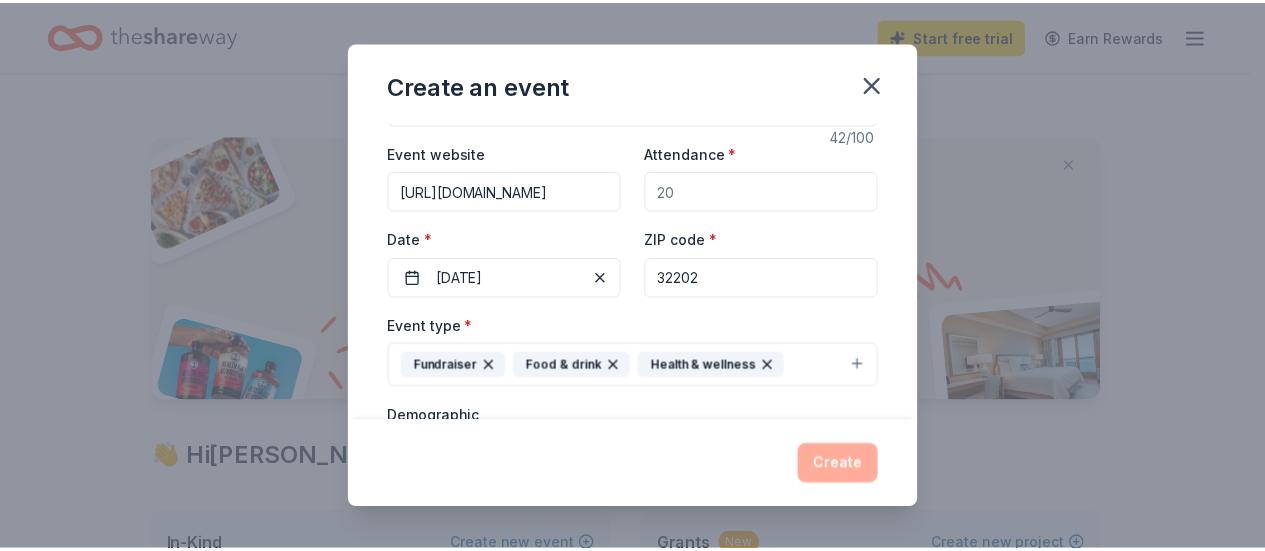 scroll, scrollTop: 88, scrollLeft: 0, axis: vertical 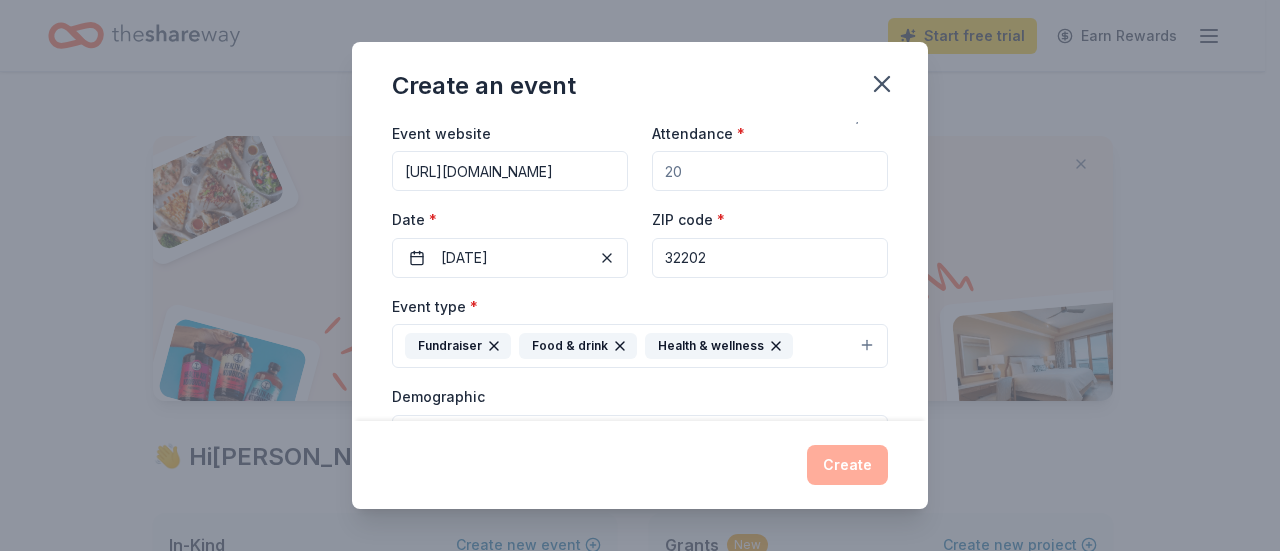 click on "Attendance *" at bounding box center [770, 171] 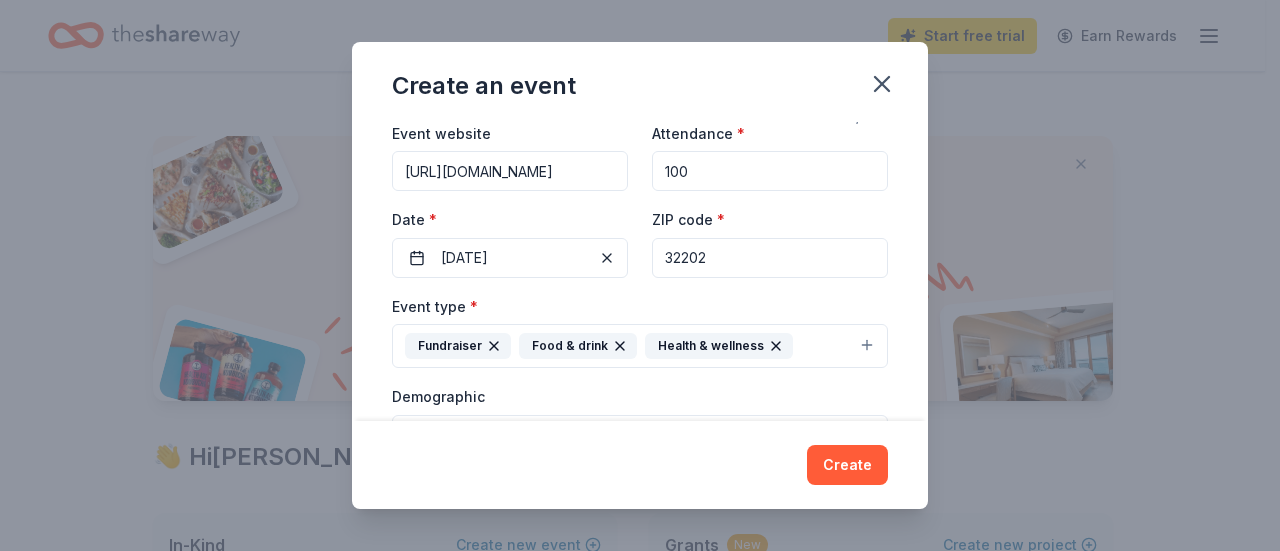 type on "100" 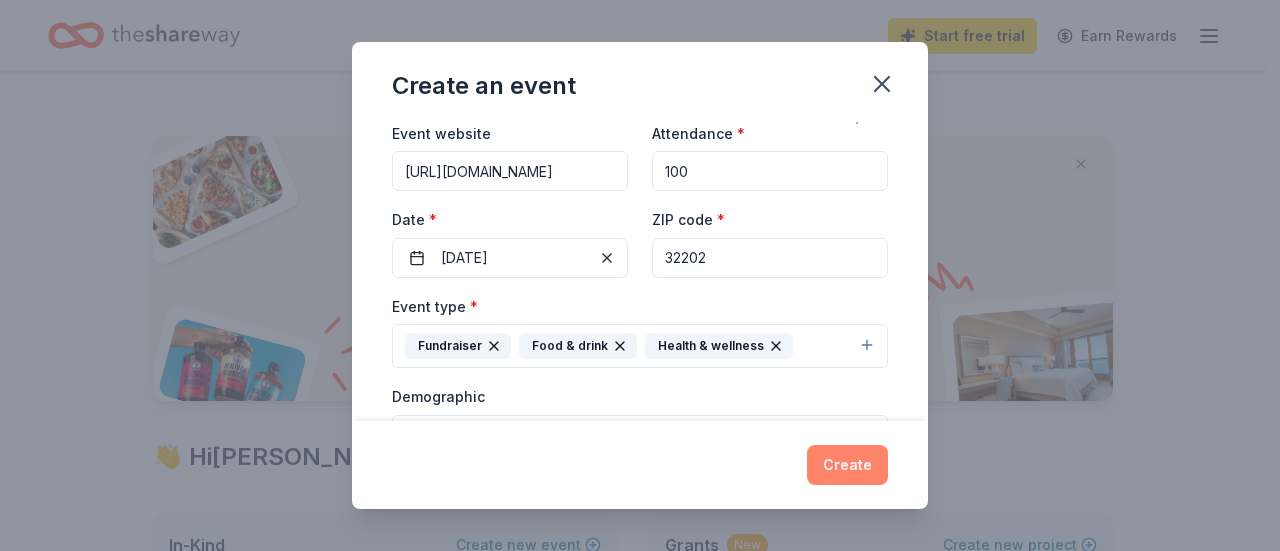 click on "Create" at bounding box center (847, 465) 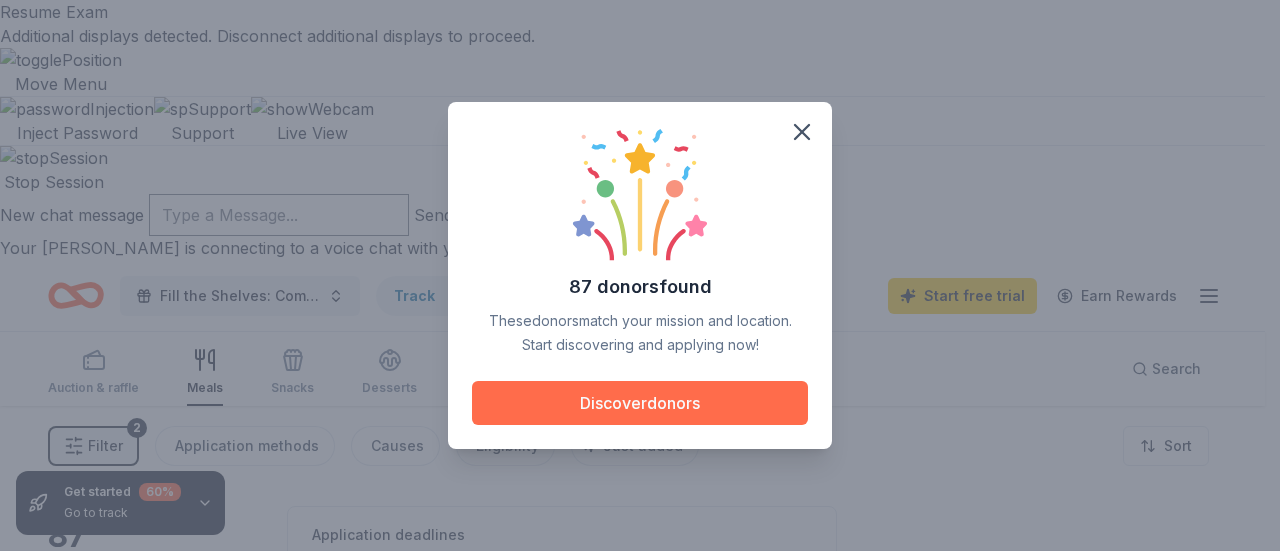 click on "Discover  donors" at bounding box center (640, 403) 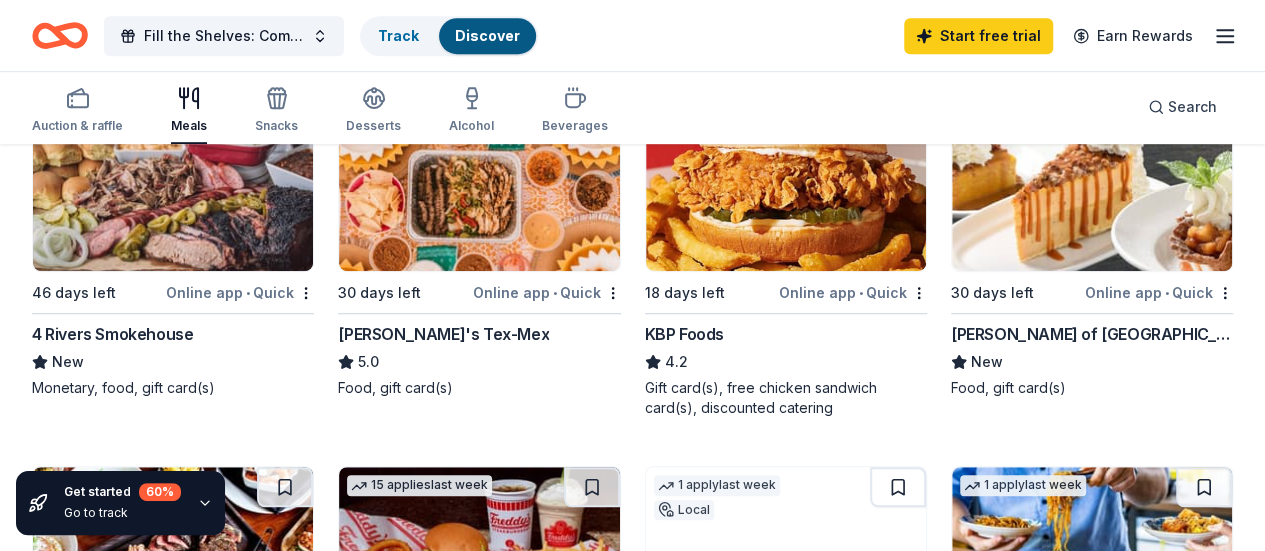 scroll, scrollTop: 545, scrollLeft: 0, axis: vertical 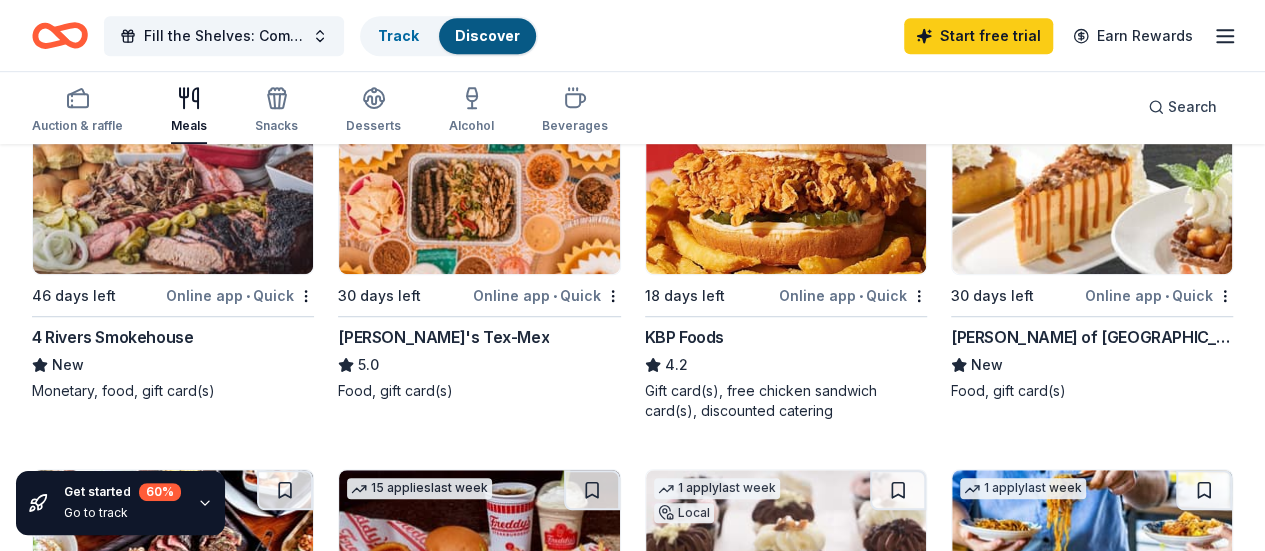 click on "Due [DATE]" at bounding box center (691, 682) 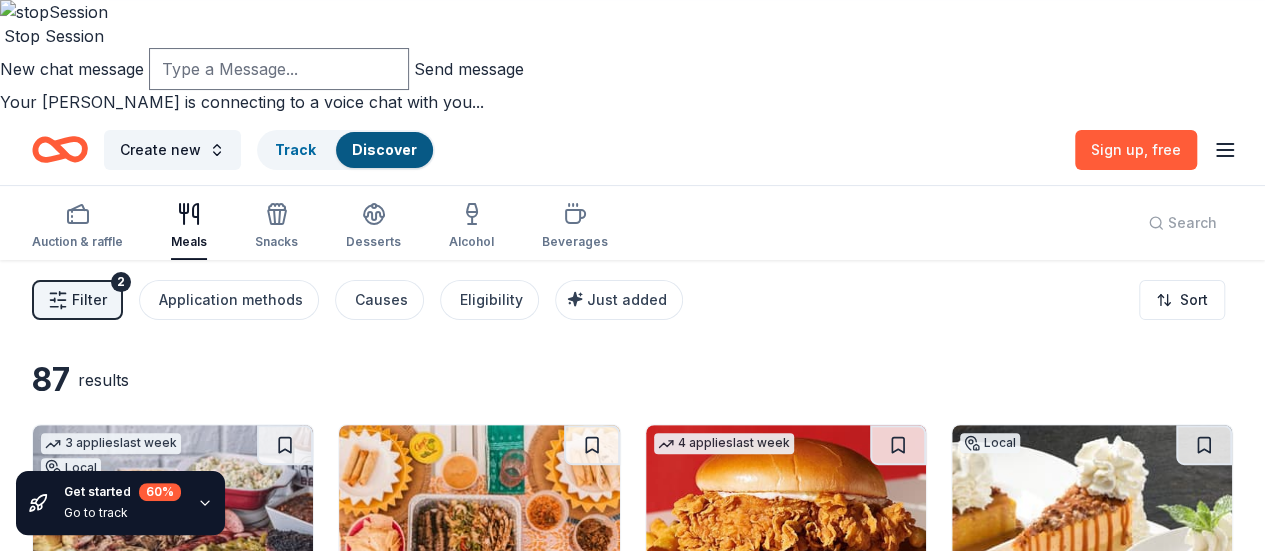 scroll, scrollTop: 488, scrollLeft: 0, axis: vertical 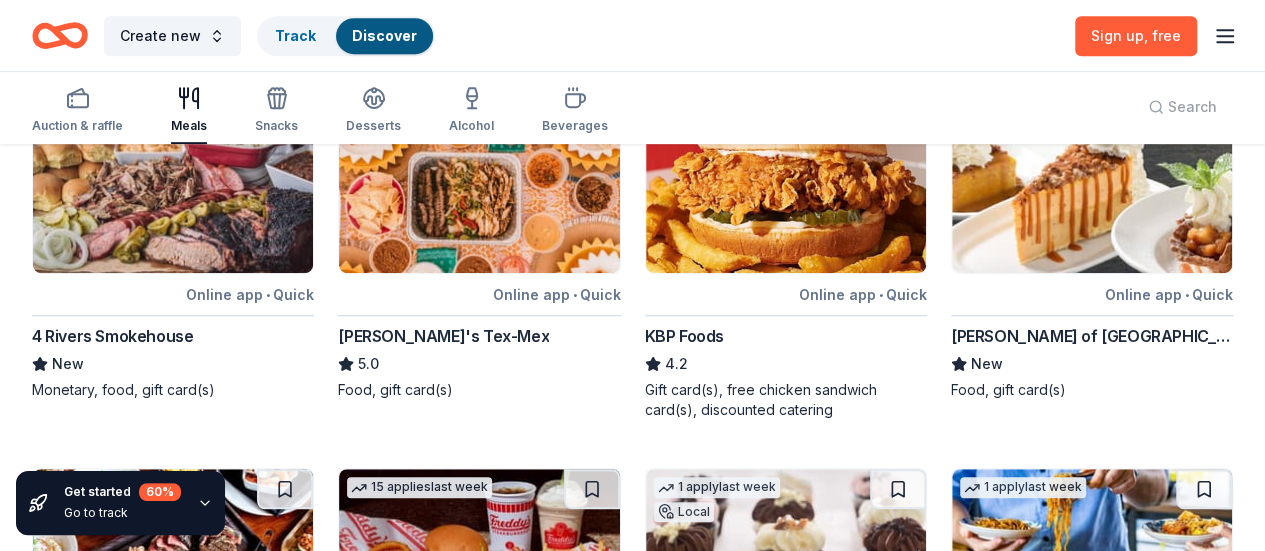 click at bounding box center [1092, 564] 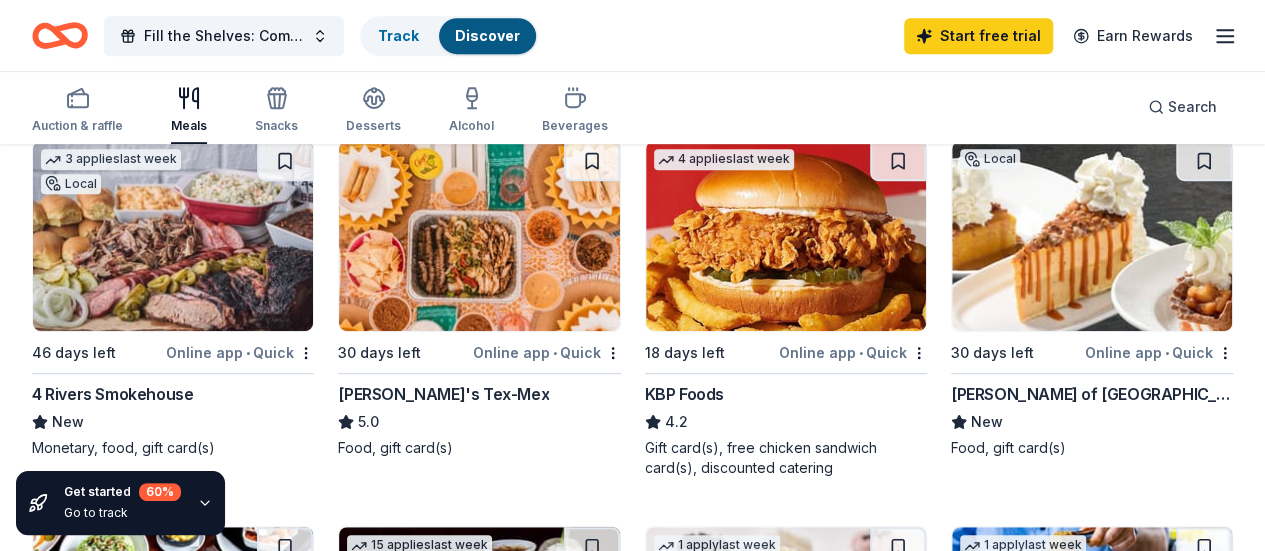 scroll, scrollTop: 545, scrollLeft: 0, axis: vertical 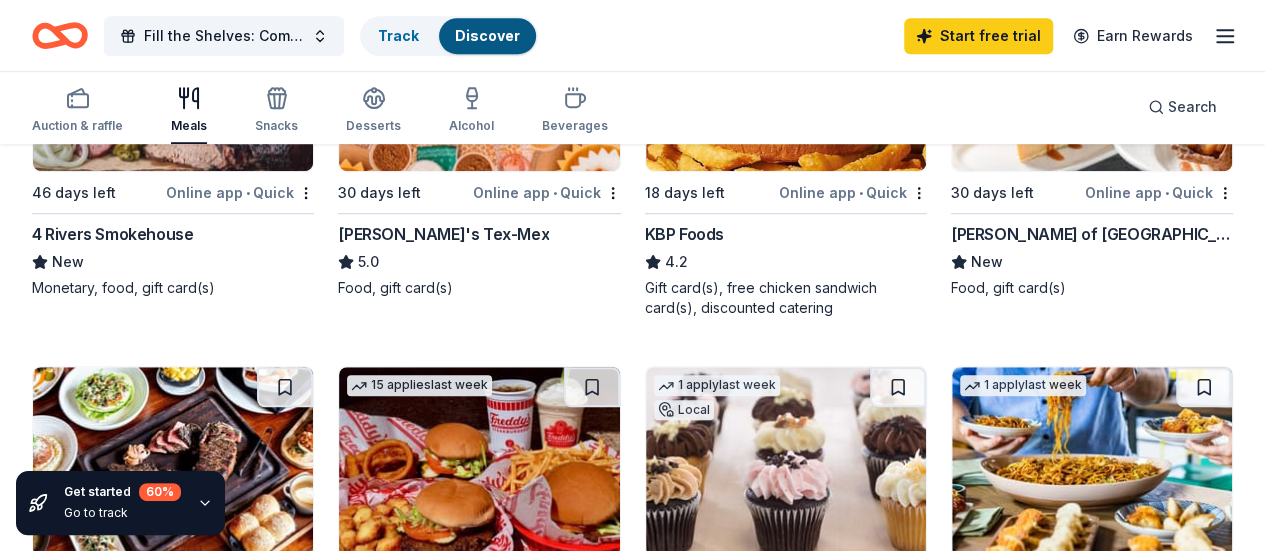 click at bounding box center [173, 848] 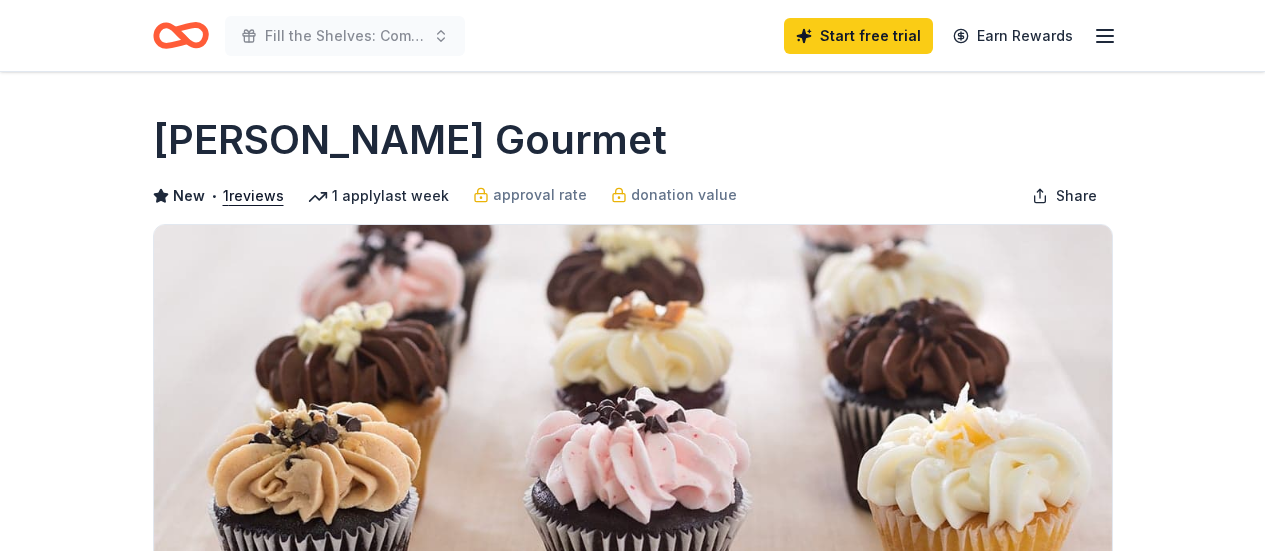 scroll, scrollTop: 0, scrollLeft: 0, axis: both 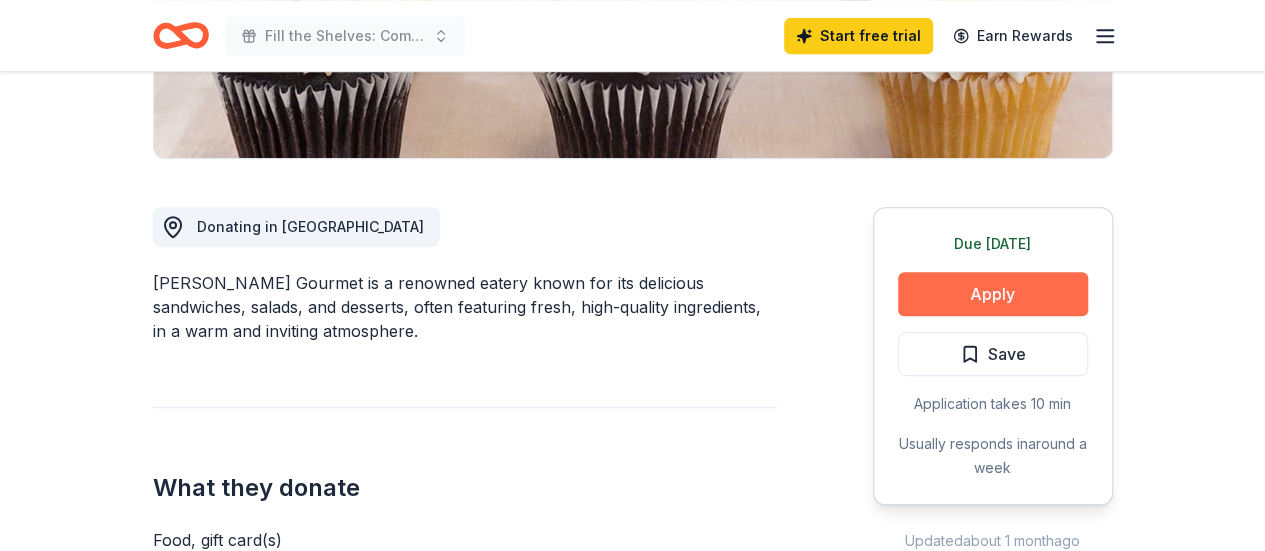 click on "Apply" at bounding box center (993, 294) 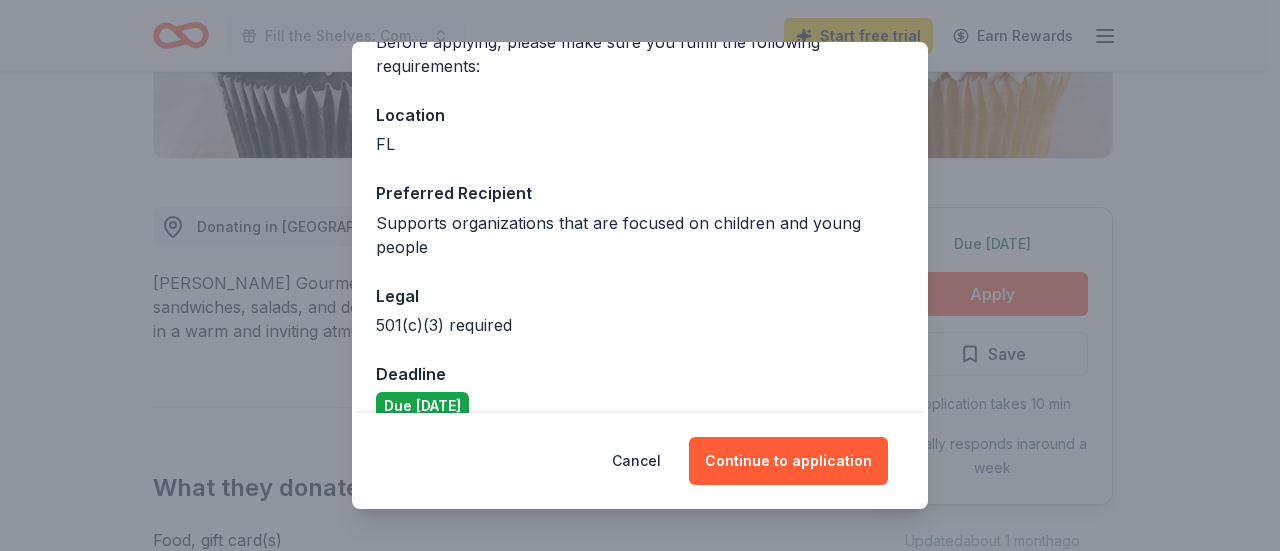 scroll, scrollTop: 210, scrollLeft: 0, axis: vertical 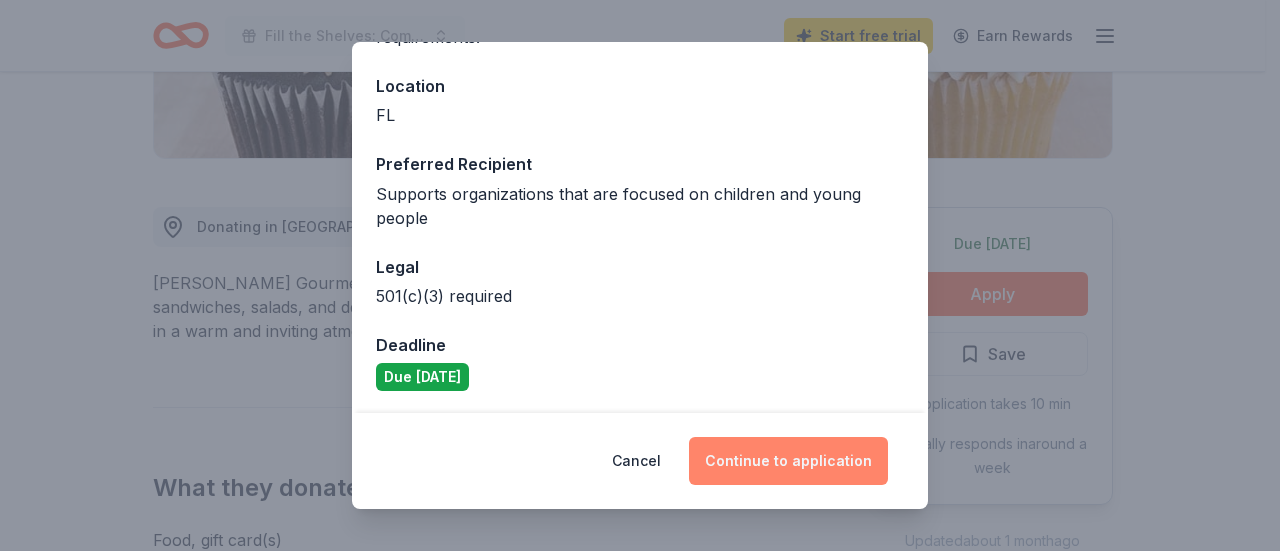 click on "Continue to application" at bounding box center [788, 461] 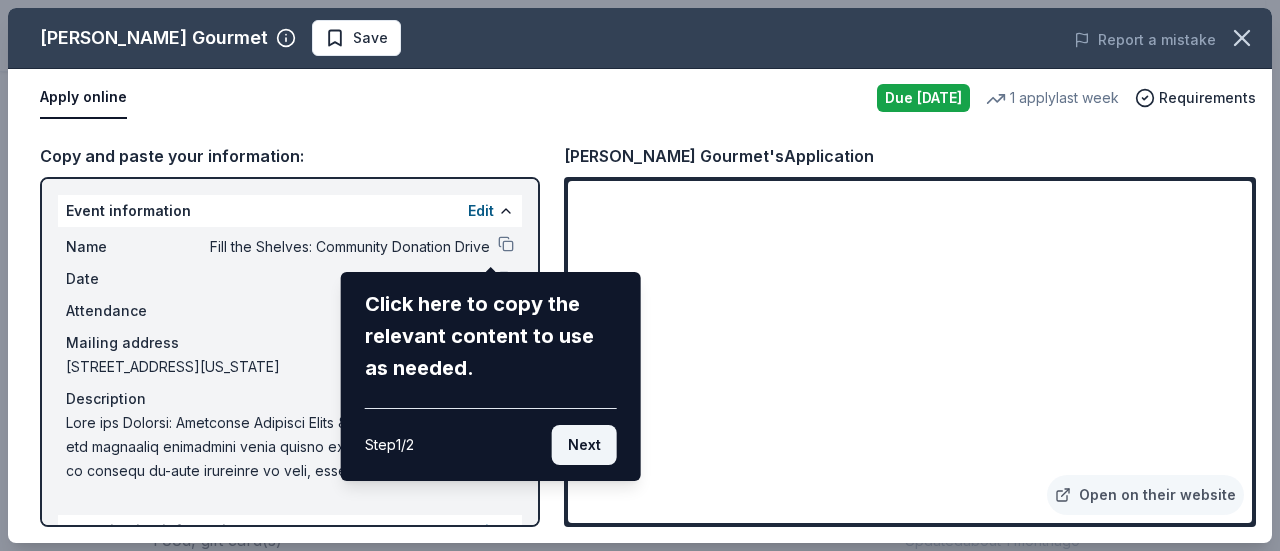 click on "Next" at bounding box center [584, 445] 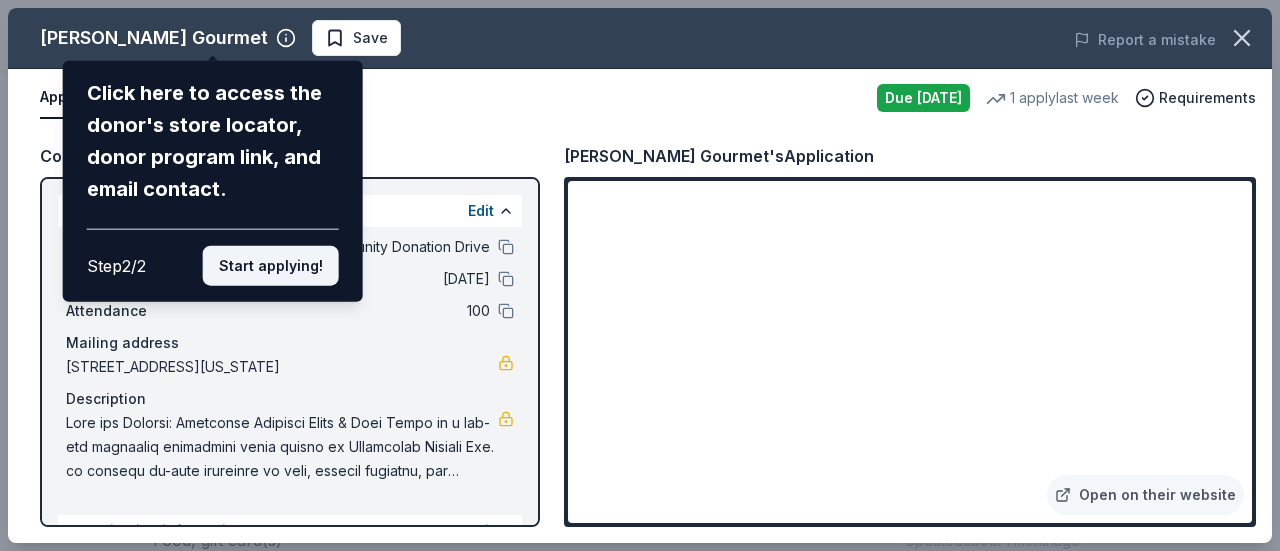 click on "Start applying!" at bounding box center (271, 266) 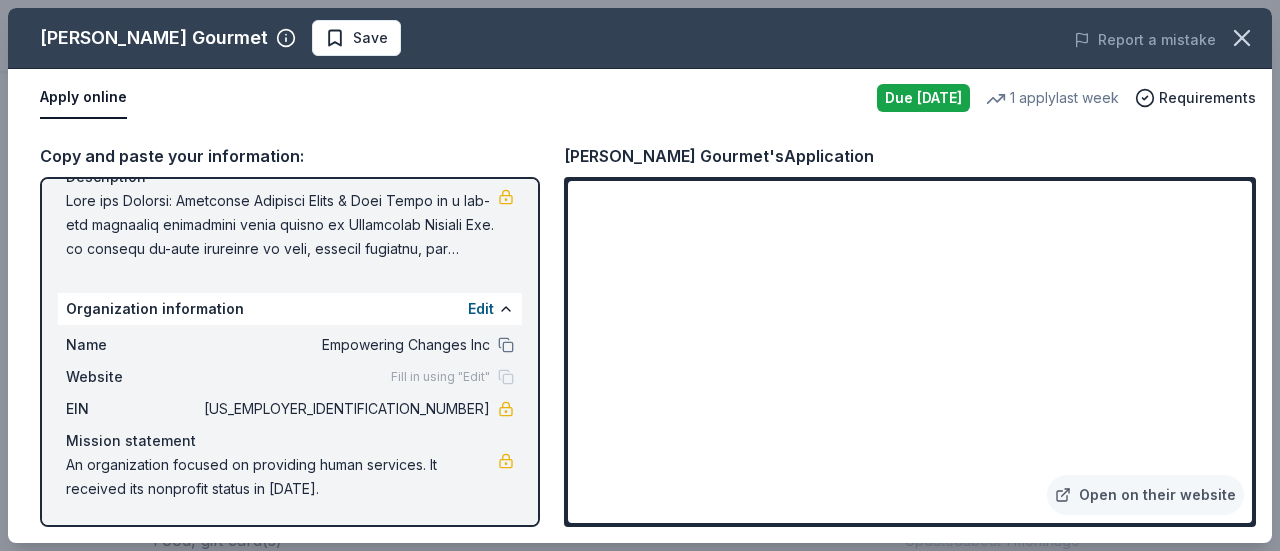 scroll, scrollTop: 246, scrollLeft: 0, axis: vertical 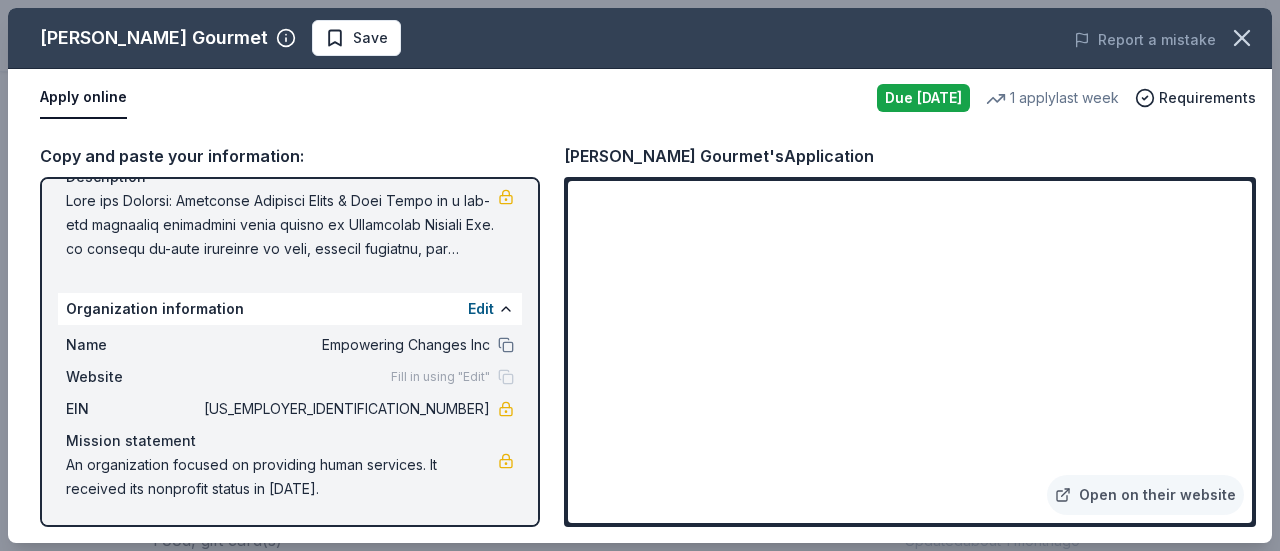 click on "Fill in using "Edit"" at bounding box center (452, 377) 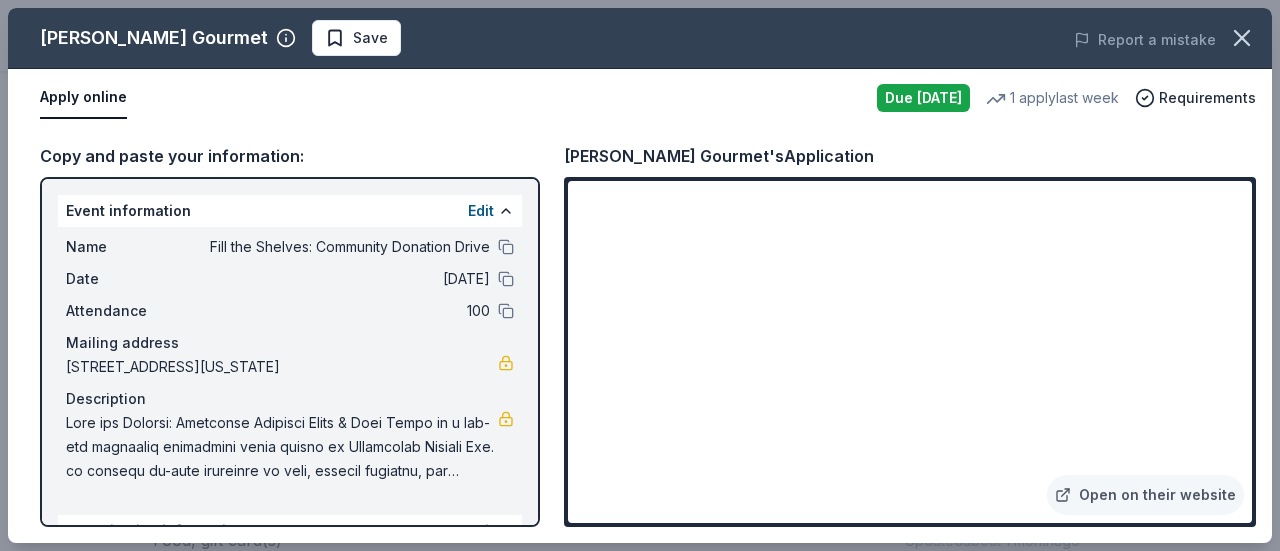 scroll, scrollTop: 0, scrollLeft: 0, axis: both 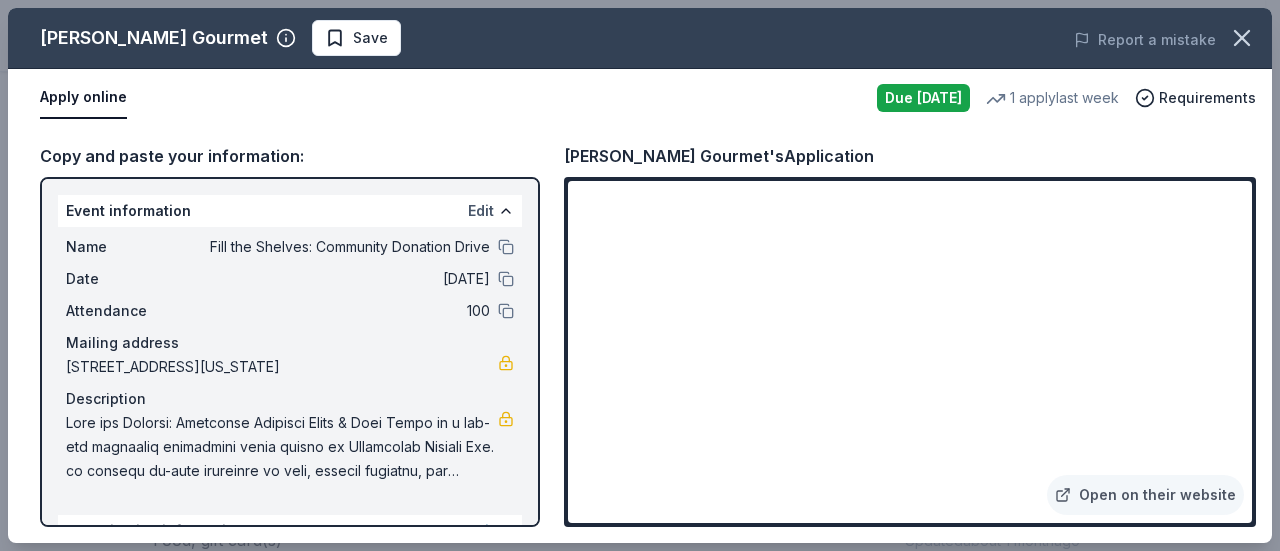 click on "Edit" at bounding box center (481, 211) 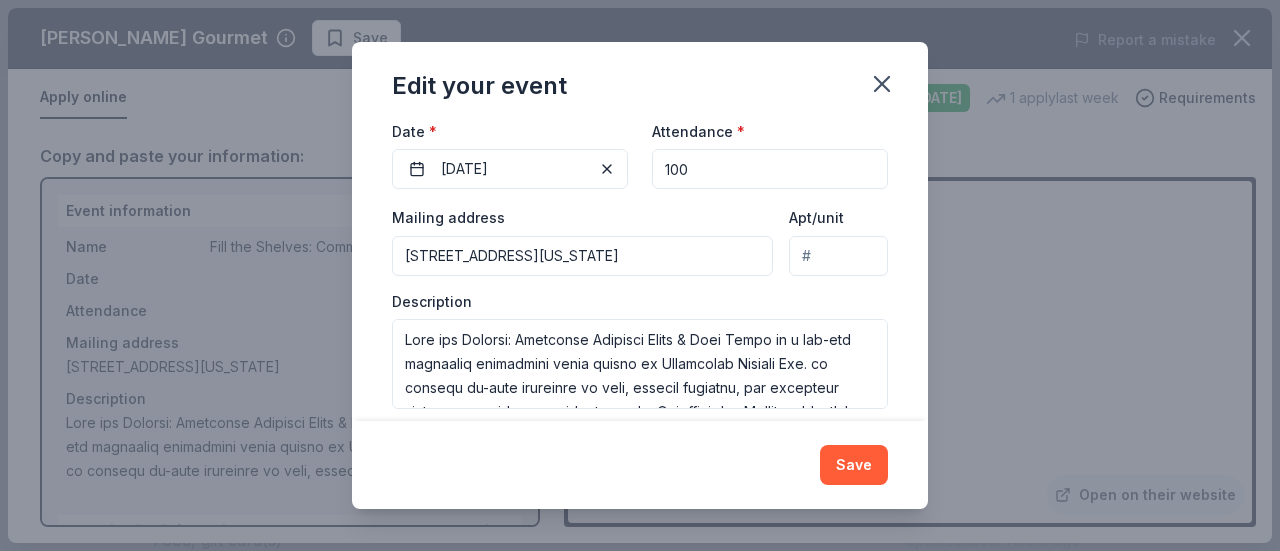 scroll, scrollTop: 268, scrollLeft: 0, axis: vertical 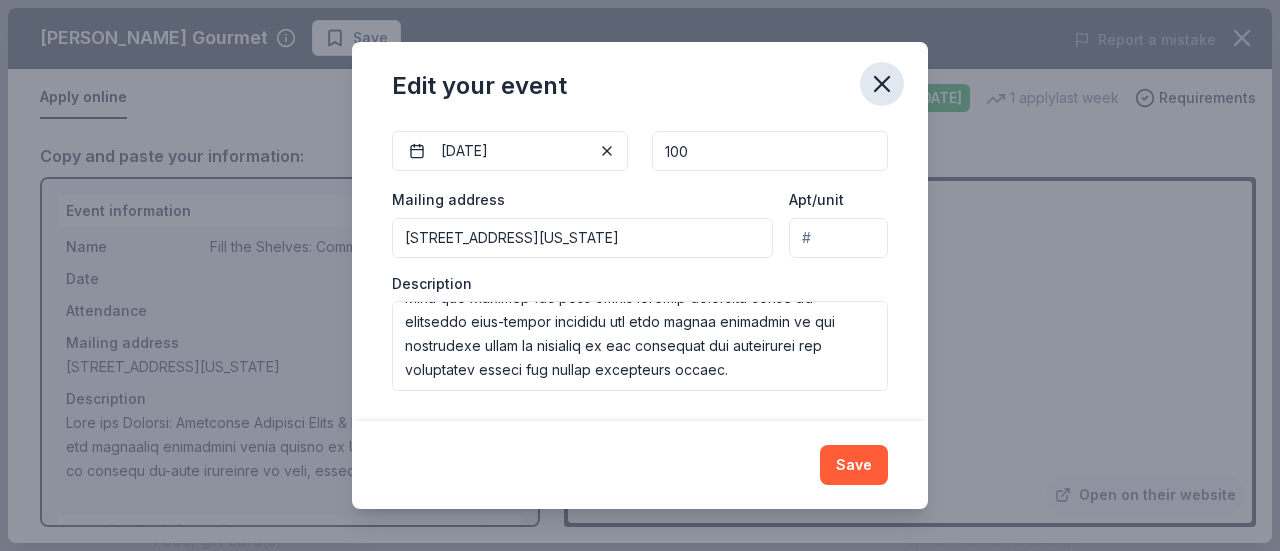 click 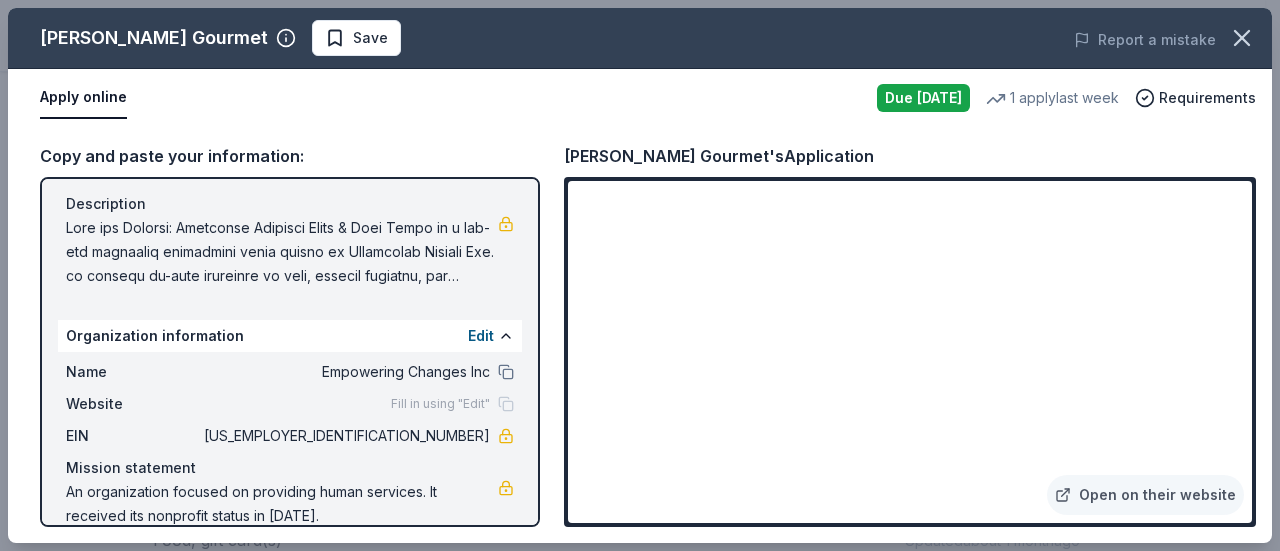 scroll, scrollTop: 246, scrollLeft: 0, axis: vertical 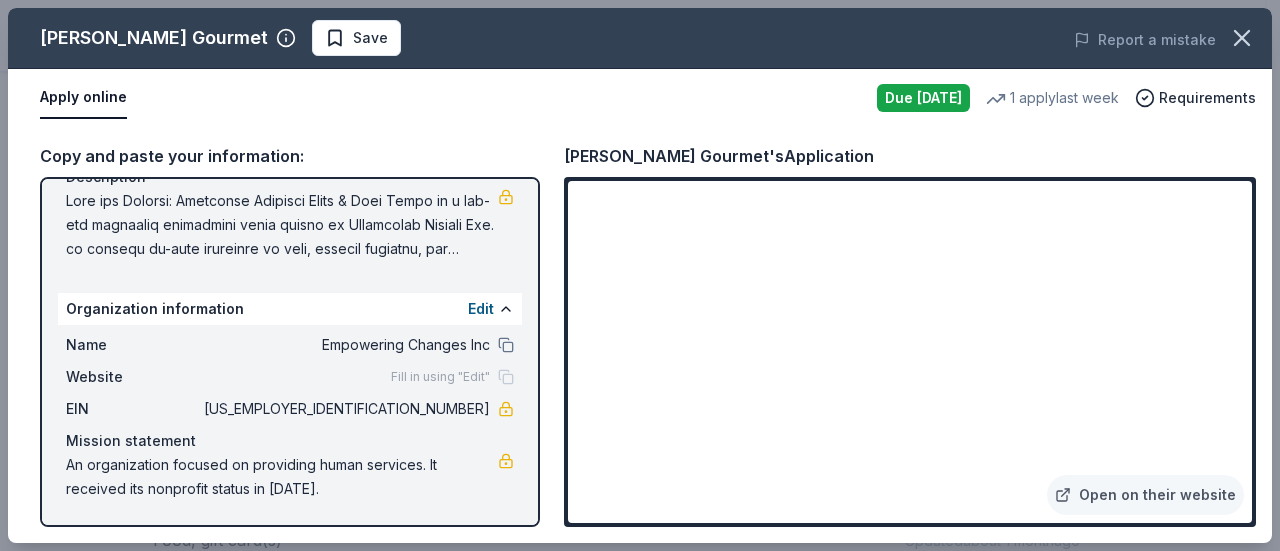 click on "Website" at bounding box center (133, 377) 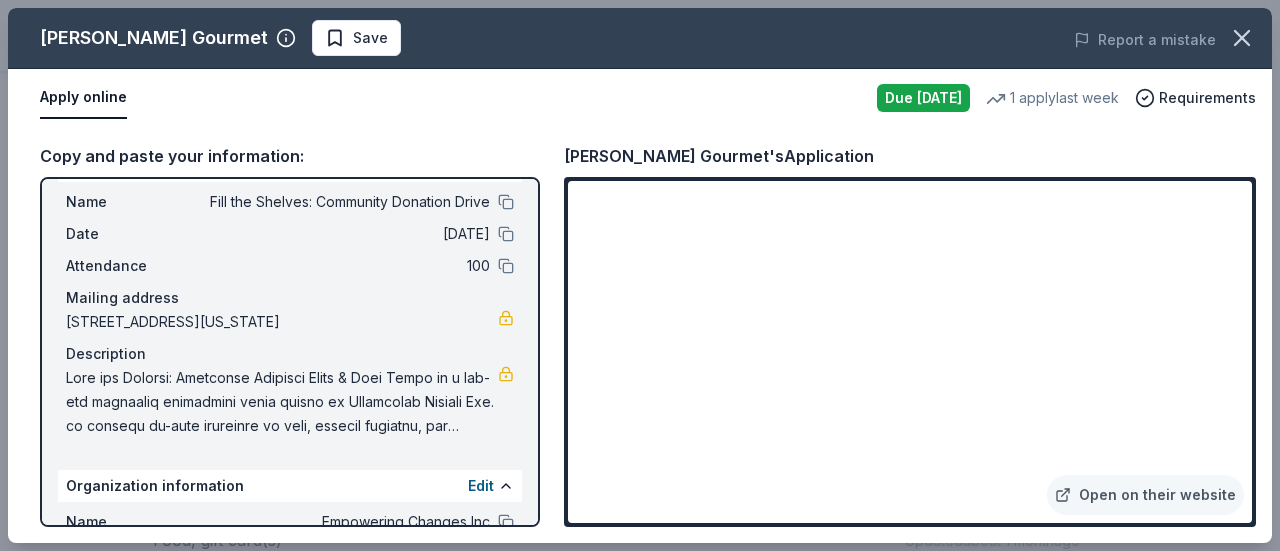 scroll, scrollTop: 0, scrollLeft: 0, axis: both 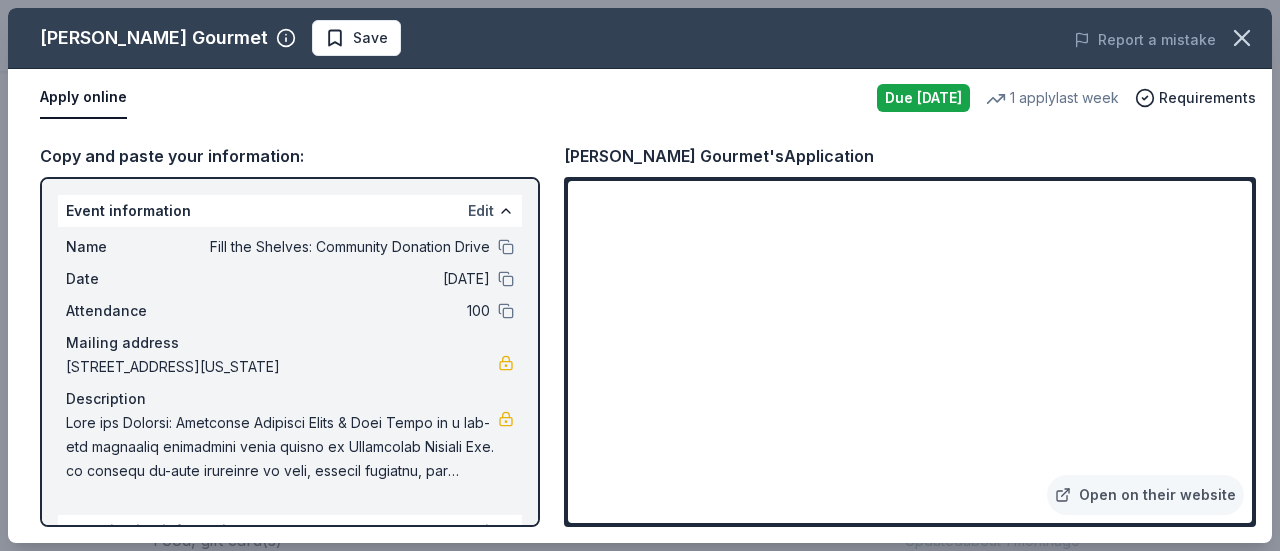 click on "Edit" at bounding box center [481, 211] 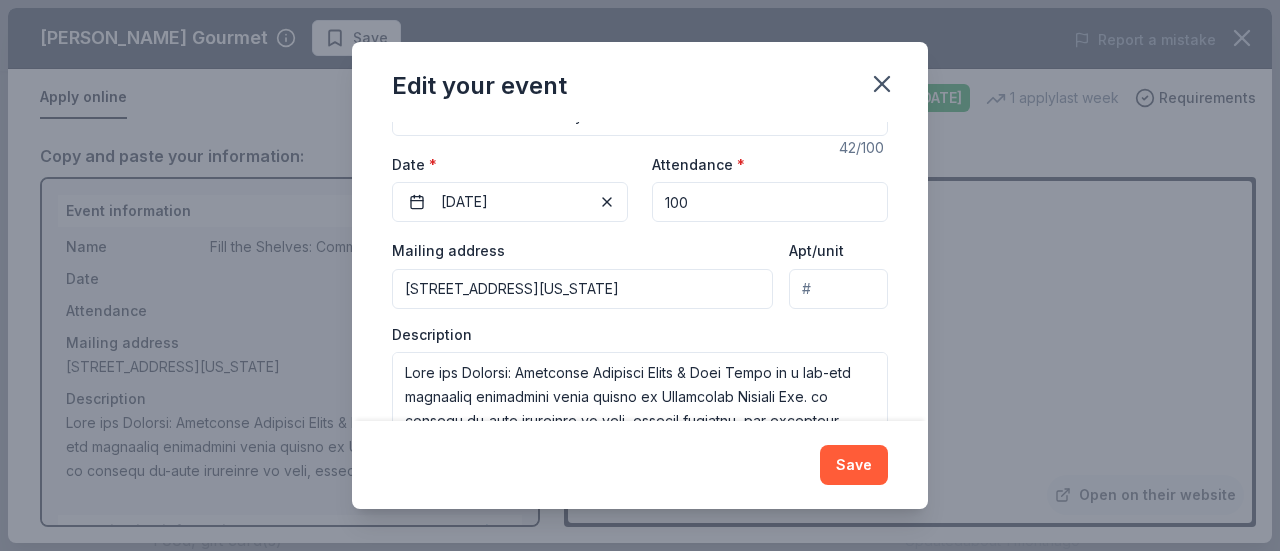 scroll, scrollTop: 268, scrollLeft: 0, axis: vertical 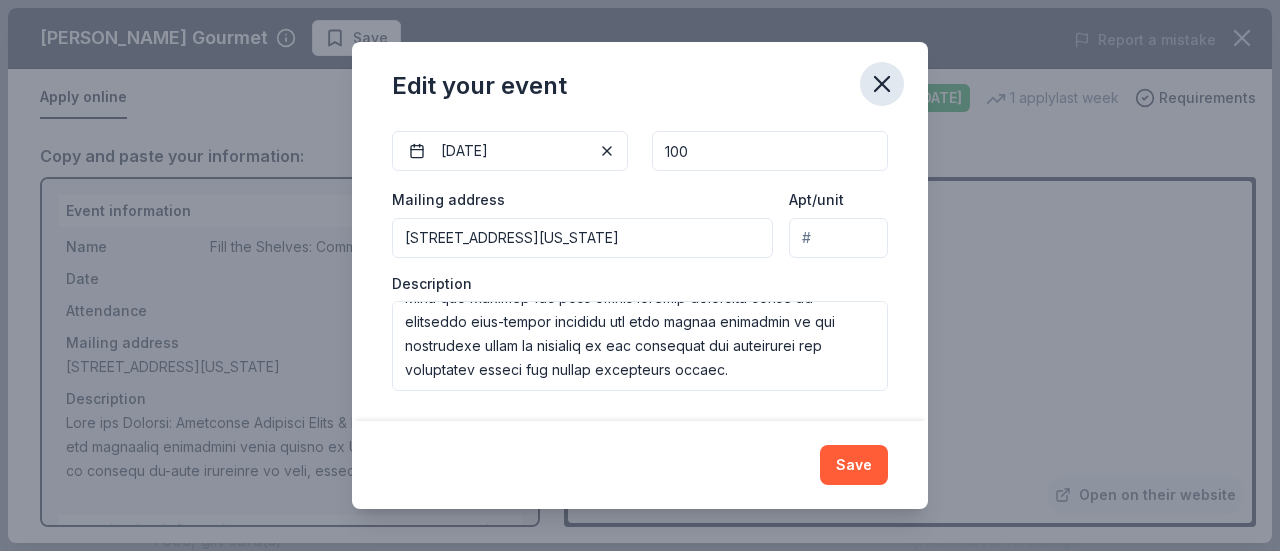 click 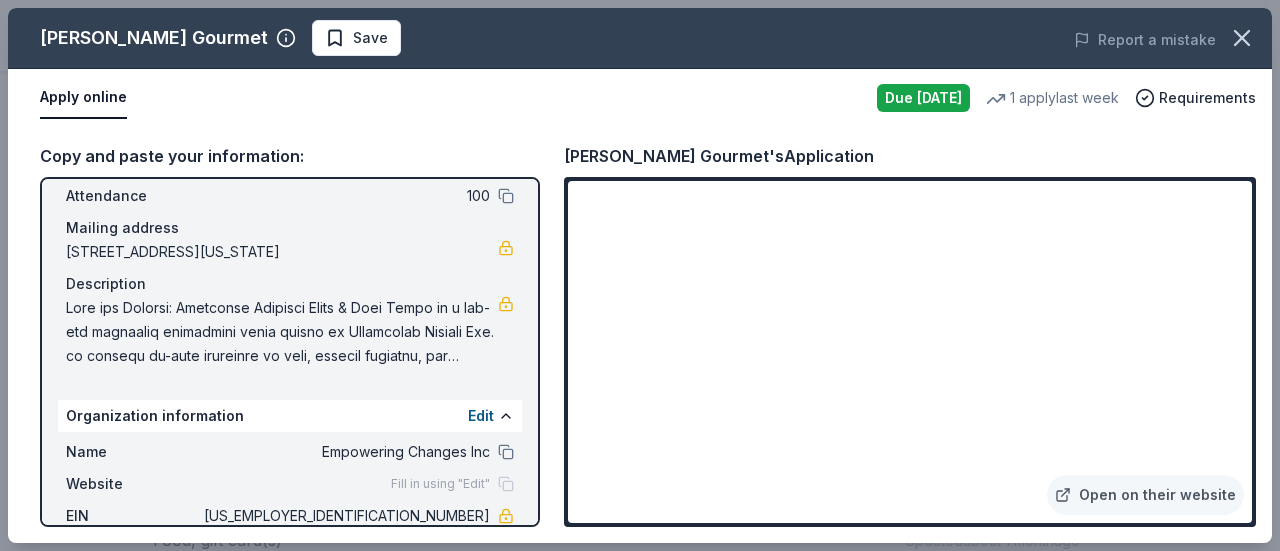 scroll, scrollTop: 0, scrollLeft: 0, axis: both 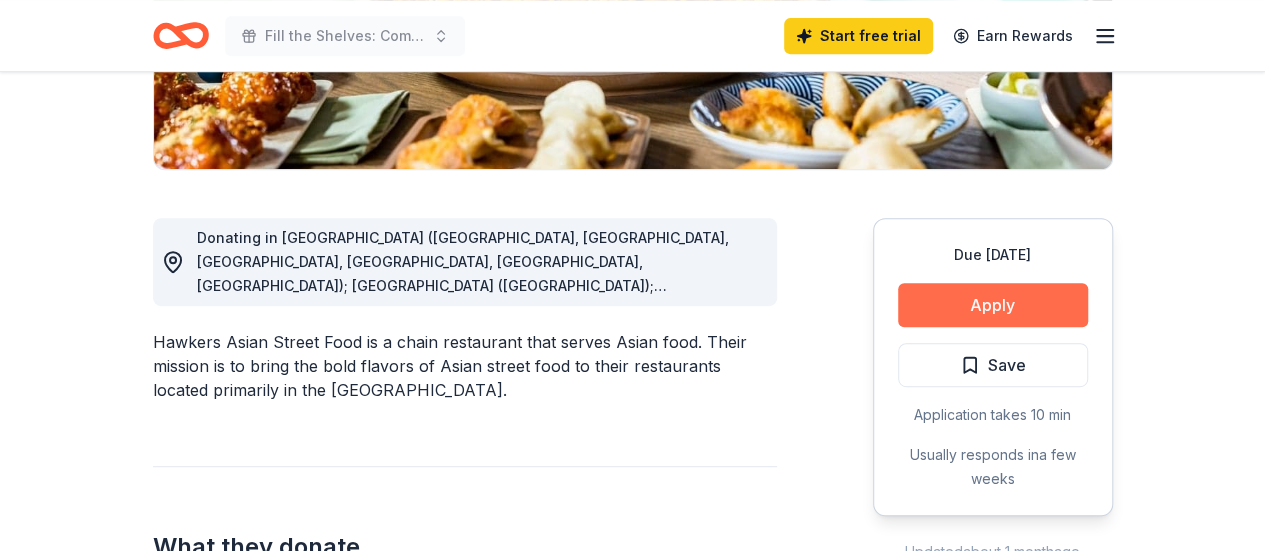 click on "Apply" at bounding box center (993, 305) 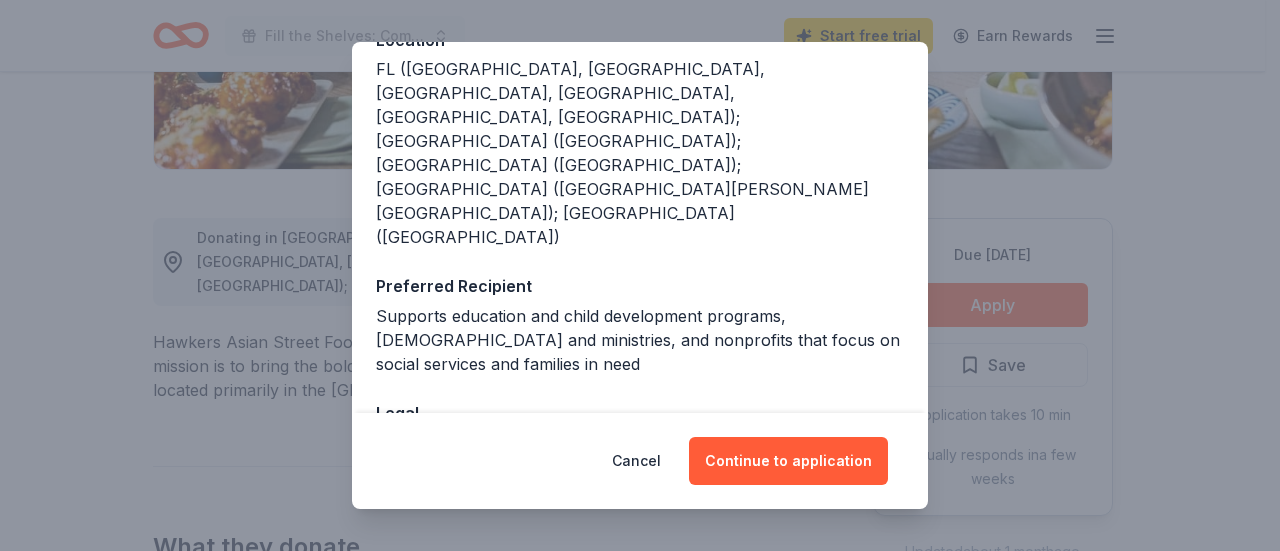scroll, scrollTop: 282, scrollLeft: 0, axis: vertical 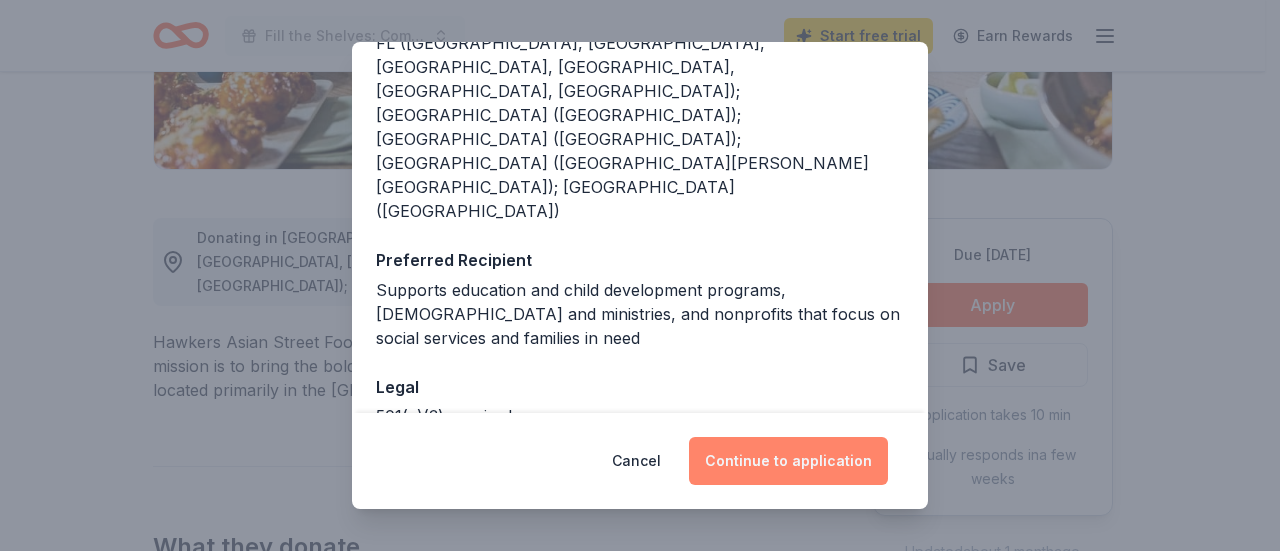 click on "Continue to application" at bounding box center (788, 461) 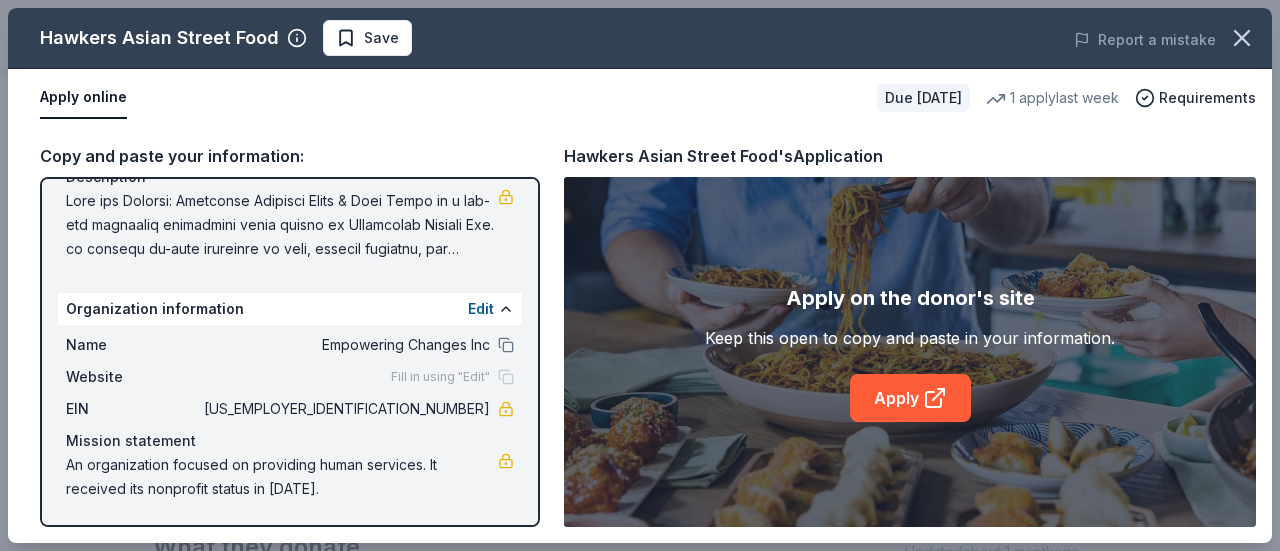 scroll, scrollTop: 246, scrollLeft: 0, axis: vertical 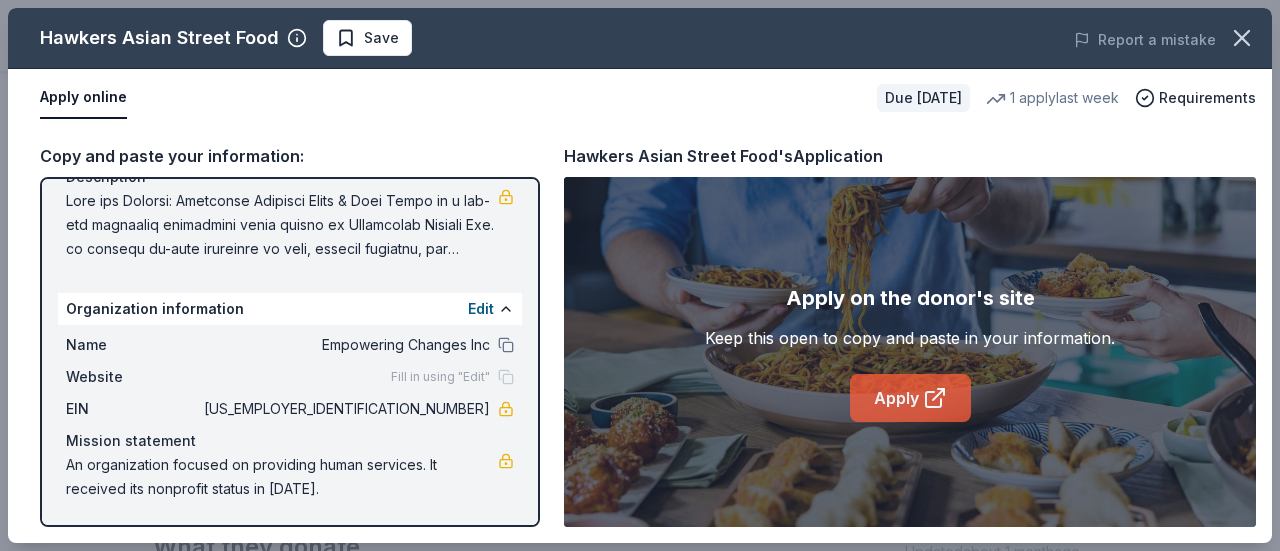 click on "Apply" at bounding box center [910, 398] 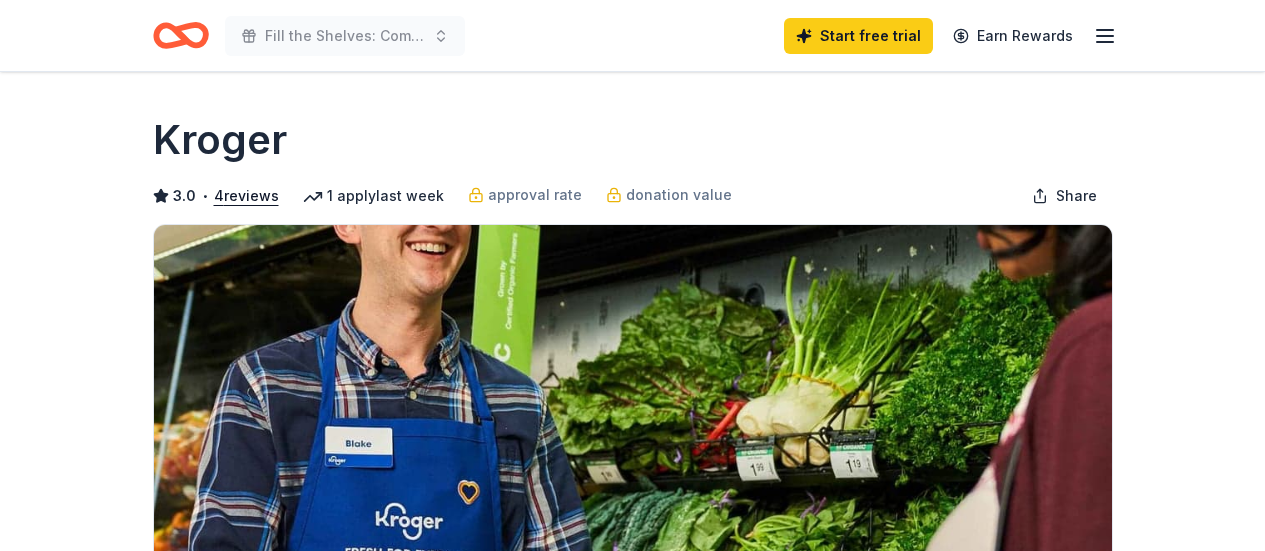 scroll, scrollTop: 0, scrollLeft: 0, axis: both 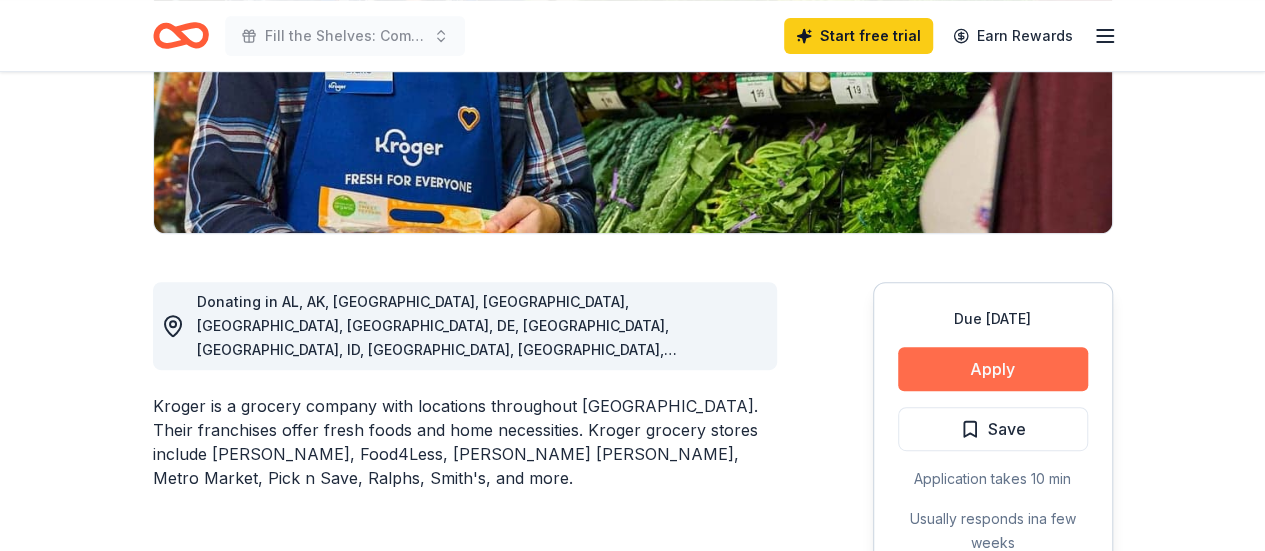 click on "Apply" at bounding box center [993, 369] 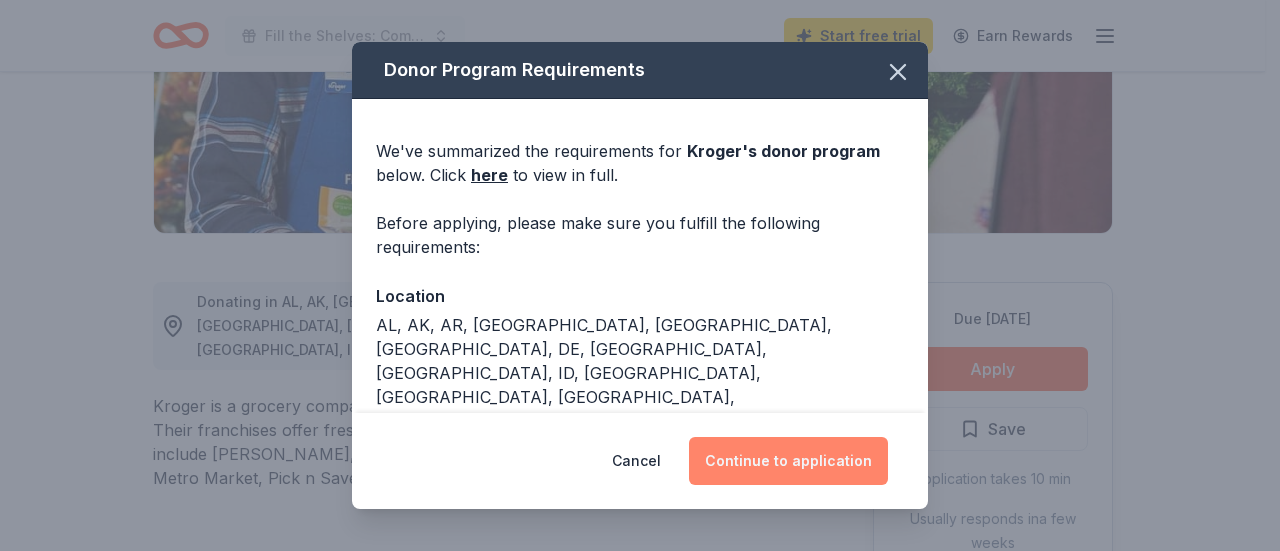 click on "Continue to application" at bounding box center (788, 461) 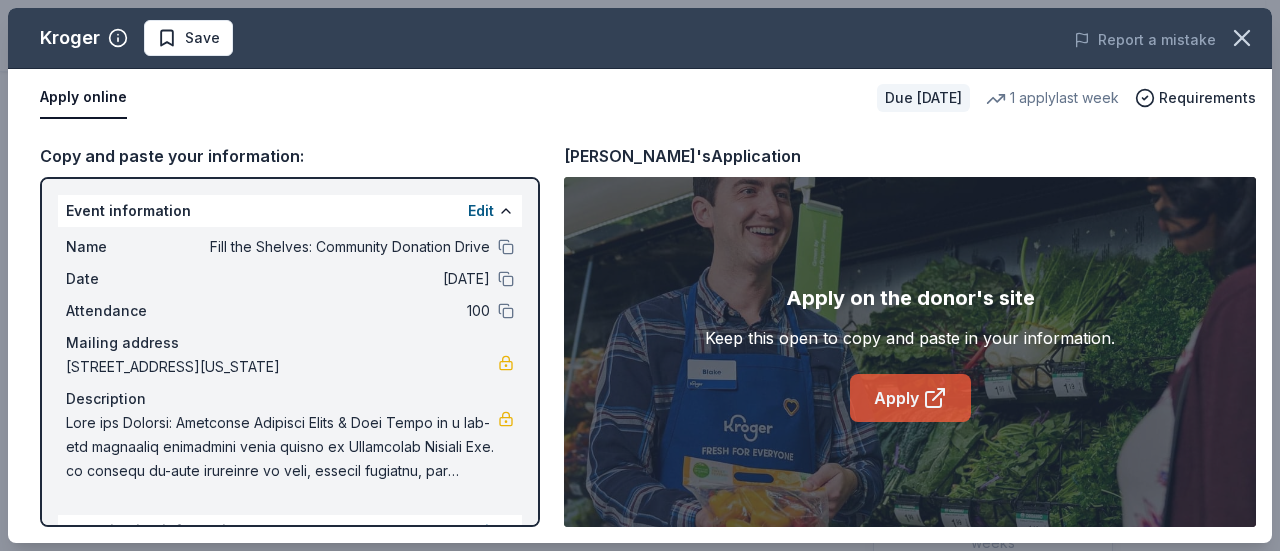 click on "Apply" at bounding box center (910, 398) 